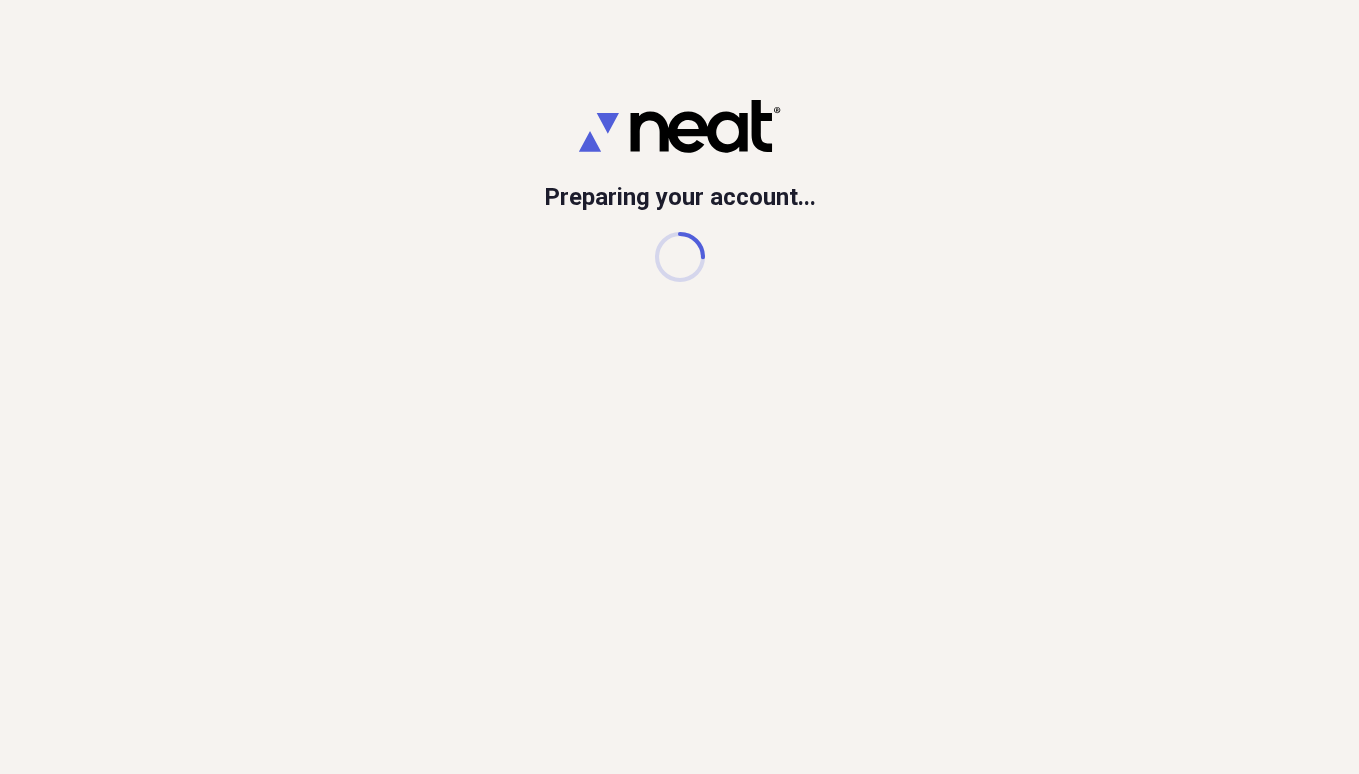 scroll, scrollTop: 0, scrollLeft: 0, axis: both 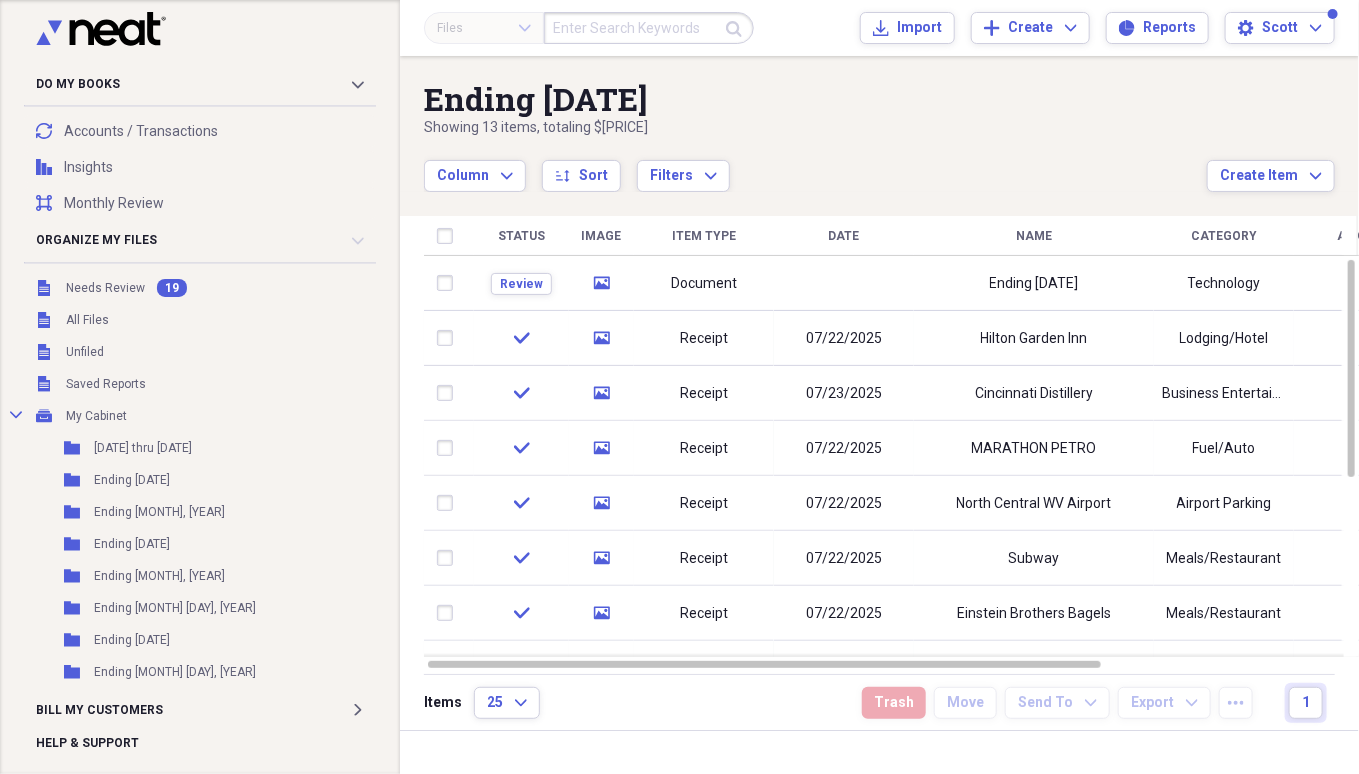 click 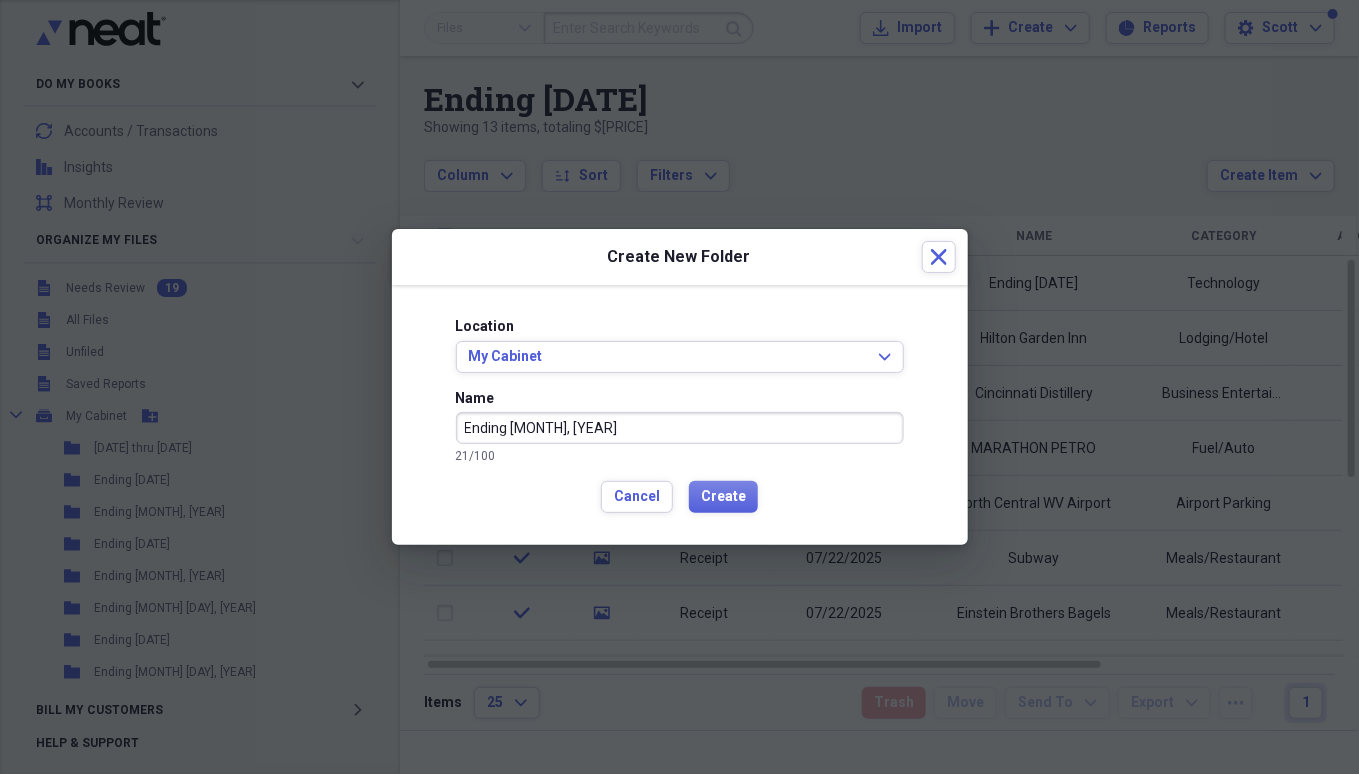 type on "Ending [MONTH], [YEAR]" 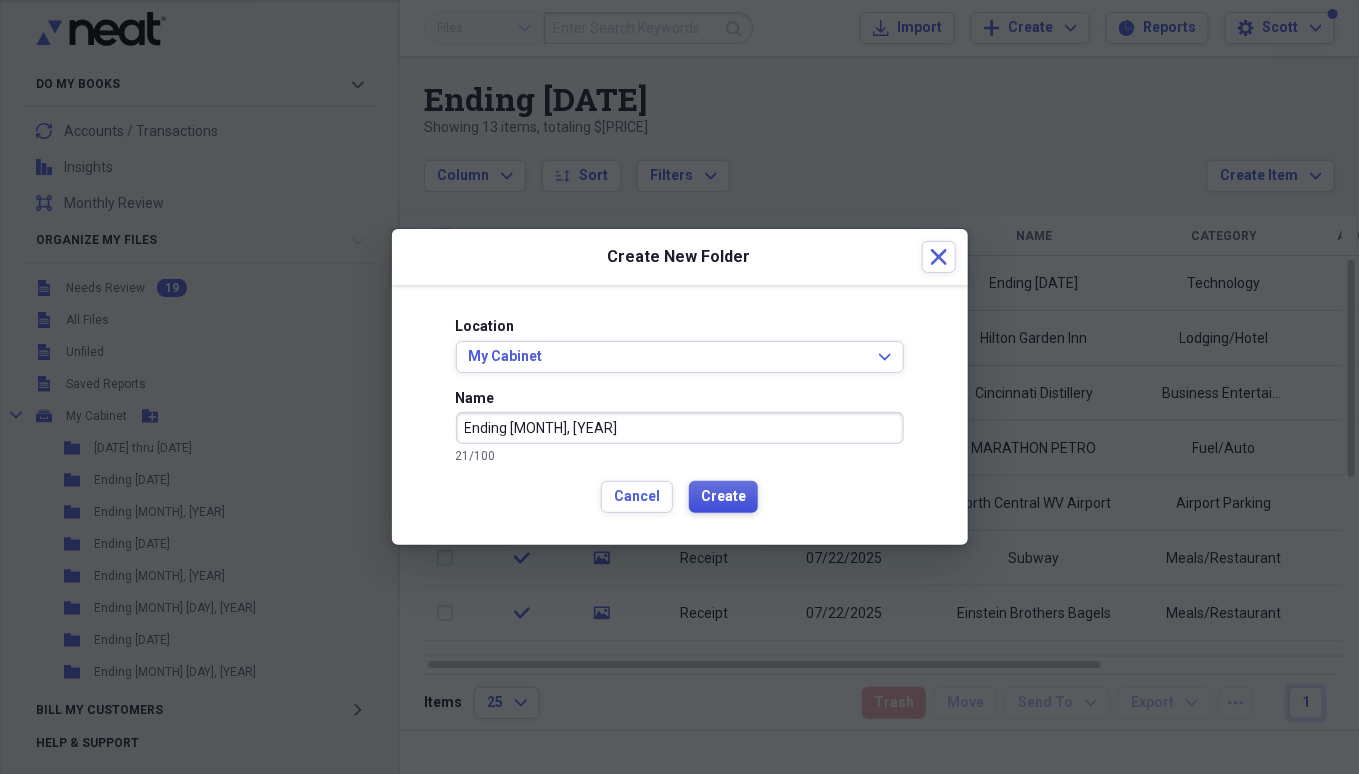 click on "Create" at bounding box center (723, 497) 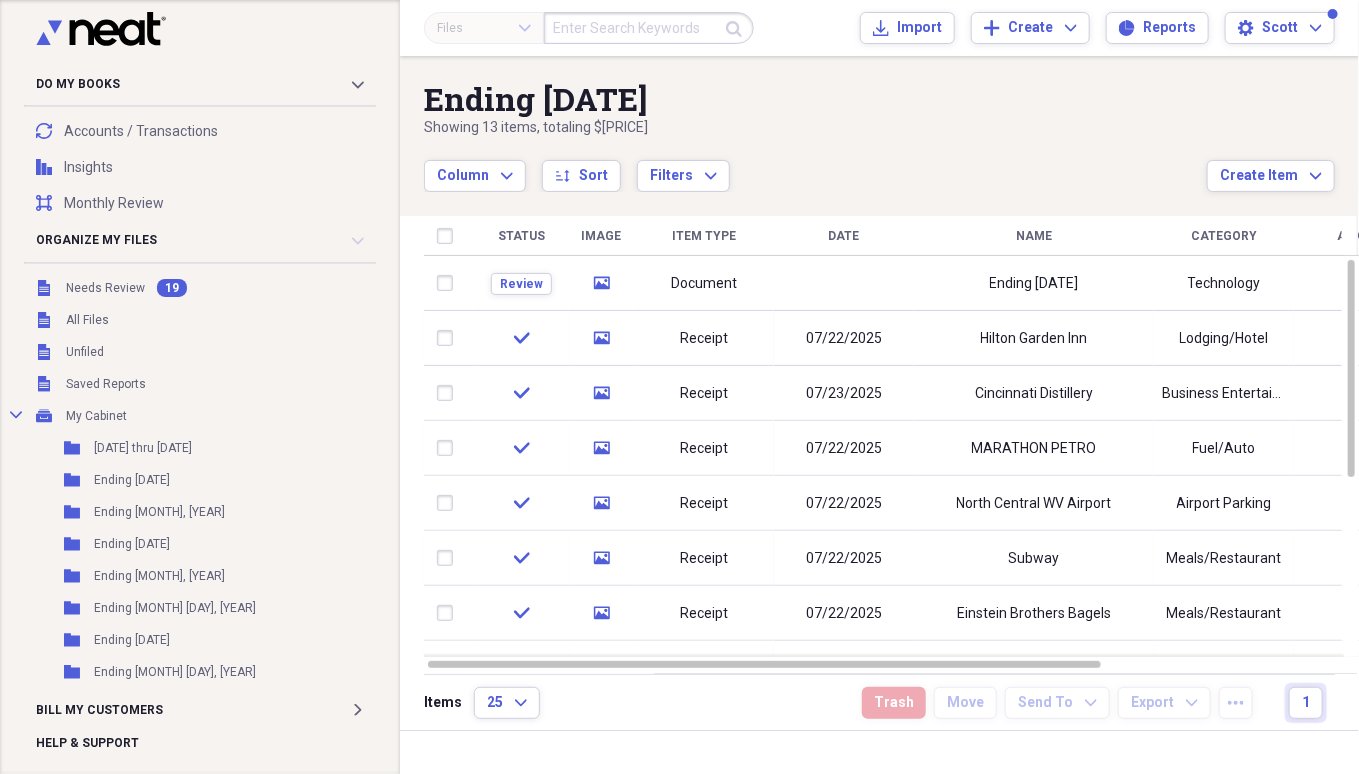 click on "Needs Review" at bounding box center [105, 288] 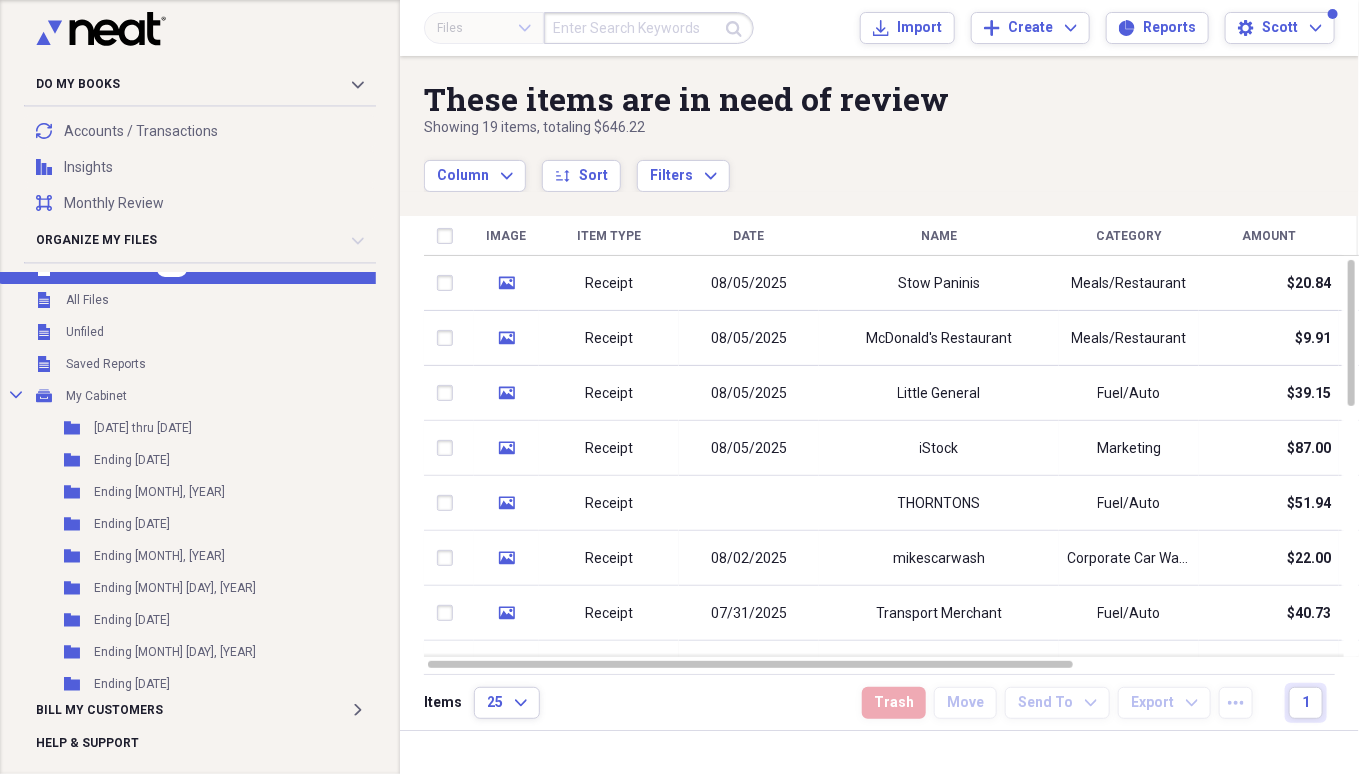 scroll, scrollTop: 0, scrollLeft: 0, axis: both 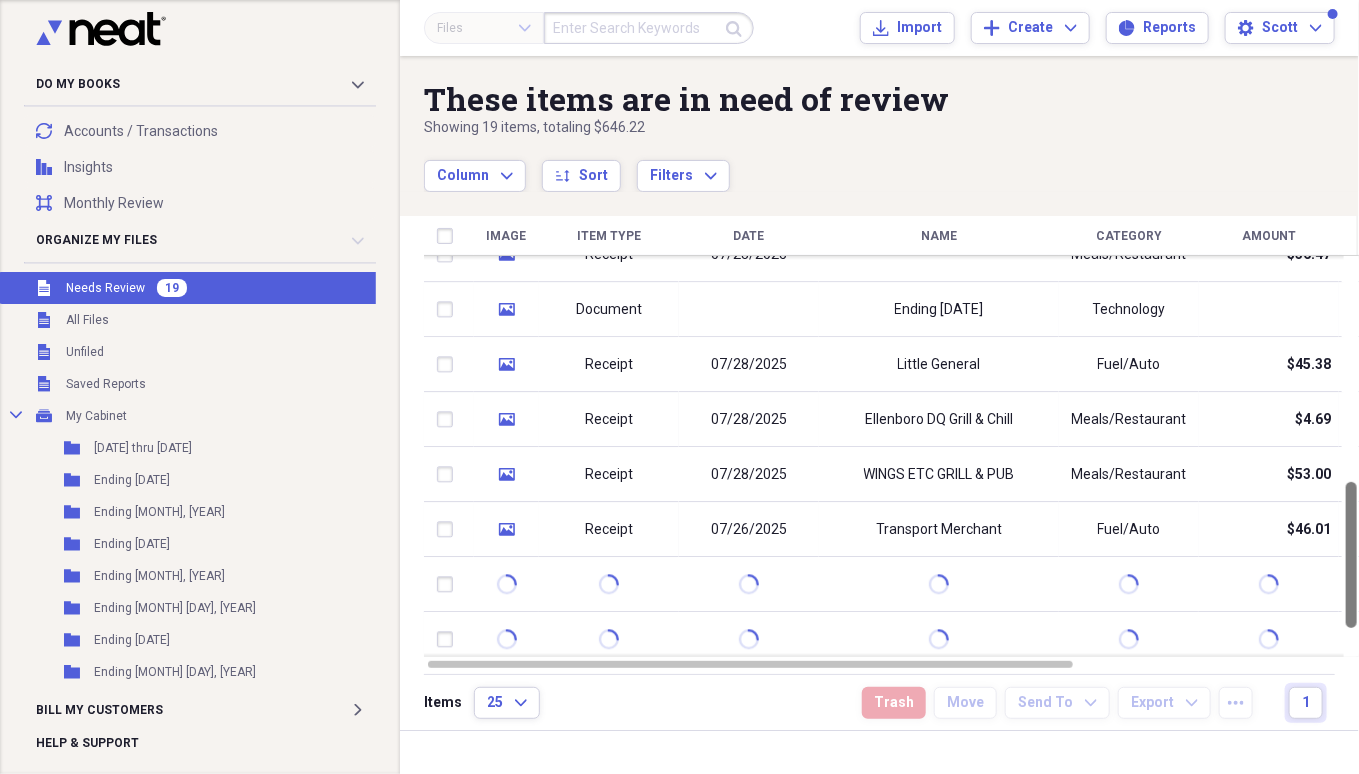 drag, startPoint x: 1350, startPoint y: 367, endPoint x: 1338, endPoint y: 588, distance: 221.32555 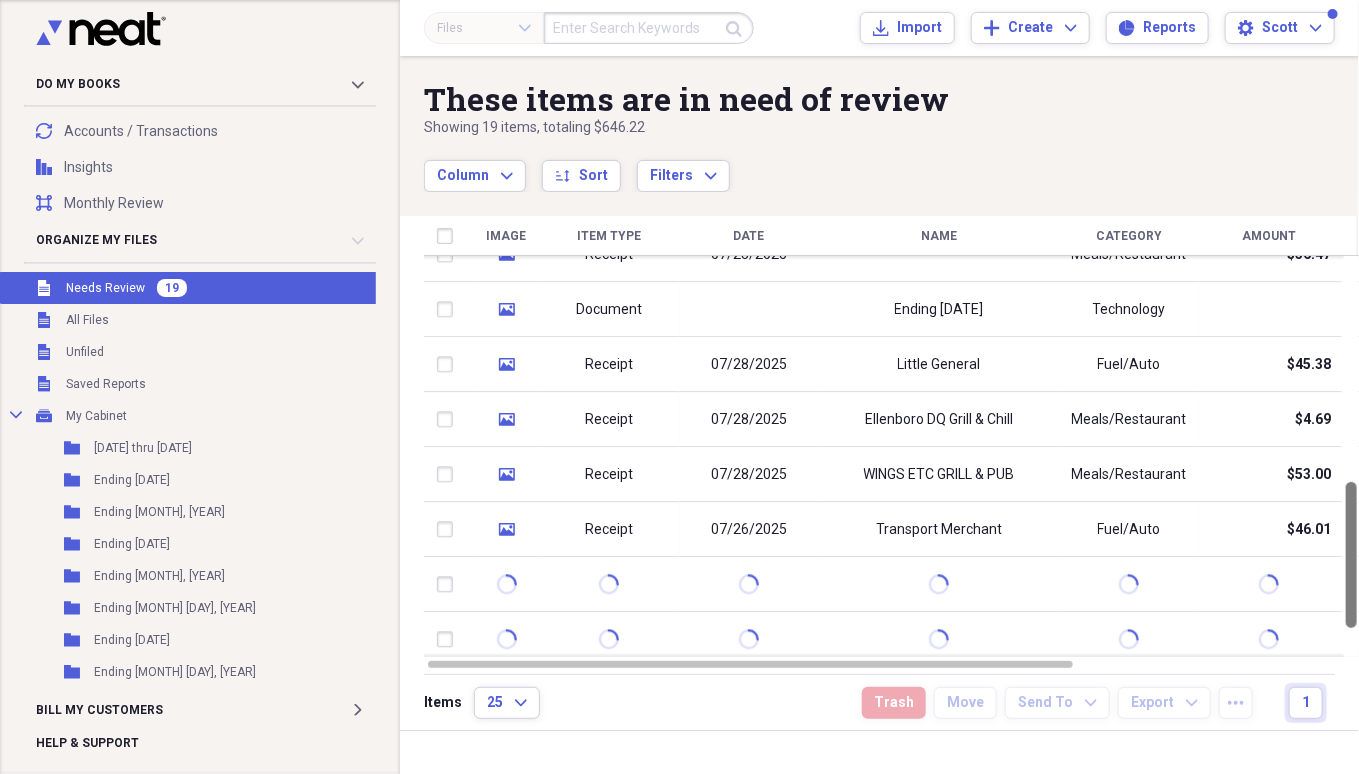 click on "Image Item Type Date Name Category Amount Source Date Added chevron-down Folder media Receipt [MONTH]/[DAY]/[YEAR] iStock Marketing $87.00 Mobile [MONTH]/[DAY]/[YEAR] [HOUR]:[MINUTE] [AM/PM] Unfiled media Receipt THORNTONS Fuel/Auto $51.94 Mobile [MONTH]/[DAY]/[YEAR] [HOUR]:[MINUTE] [AM/PM] Unfiled media Receipt [MONTH]/[DAY]/[YEAR] mikescarwash Corporate Car Wash $22.00 Mobile [MONTH]/[DAY]/[YEAR] [HOUR]:[MINUTE] [AM/PM] Unfiled media Receipt [MONTH]/[DAY]/[YEAR] Transport Merchant Fuel/Auto $40.73 Mobile [MONTH]/[DAY]/[YEAR] [HOUR]:[MINUTE] [AM/PM] Unfiled media Receipt [MONTH]/[DAY]/[YEAR] McDonalds Restaurant Meals/Restaurant $58.00 Mobile [MONTH]/[DAY]/[YEAR] [HOUR]:[MINUTE] [AM/PM] Unfiled media Receipt [MONTH]/[DAY]/[YEAR] Meals/Restaurant $20.00 Mobile [MONTH]/[DAY]/[YEAR] [HOUR]:[MINUTE] [AM/PM] Unfiled media Receipt [MONTH]/[DAY]/[YEAR] Buffalo Wild Wings Meals/Restaurant $57.05 Mobile [MONTH]/[DAY]/[YEAR] [HOUR]:[MINUTE] [AM/PM] Unfiled media Receipt [MONTH]/[DAY]/[YEAR] Meals/Restaurant $36.47 Mobile [MONTH]/[DAY]/[YEAR] [HOUR]:[MINUTE] [AM/PM] Unfiled media Document Ending [MONTH] [DAY], [YEAR] Technology Report [MONTH]/[DAY]/[YEAR] [HOUR]:[MINUTE] [AM/PM] Ending [MONTH] [DAY], [YEAR] media Receipt [MONTH]/[DAY]/[YEAR] Little General Fuel/Auto $45.38 Mobile [MONTH]/[DAY]/[YEAR] [HOUR]:[MINUTE] [AM/PM] Unfiled media Receipt [MONTH]/[DAY]/[YEAR] $[DIGITS].[DIGITS]" at bounding box center (891, 445) 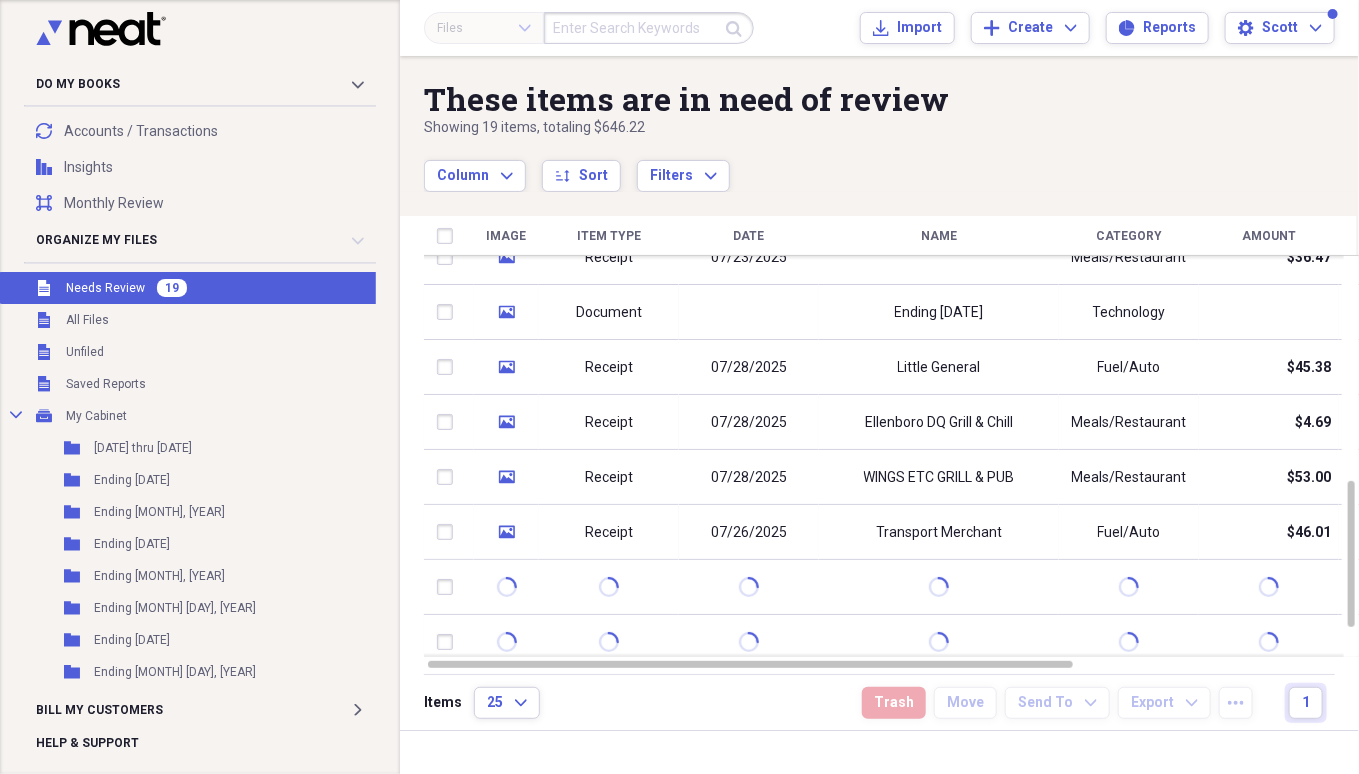 click on "Transport Merchant" at bounding box center (939, 532) 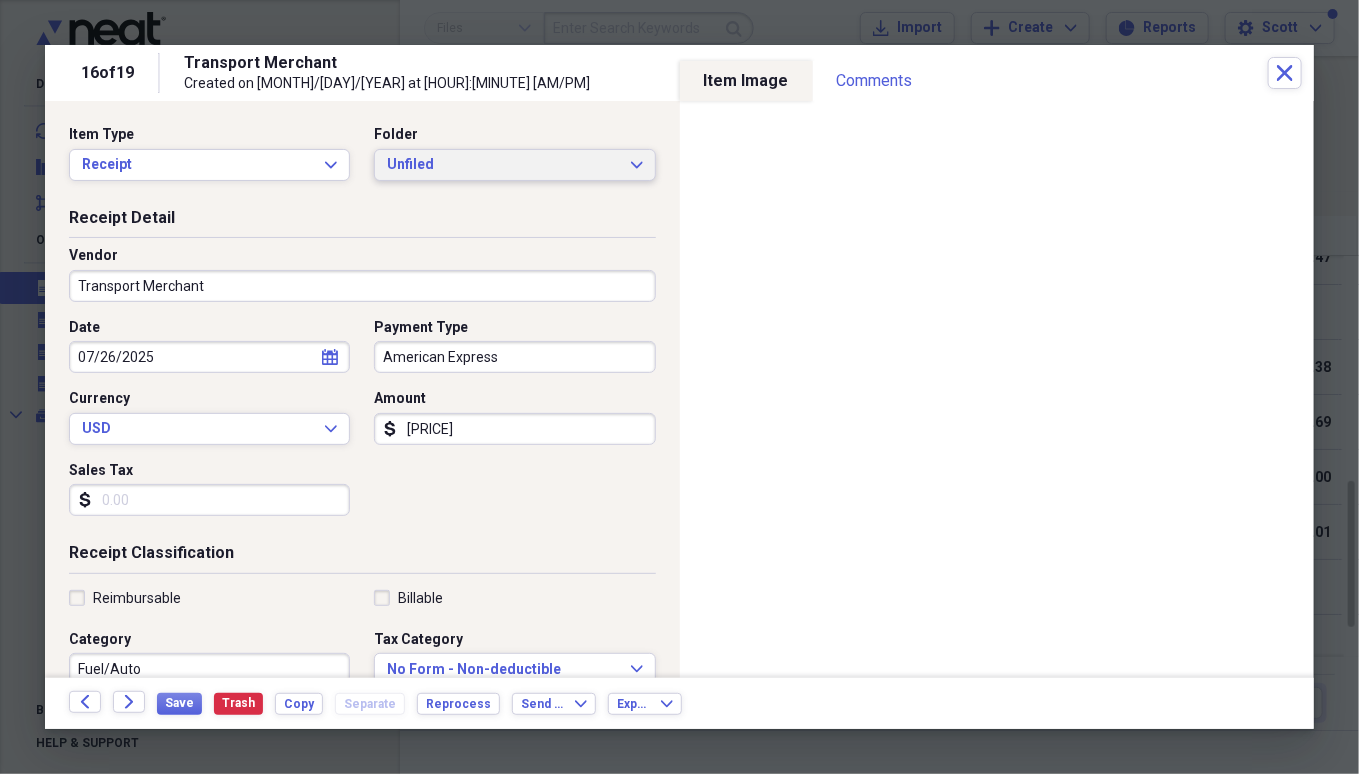 click on "Expand" 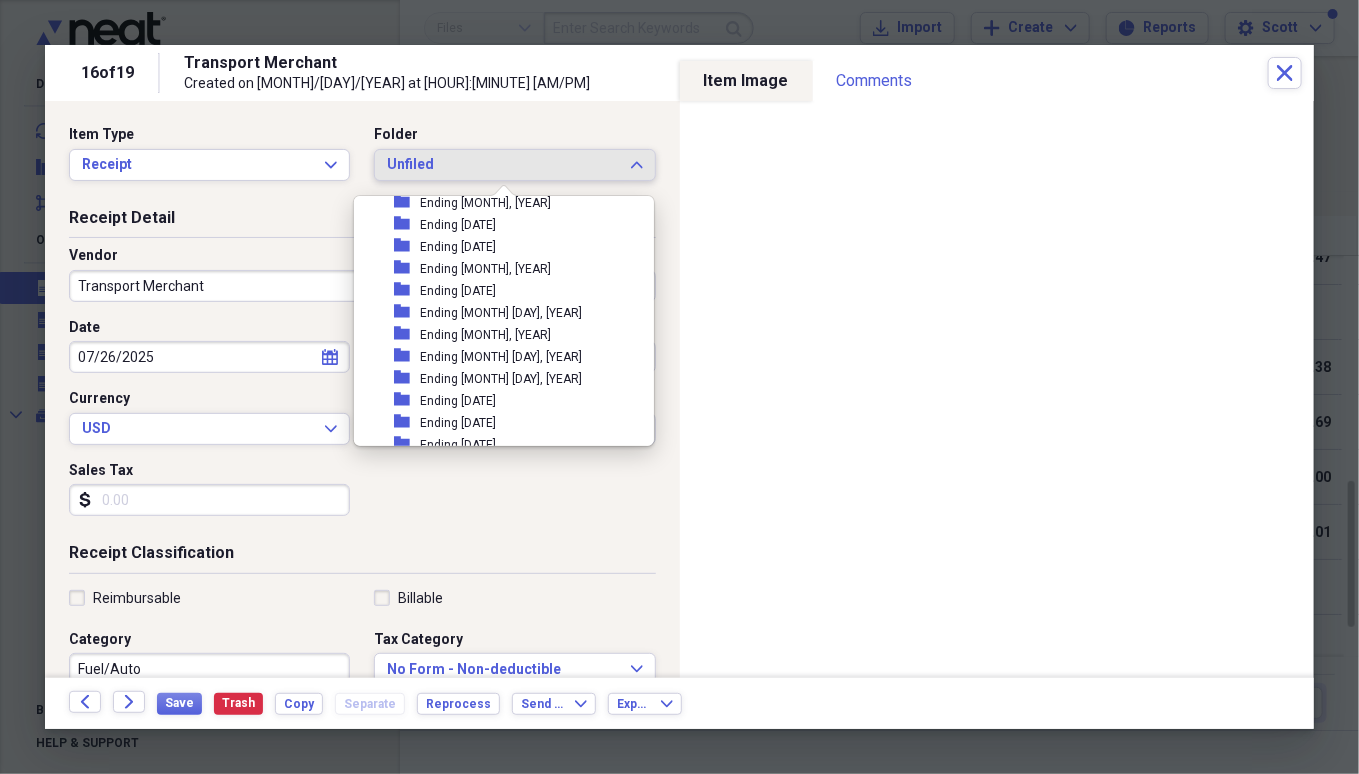 scroll, scrollTop: 200, scrollLeft: 0, axis: vertical 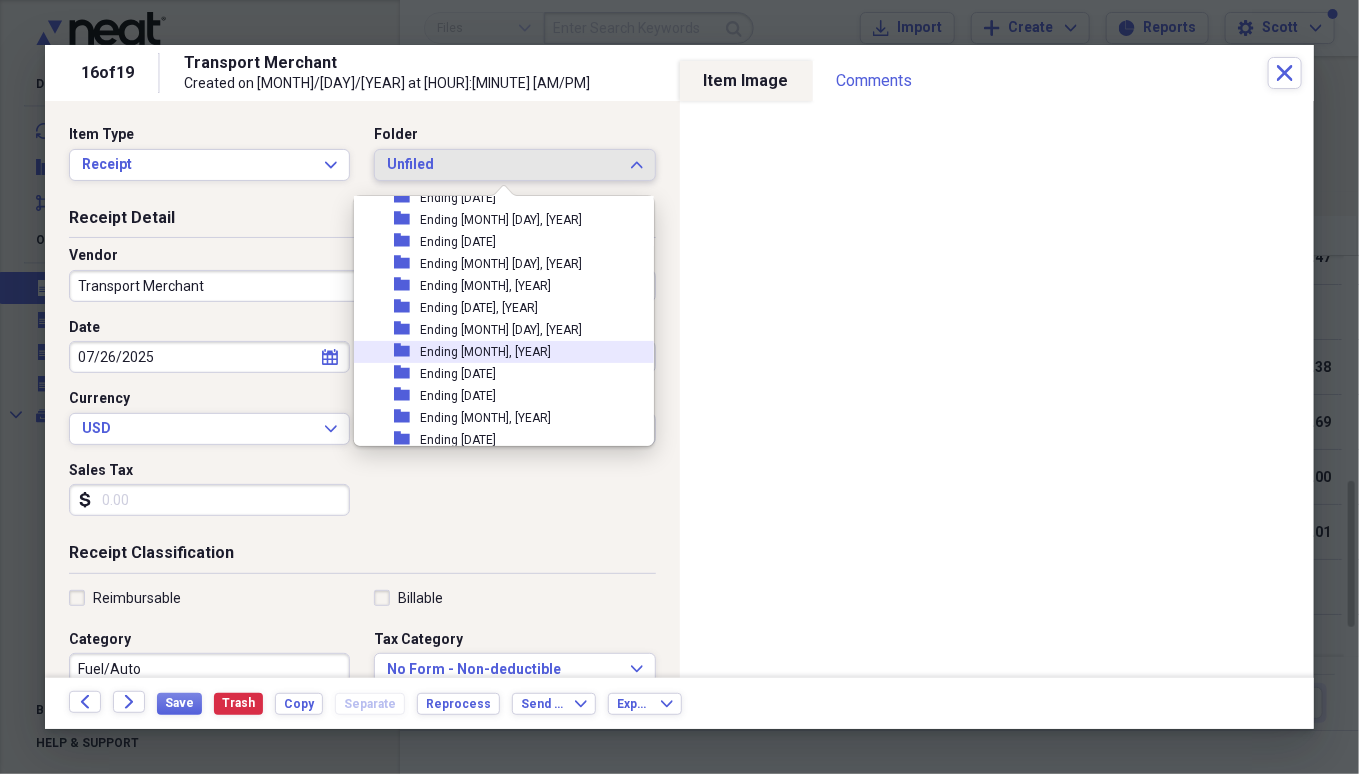 click on "folder Ending [DATE]" at bounding box center (496, 352) 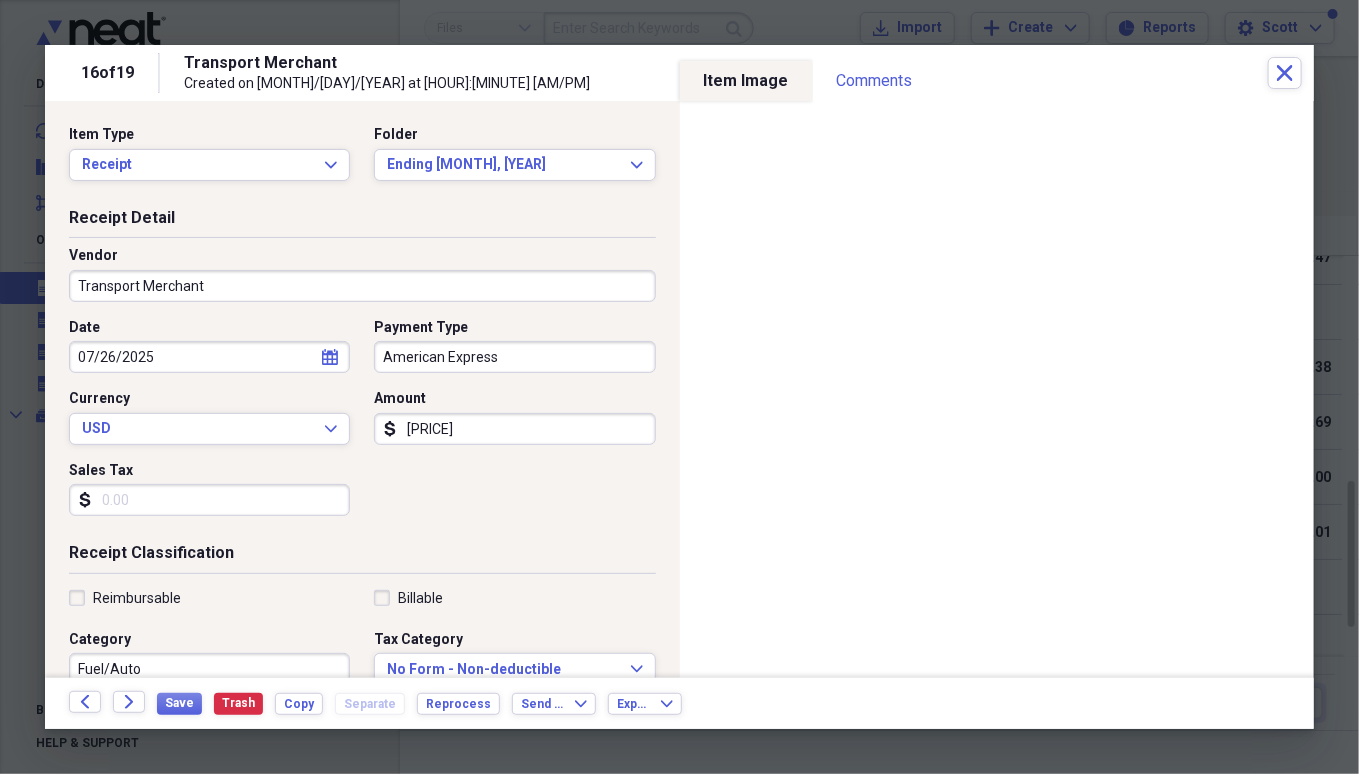 click on "Reimbursable" at bounding box center [125, 598] 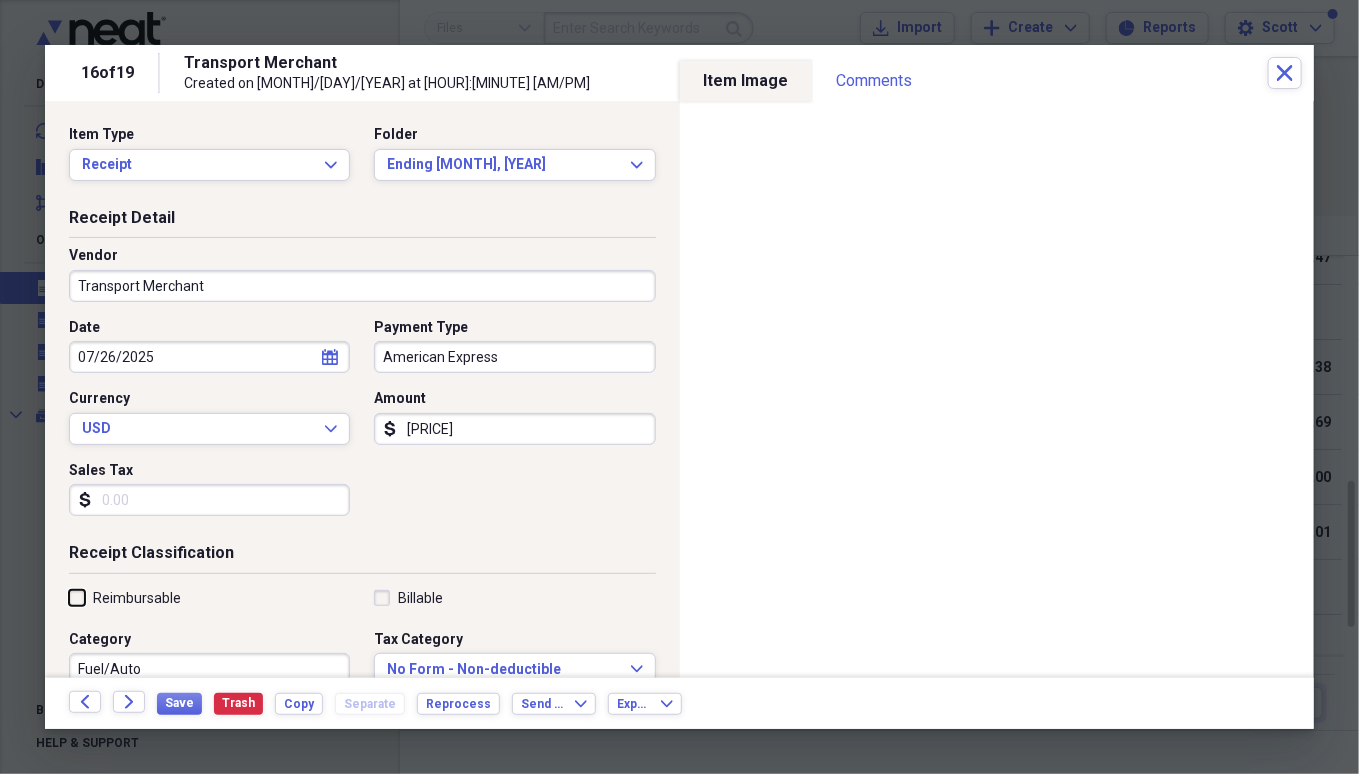 click on "Reimbursable" at bounding box center [69, 597] 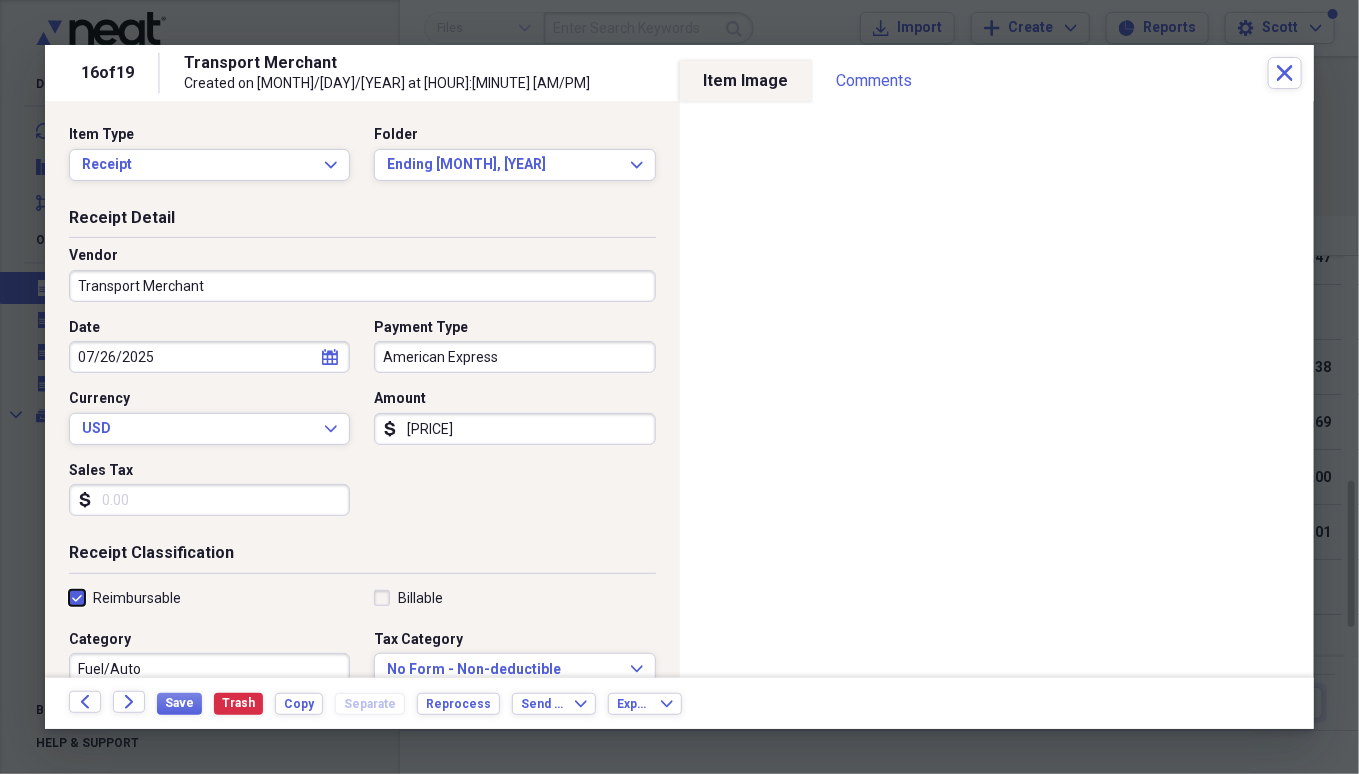 checkbox on "true" 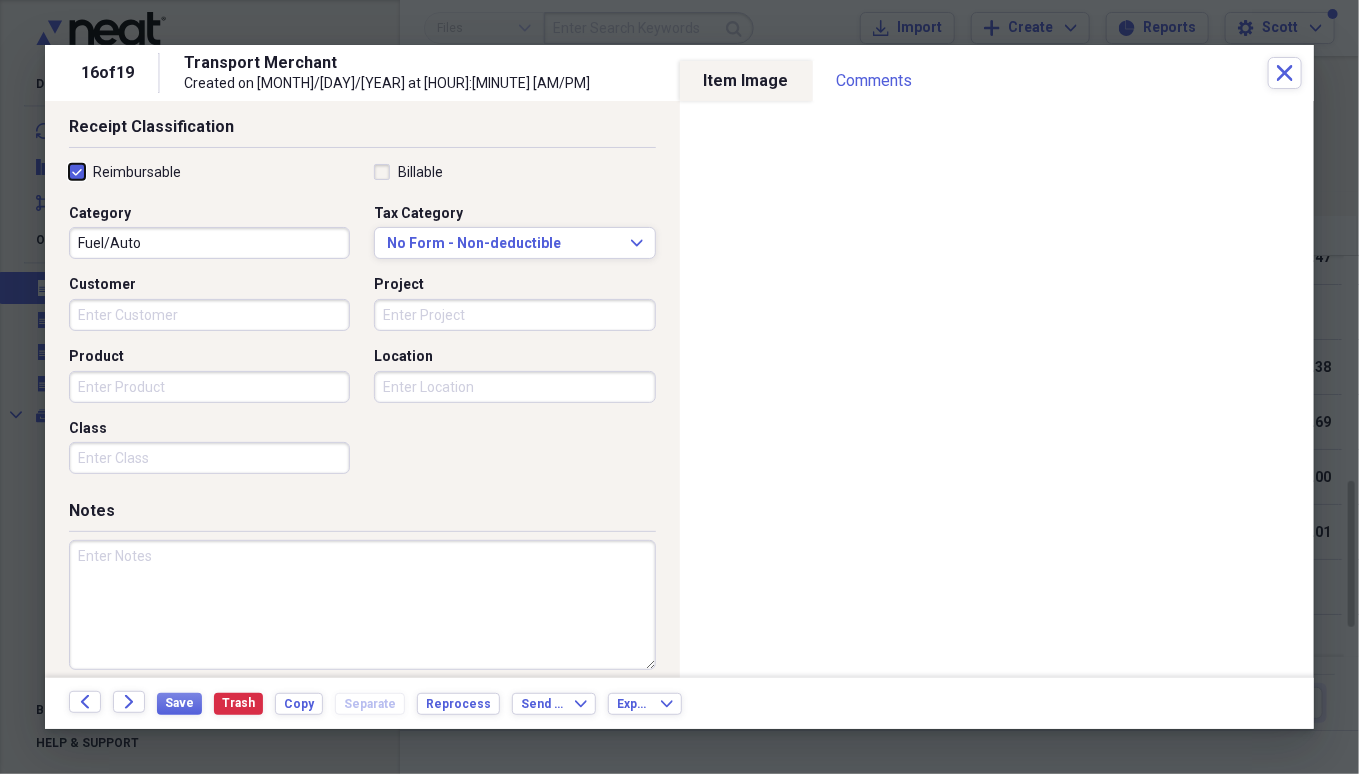 scroll, scrollTop: 440, scrollLeft: 0, axis: vertical 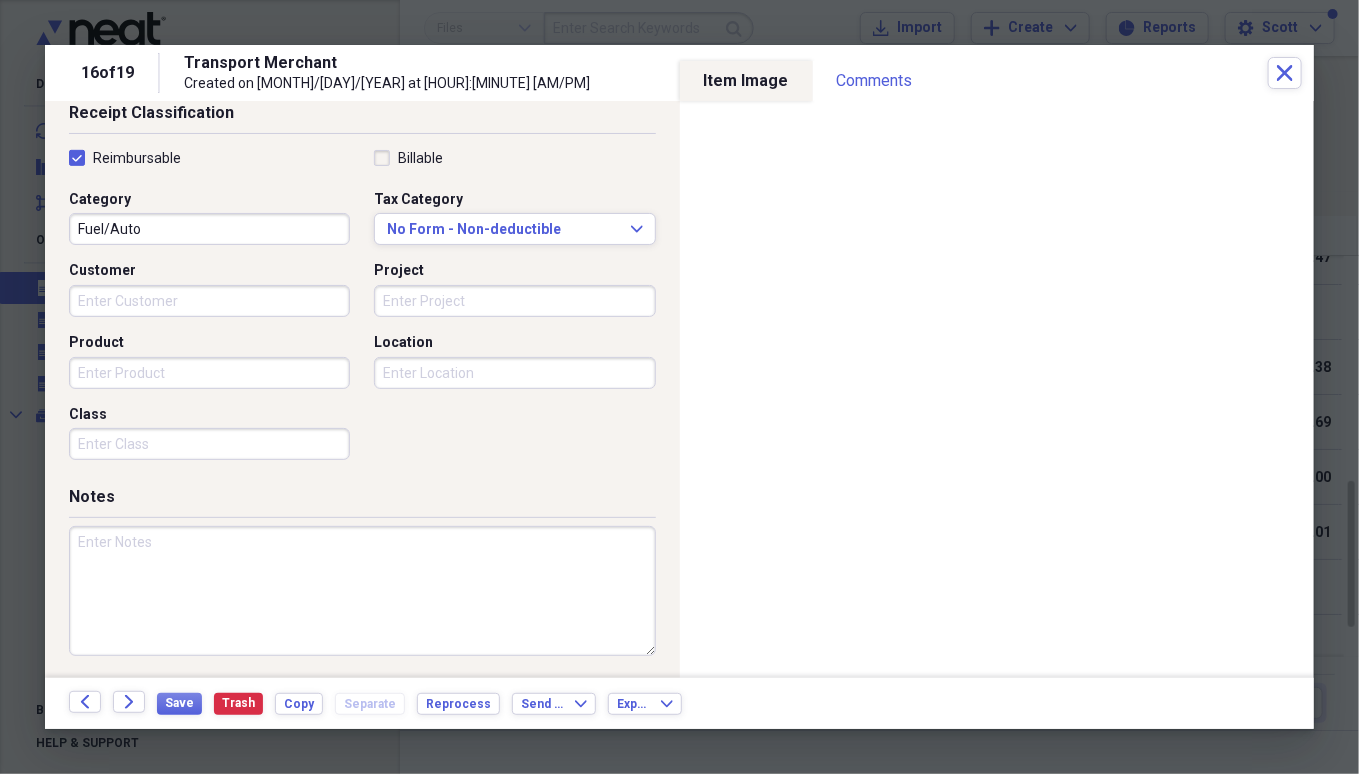 click at bounding box center [362, 591] 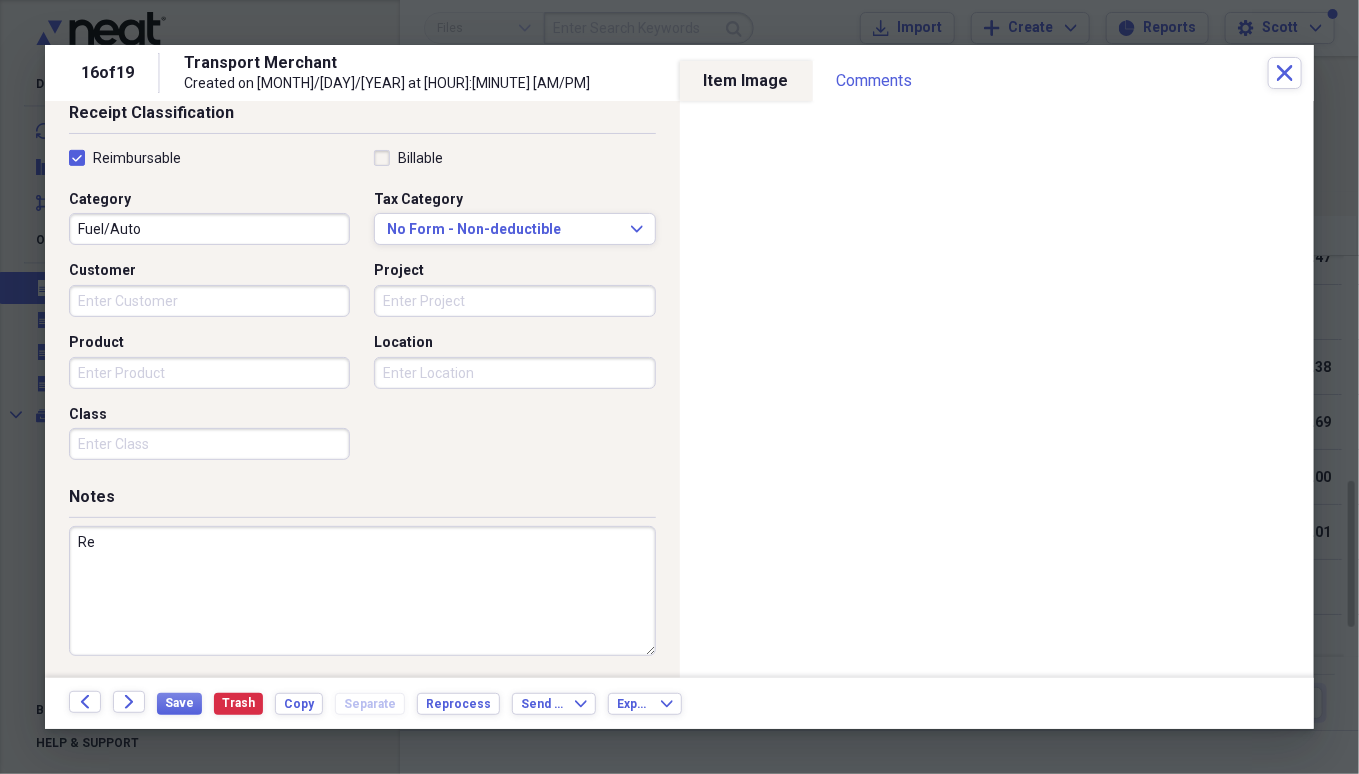type on "R" 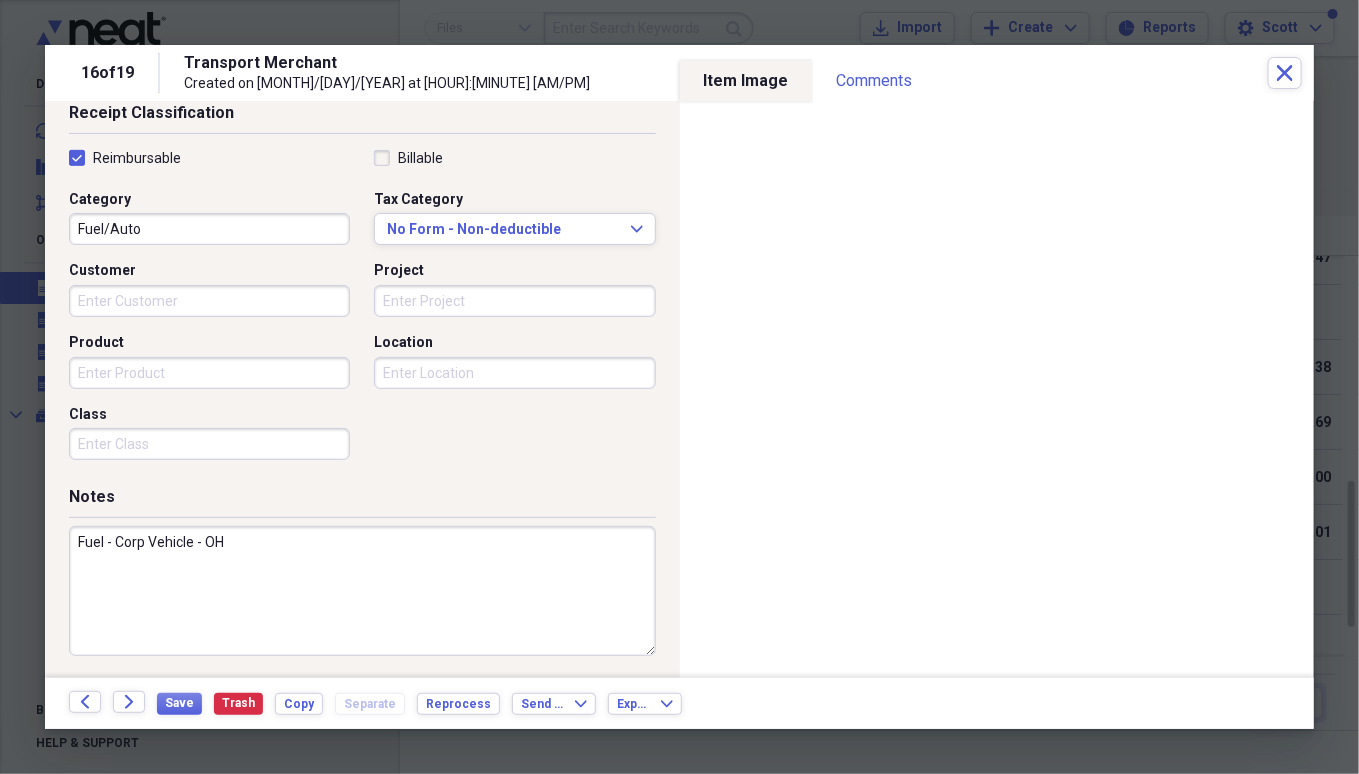 type on "Fuel - Corp Vehicle - OH" 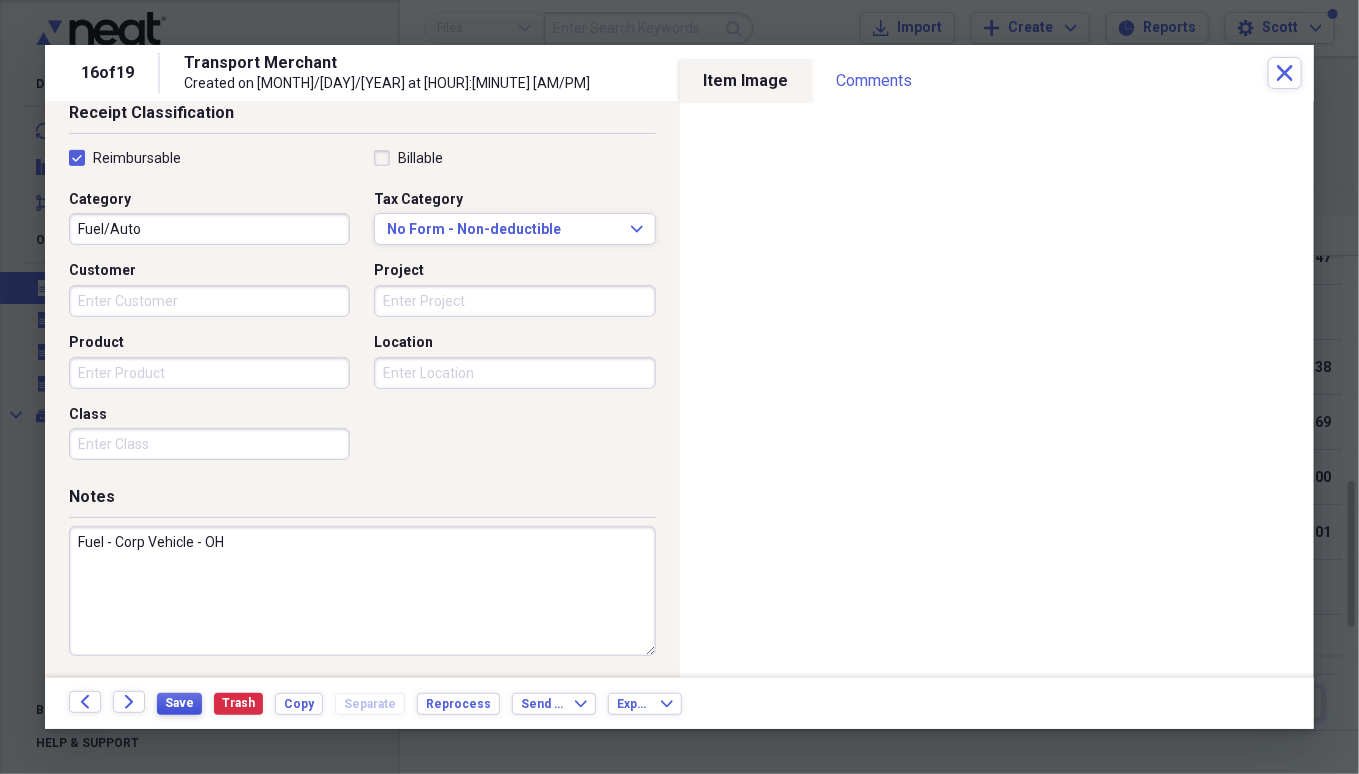 click on "Save" at bounding box center (179, 703) 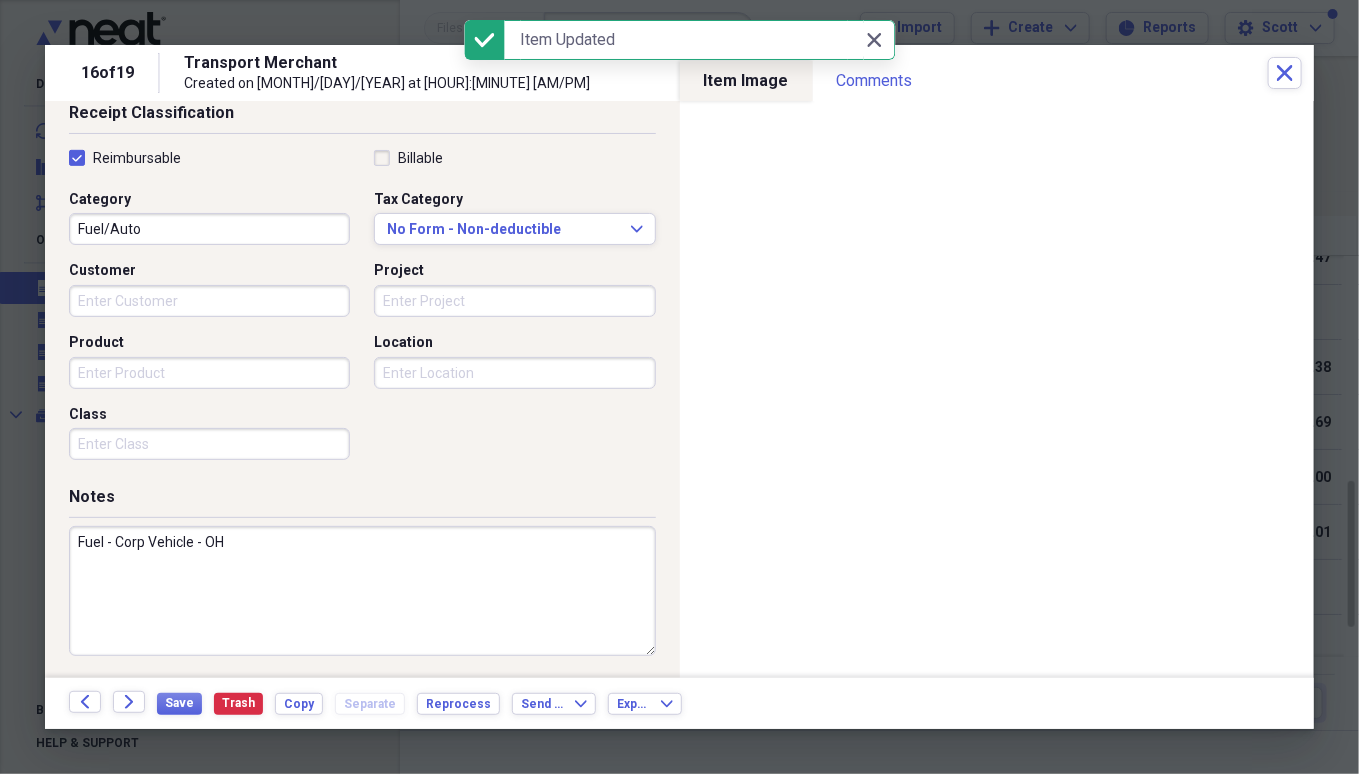 click on "Close Close" at bounding box center (875, 40) 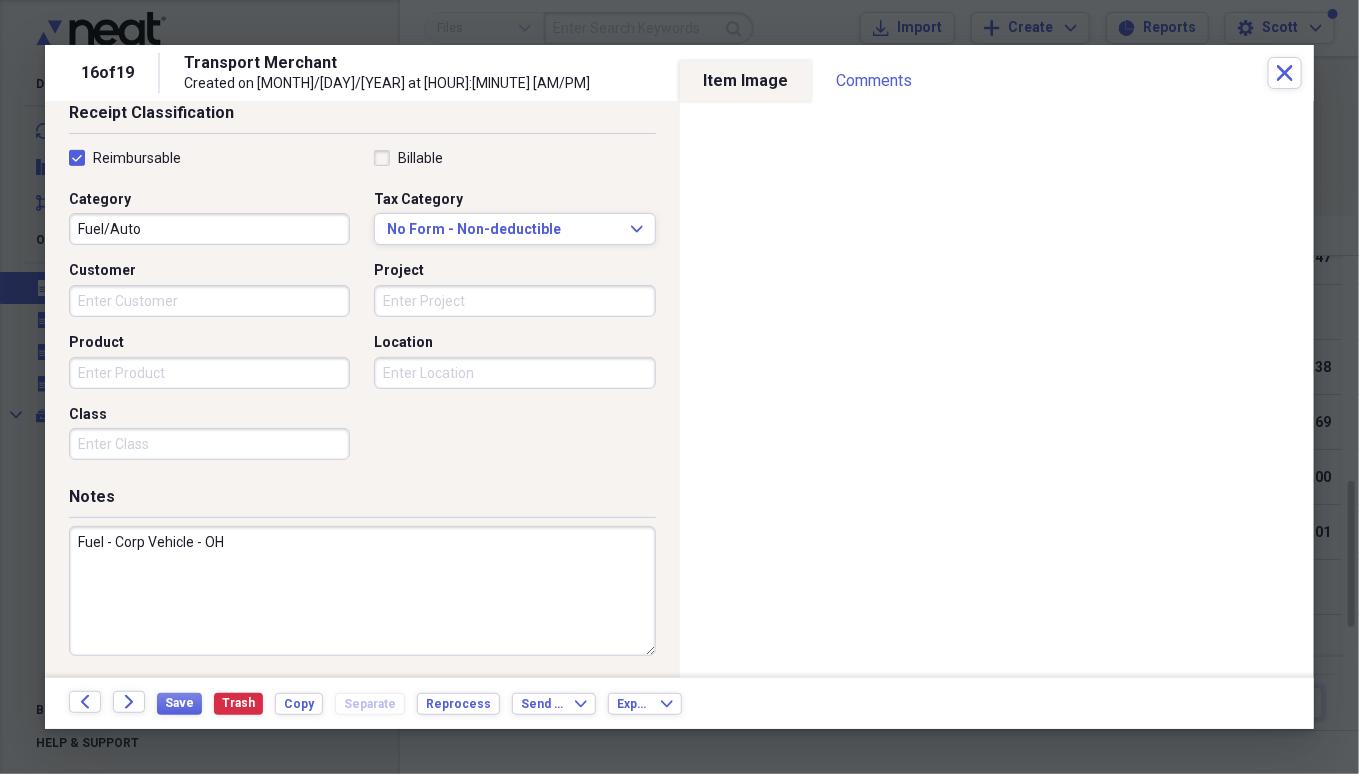 scroll, scrollTop: 0, scrollLeft: 0, axis: both 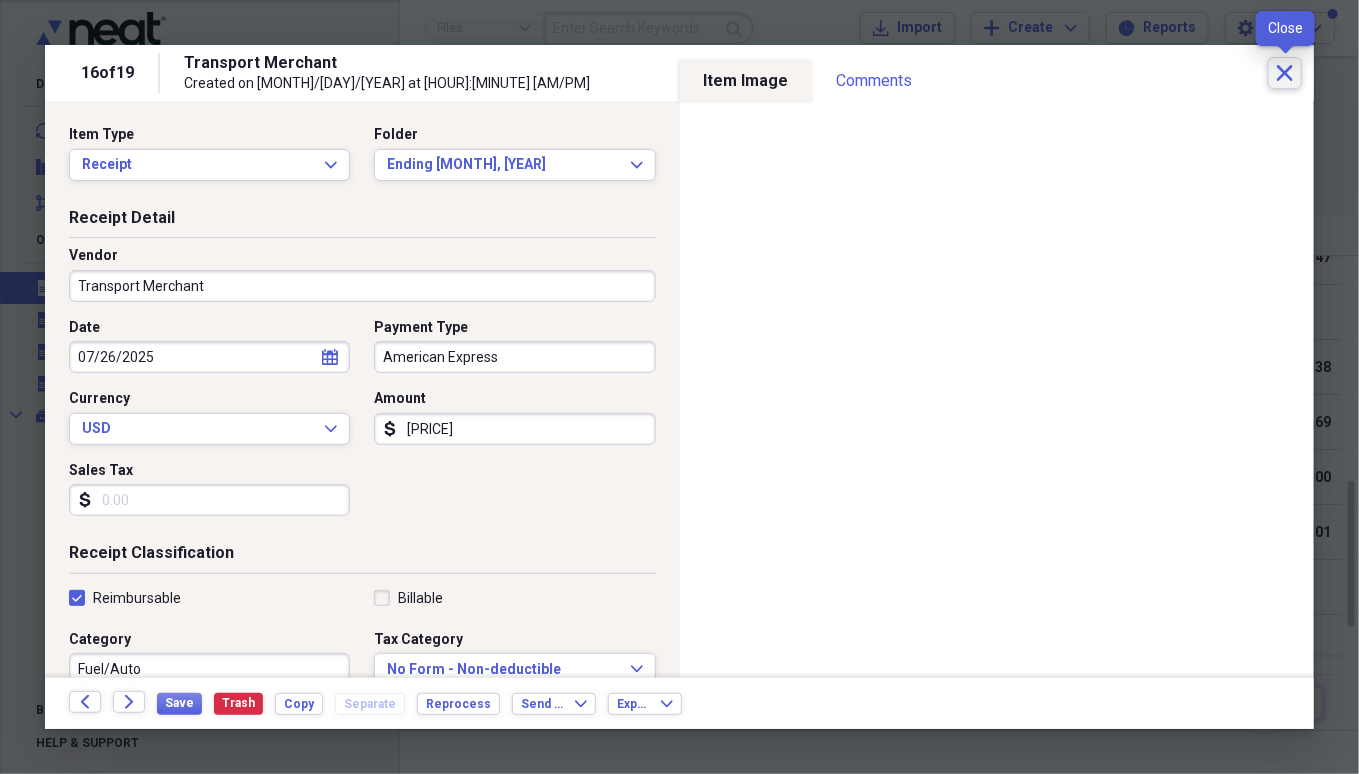 click 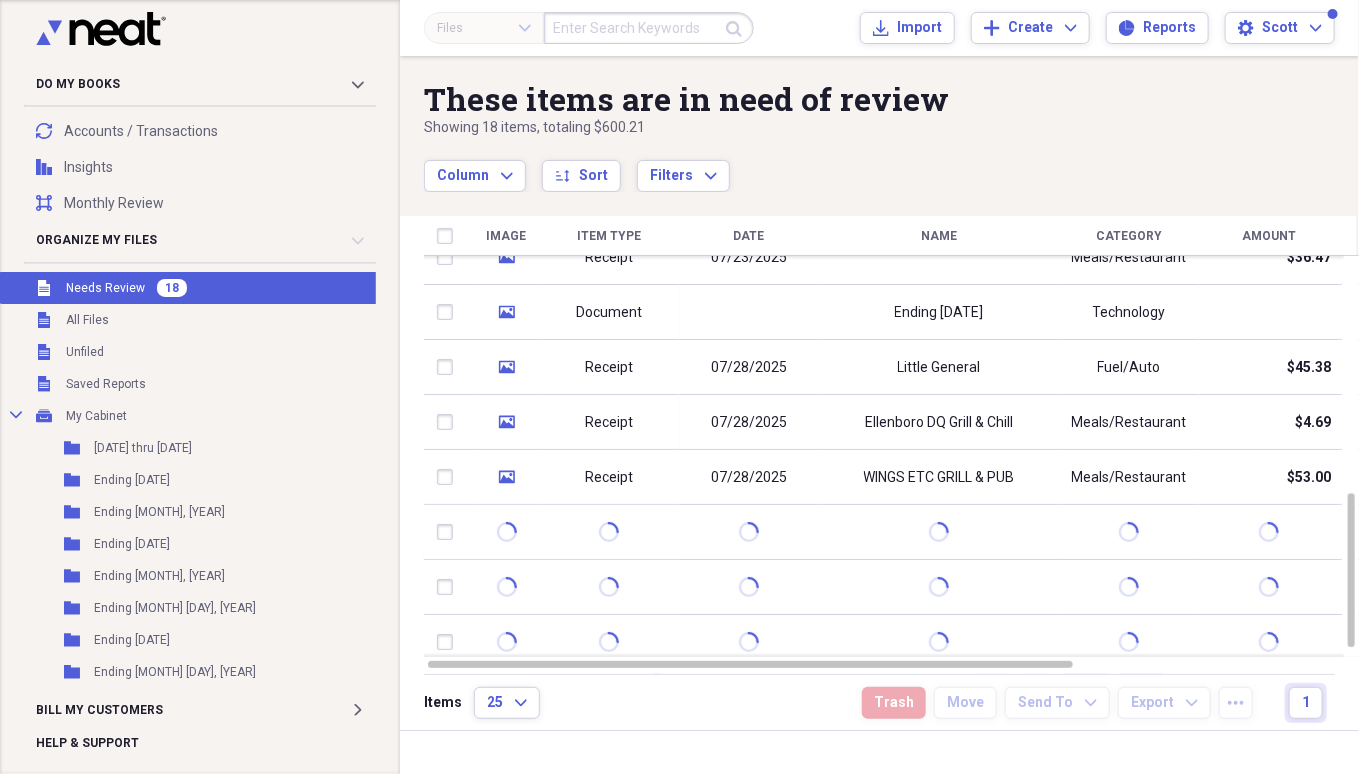 click on "WINGS ETC GRILL & PUB" at bounding box center (939, 477) 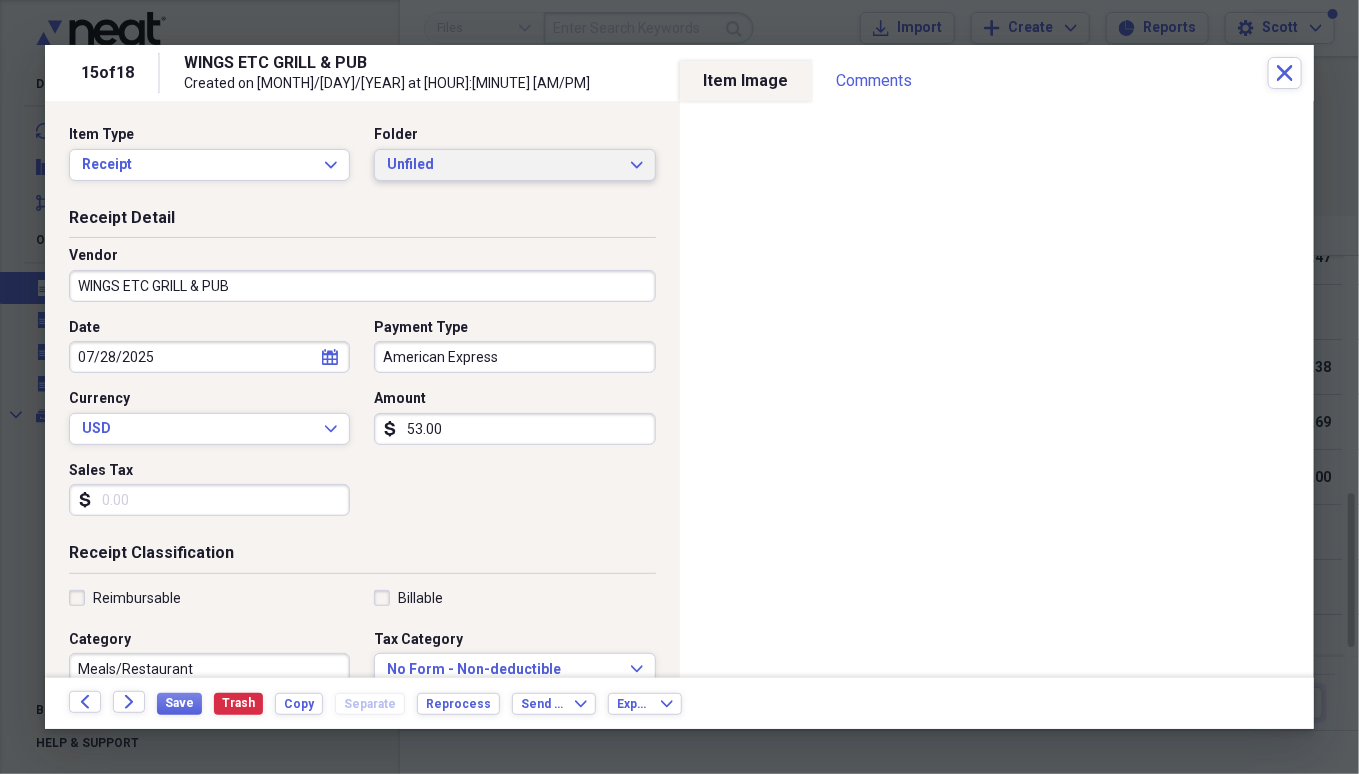 click on "Expand" 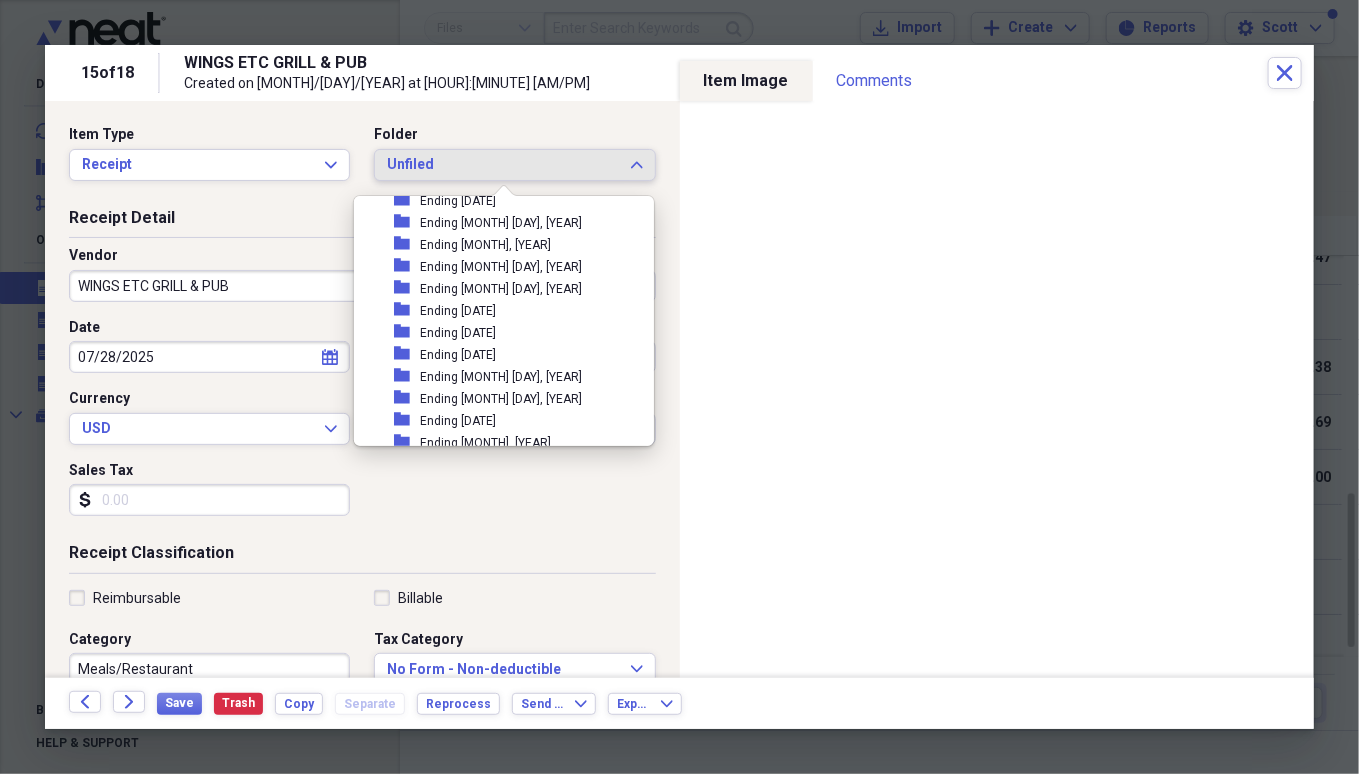 scroll, scrollTop: 431, scrollLeft: 0, axis: vertical 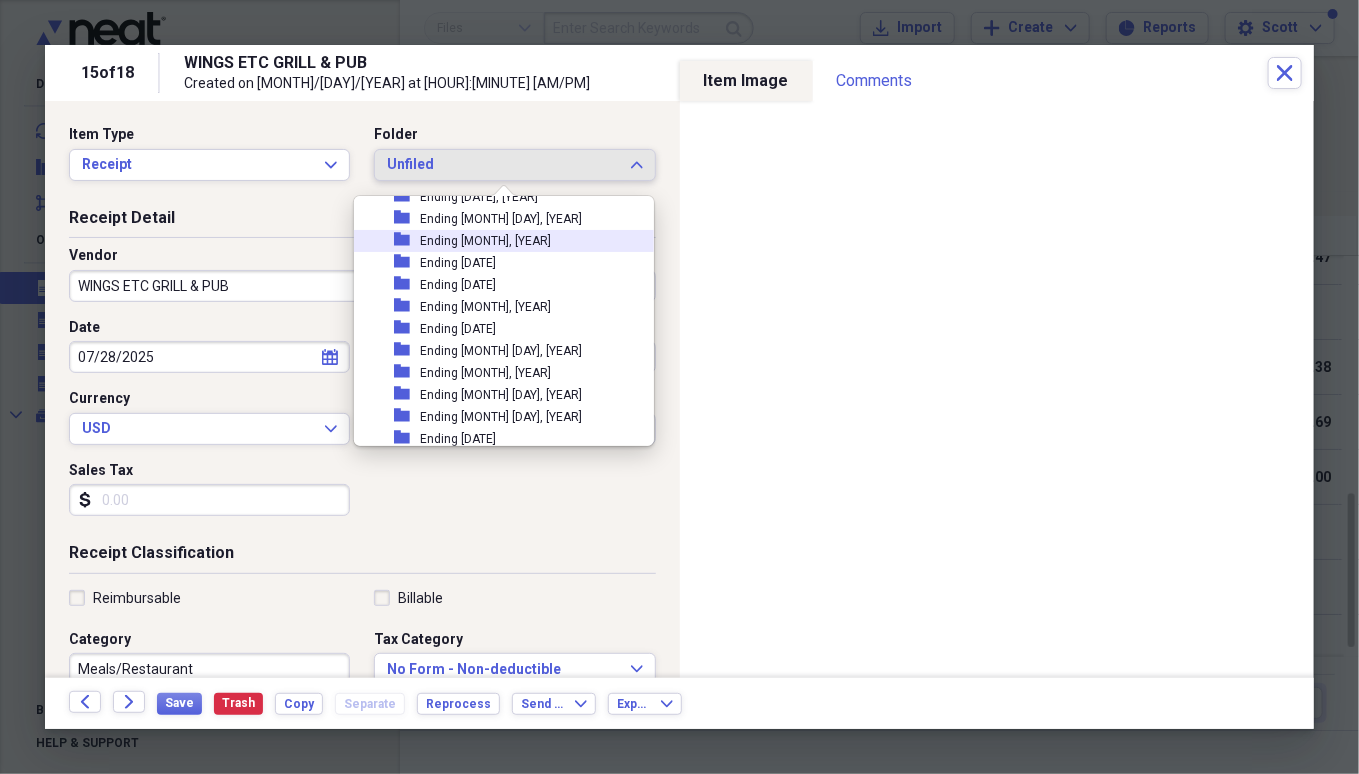 click on "folder Ending [DATE]" at bounding box center [496, 241] 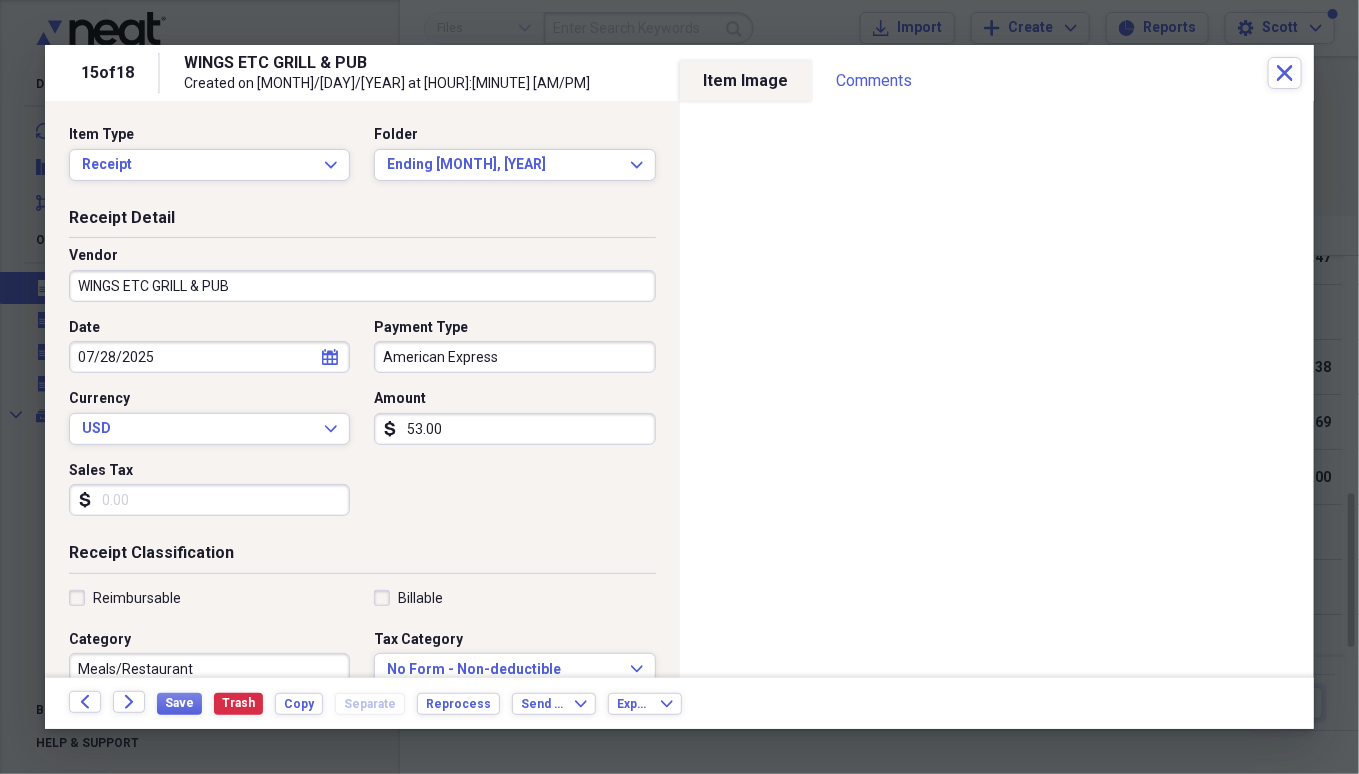 click on "Reimbursable" at bounding box center (125, 598) 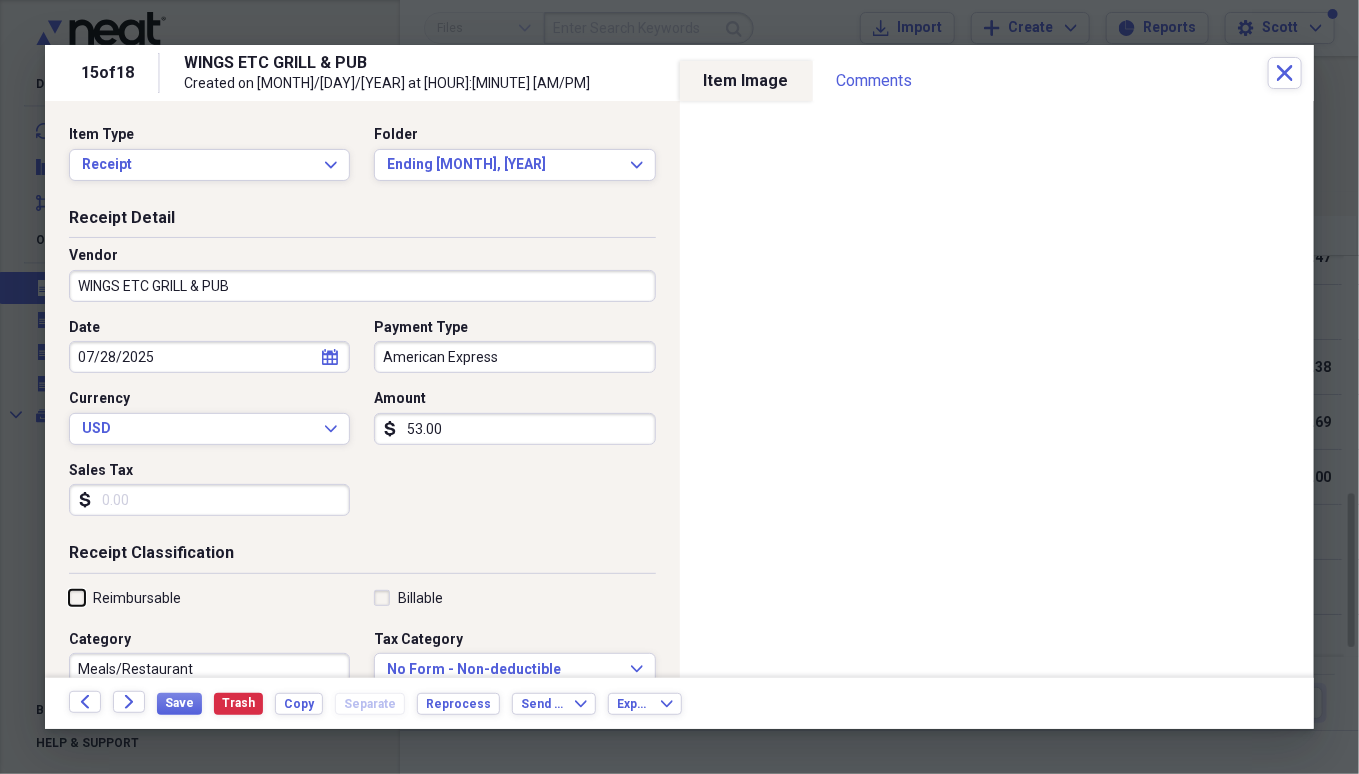 click on "Reimbursable" at bounding box center [69, 597] 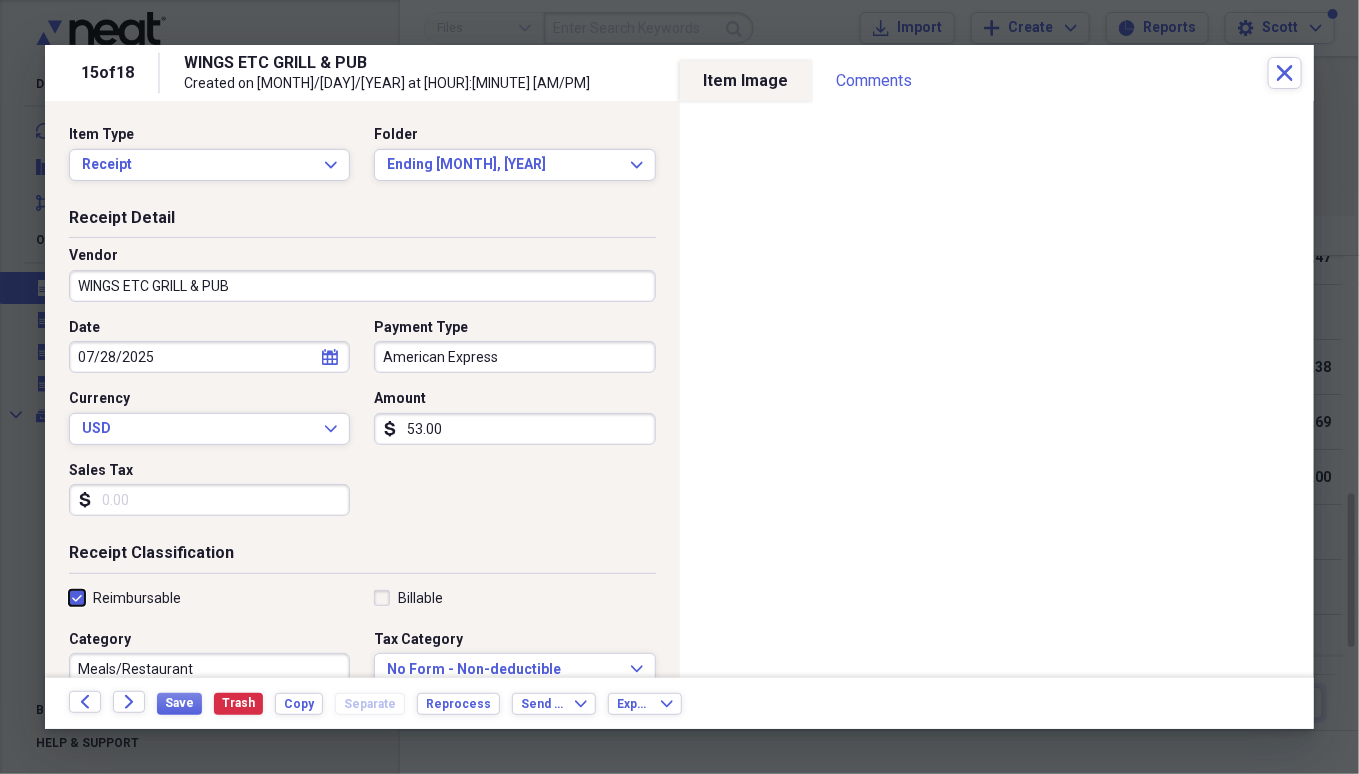 checkbox on "true" 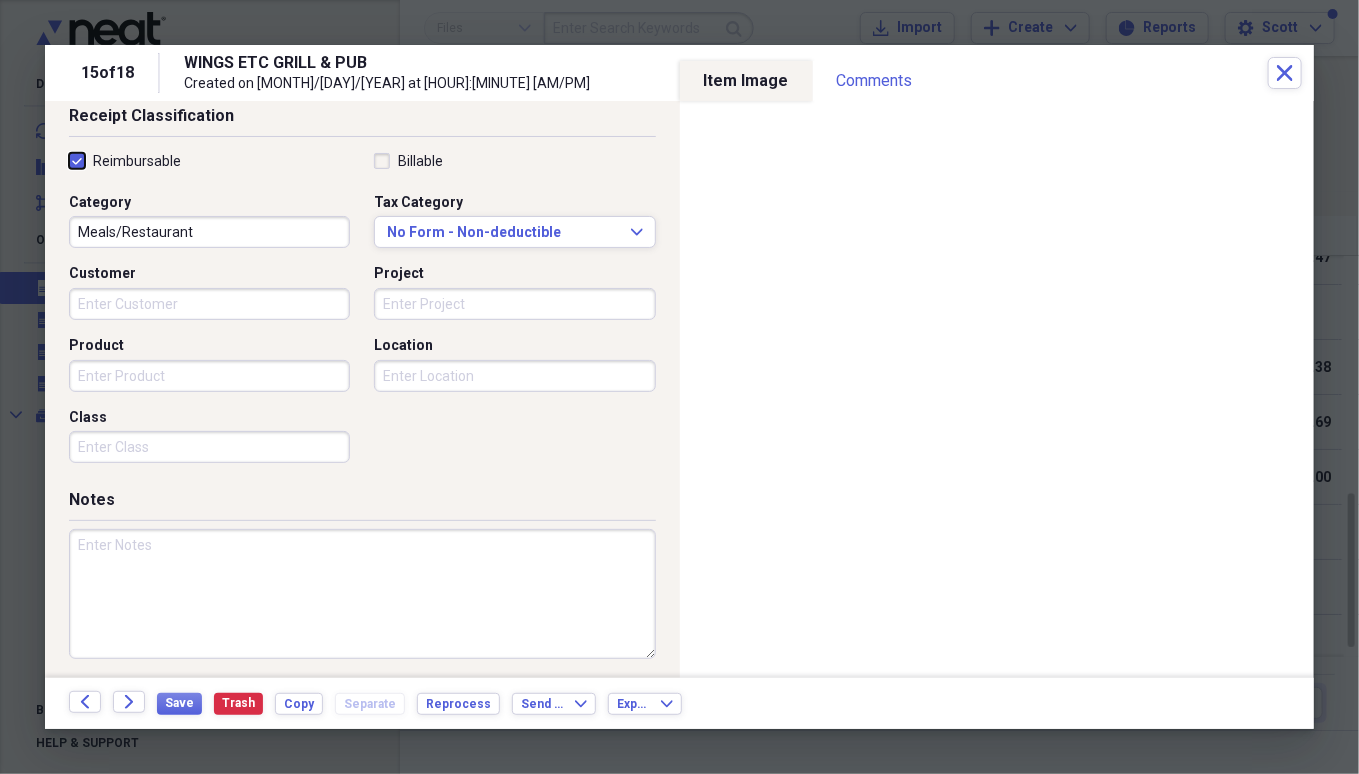 scroll, scrollTop: 442, scrollLeft: 0, axis: vertical 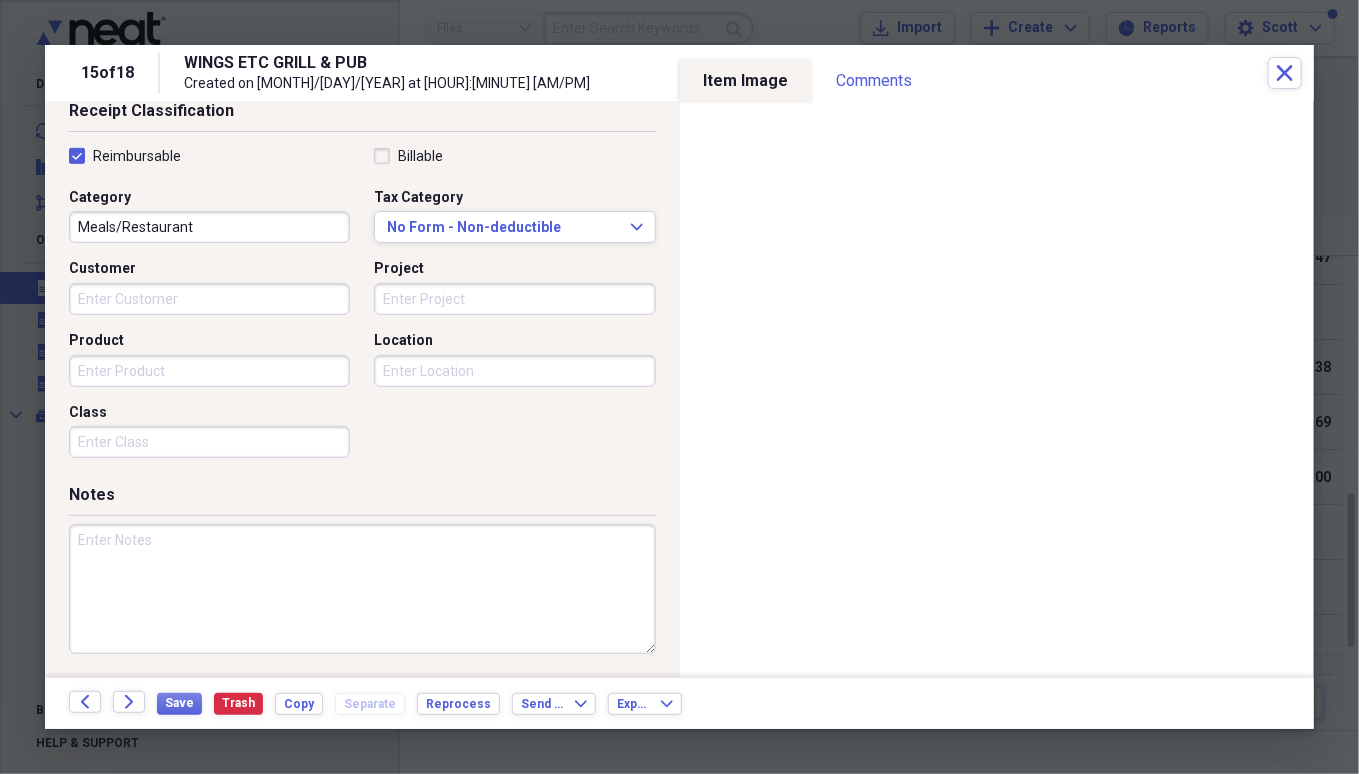click at bounding box center [362, 589] 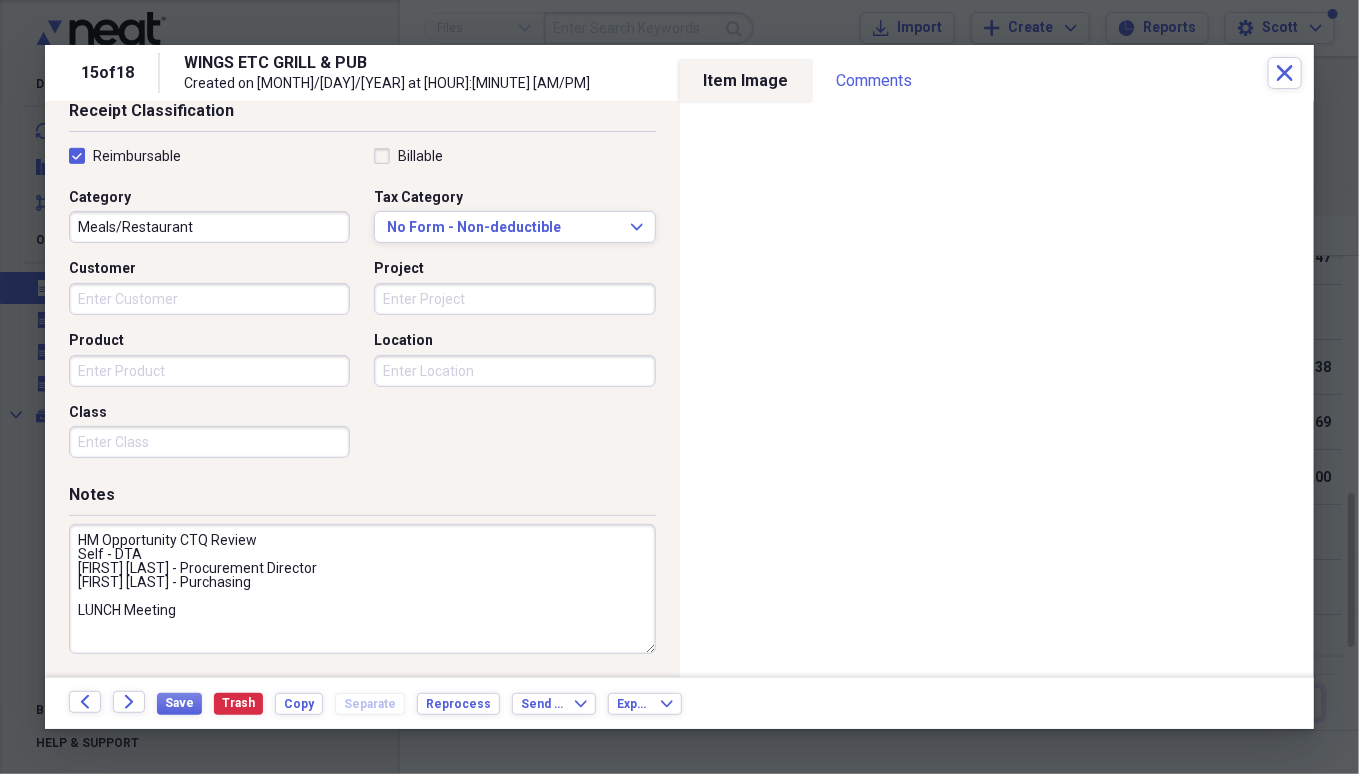 scroll, scrollTop: 0, scrollLeft: 0, axis: both 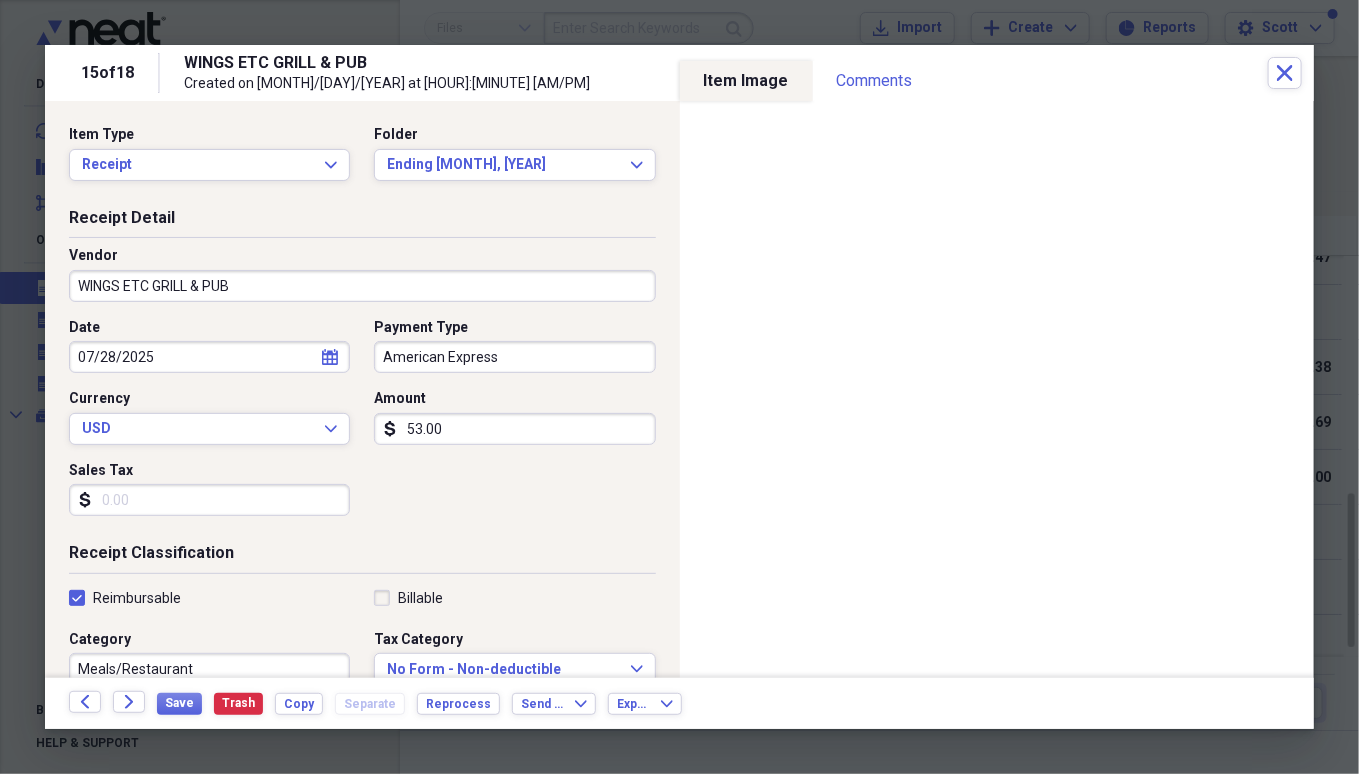 type on "HM Opportunity CTQ Review
Self - DTA
[FIRST] [LAST] - Procurement Director
[FIRST] [LAST] - Purchasing
LUNCH Meeting" 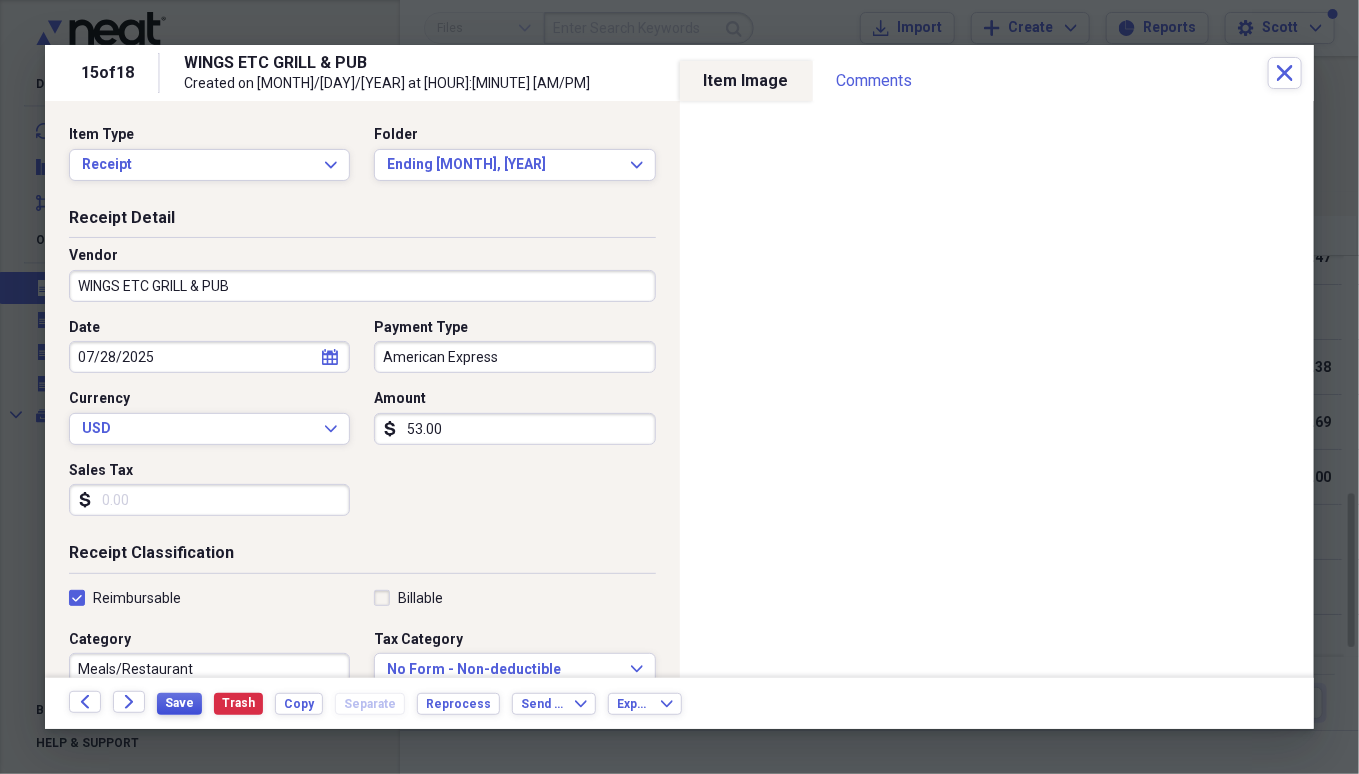 click on "Save" at bounding box center (179, 703) 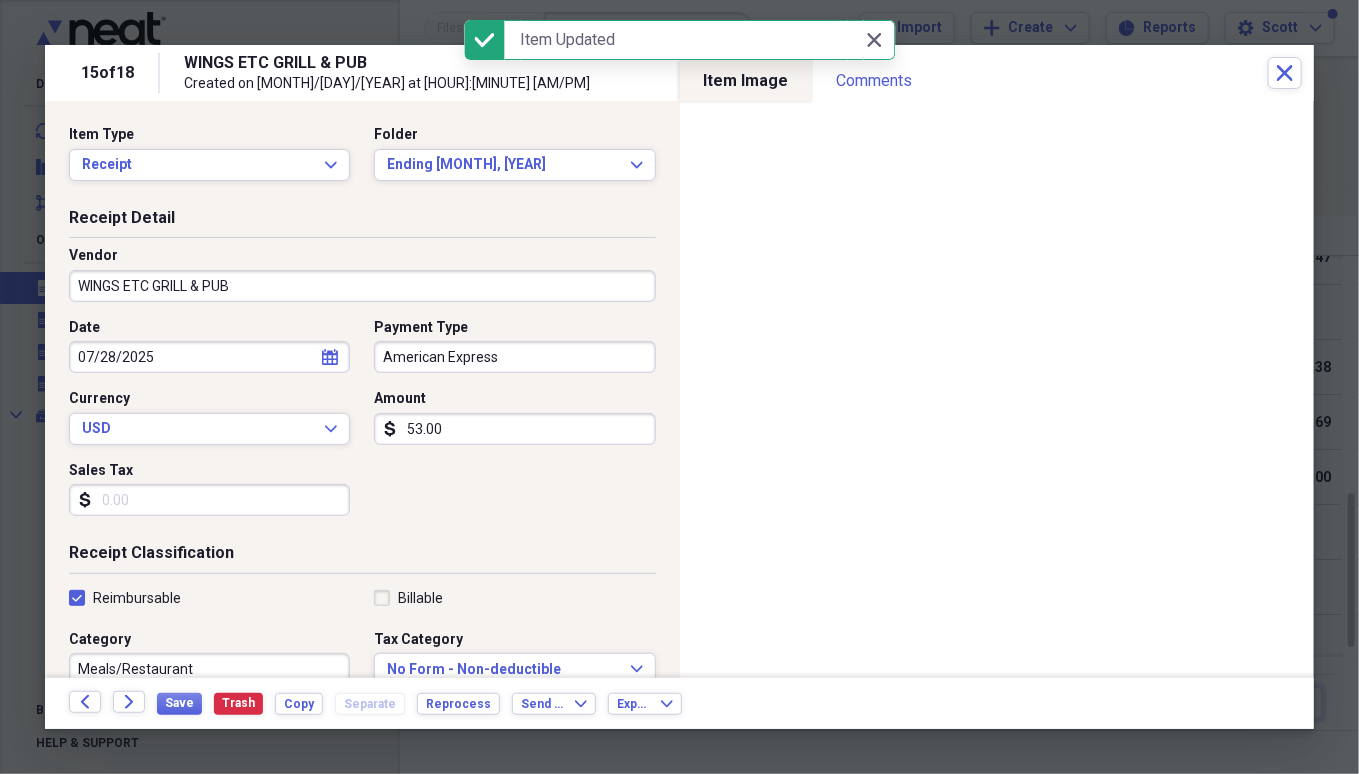 click 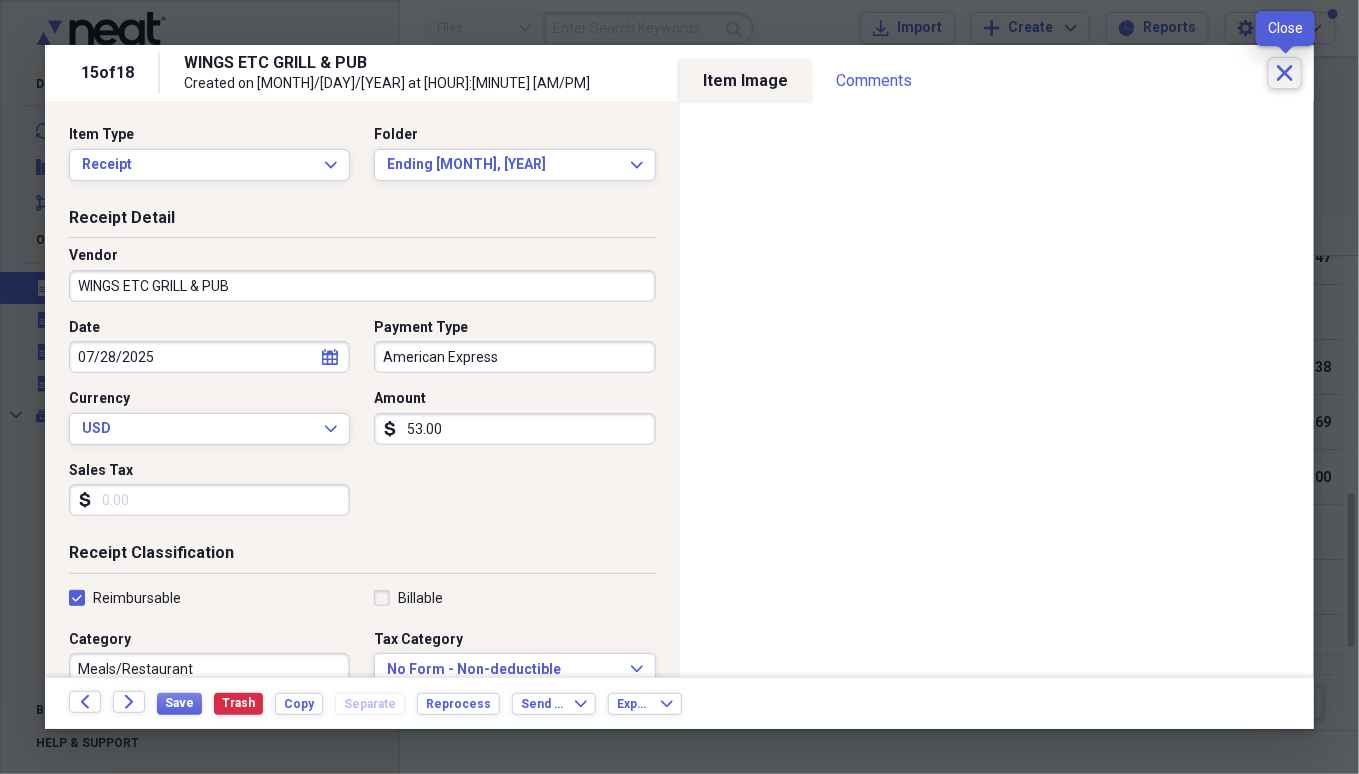 click 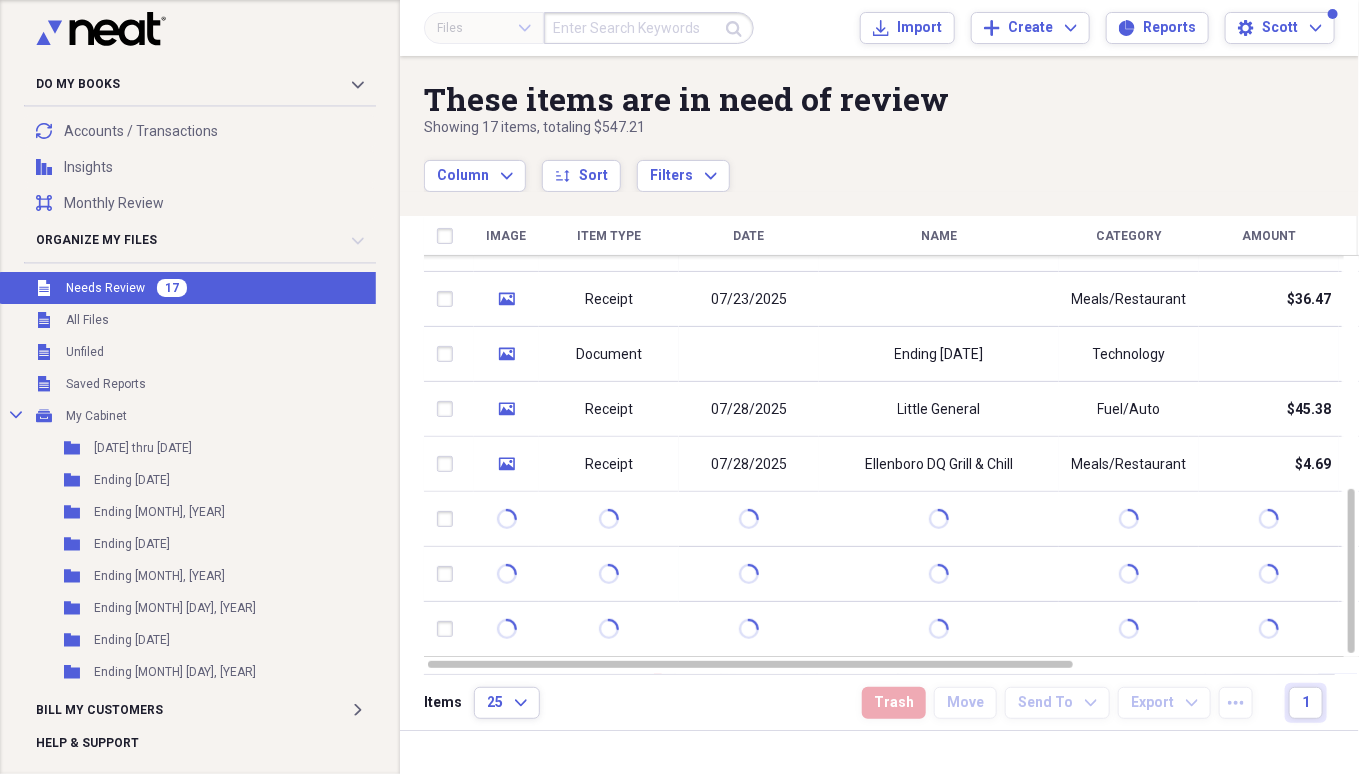 click on "Ellenboro DQ Grill & Chill" at bounding box center (939, 464) 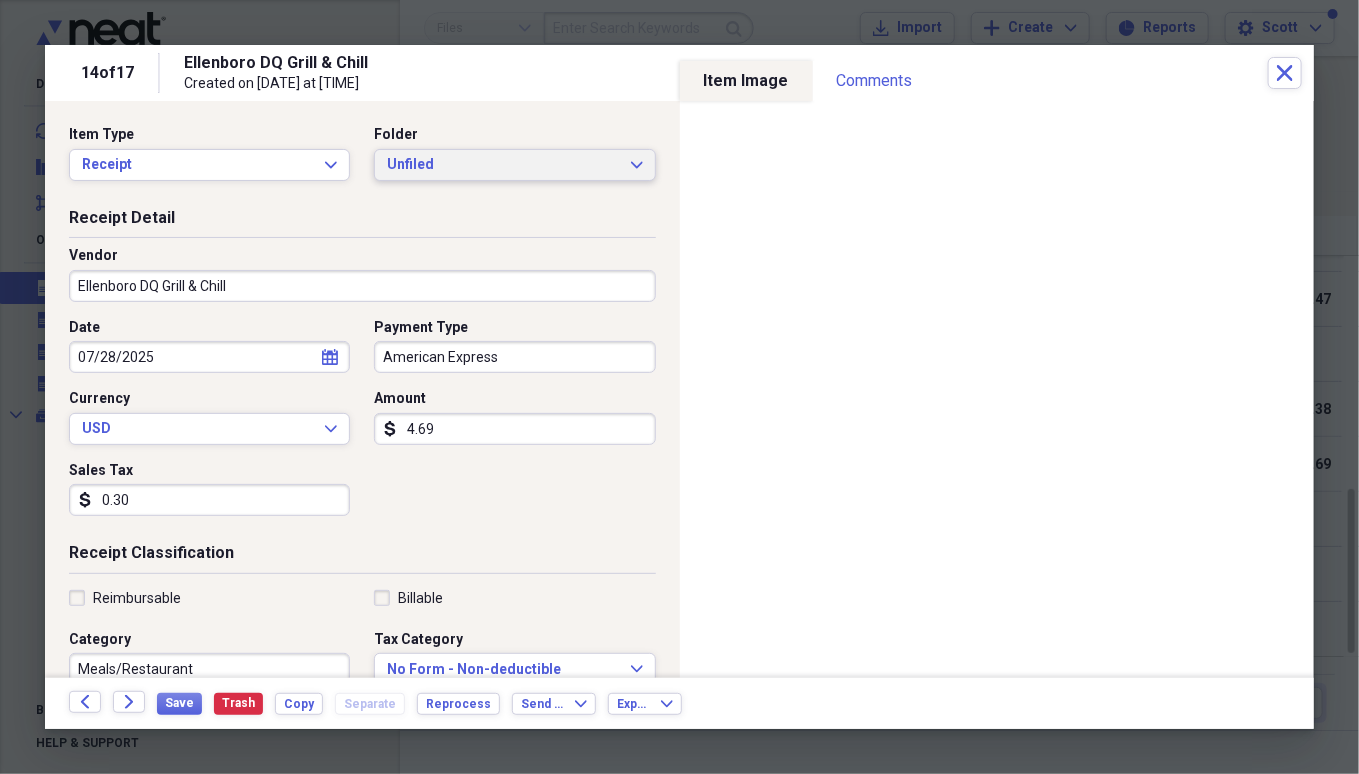 click on "Expand" 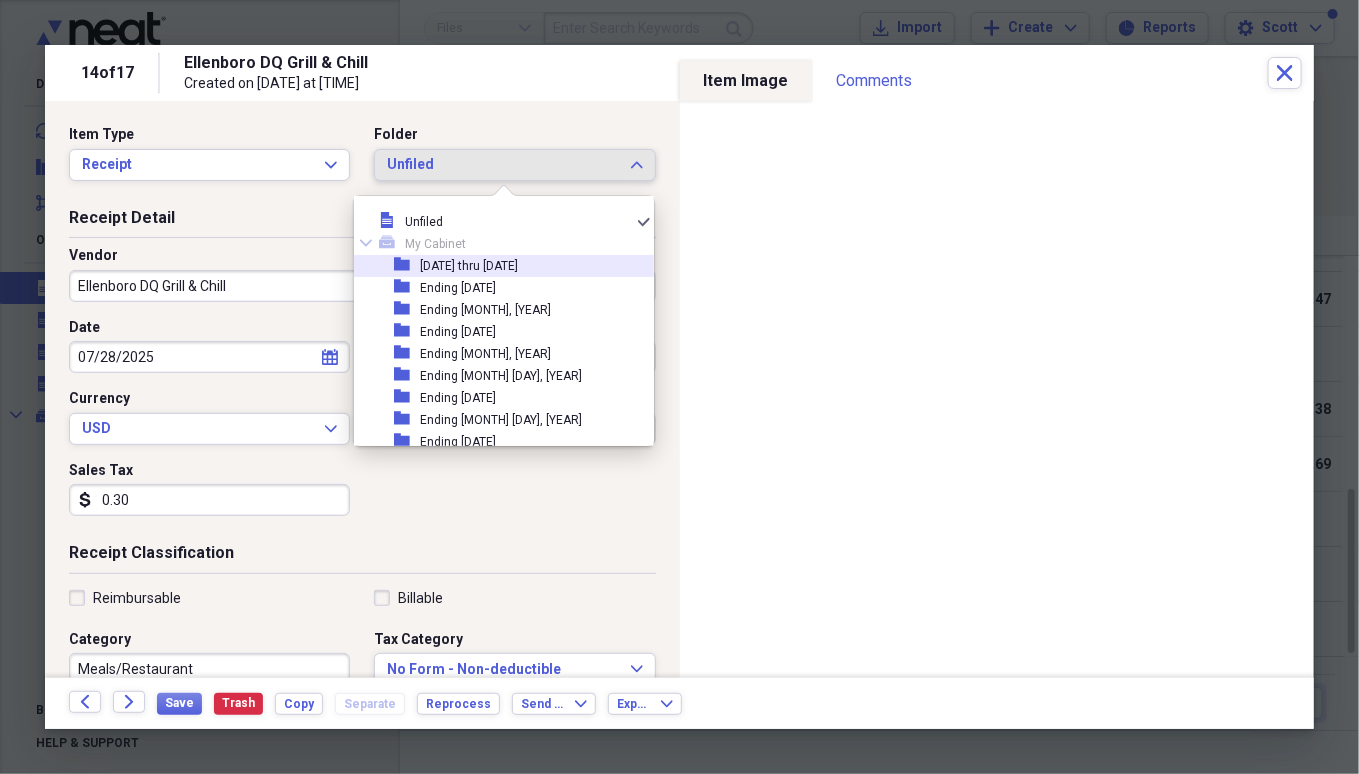 scroll, scrollTop: 218, scrollLeft: 0, axis: vertical 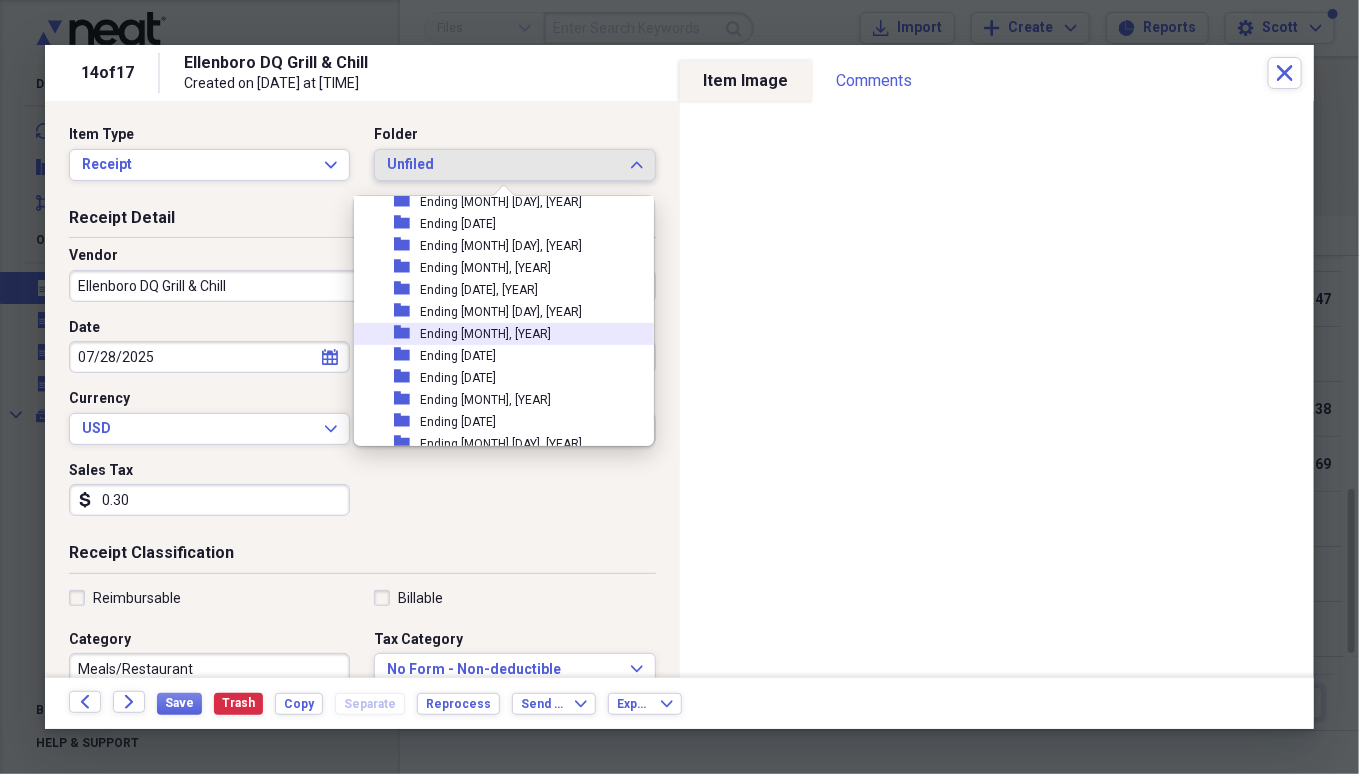 click on "Ending [MONTH], [YEAR]" at bounding box center [485, 334] 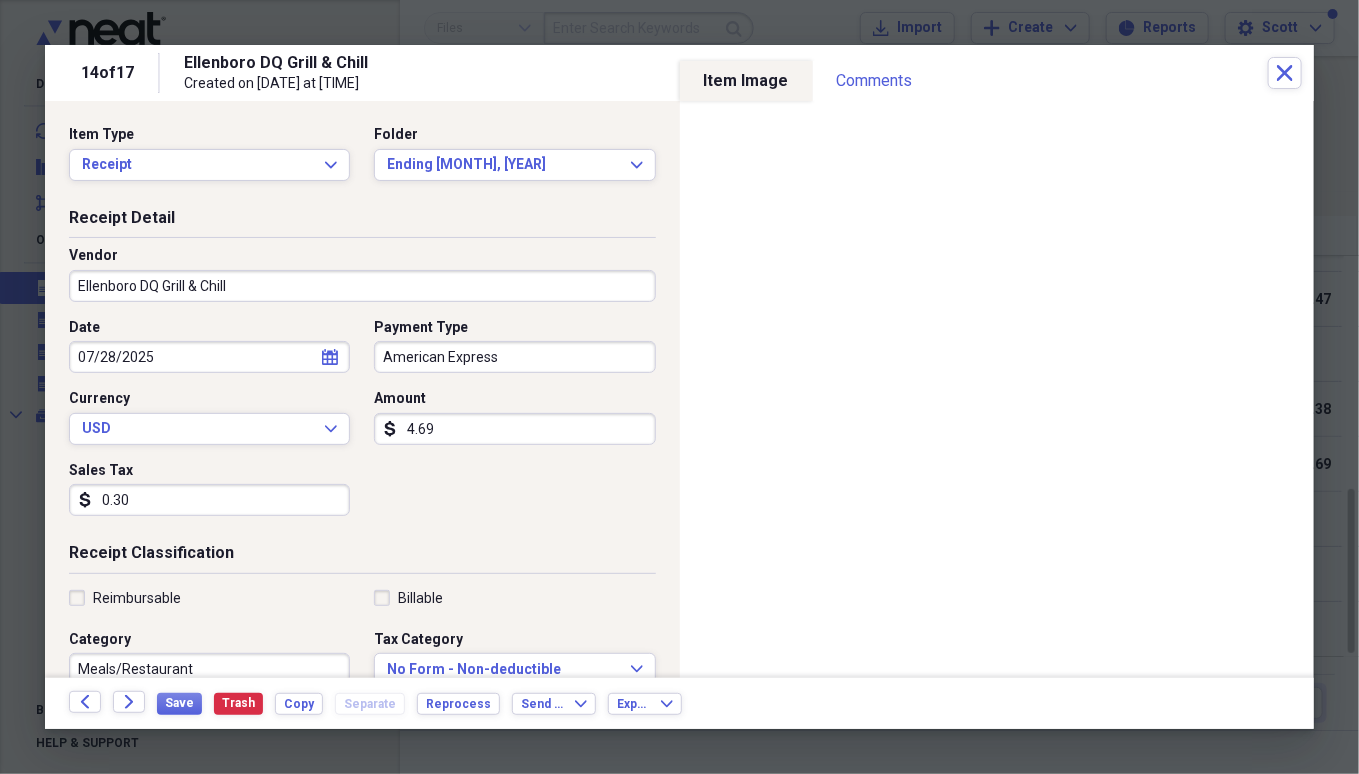 click on "Reimbursable" at bounding box center (125, 598) 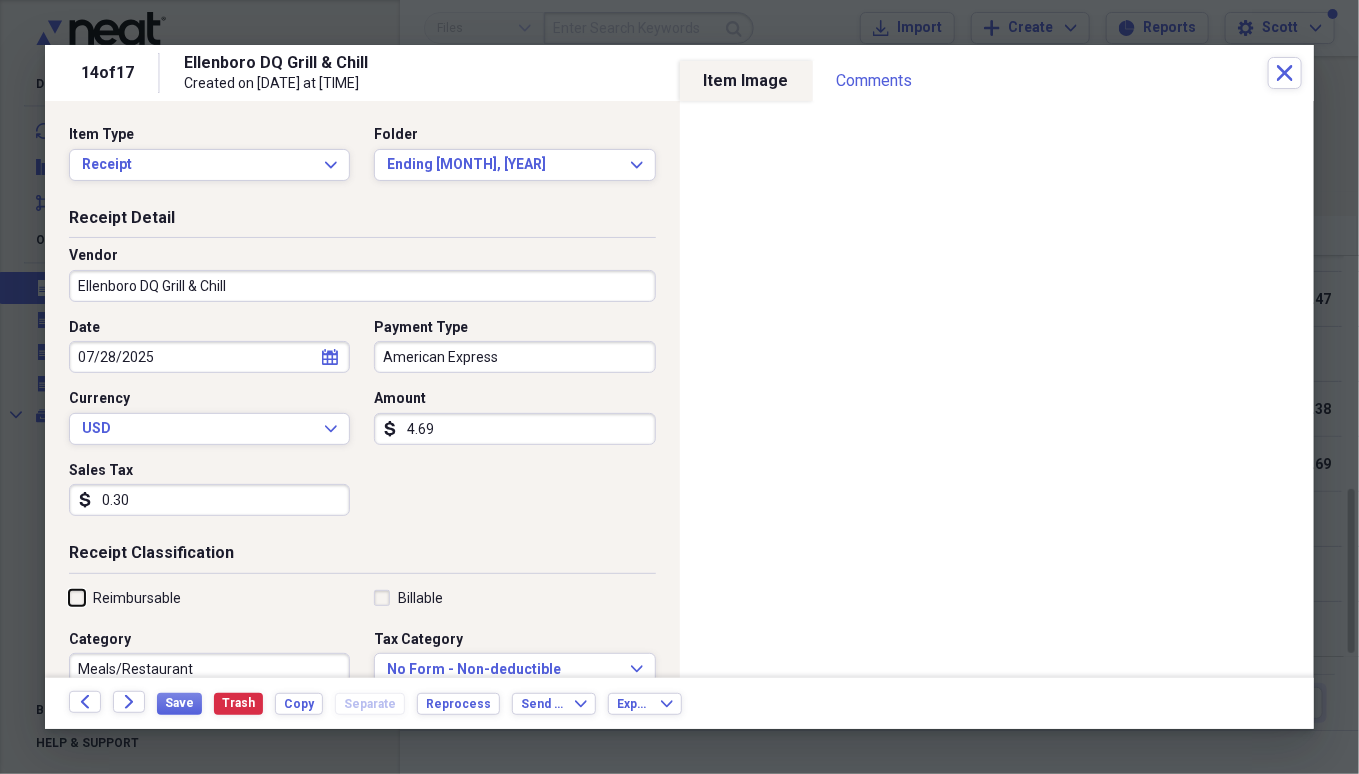 click on "Reimbursable" at bounding box center (69, 597) 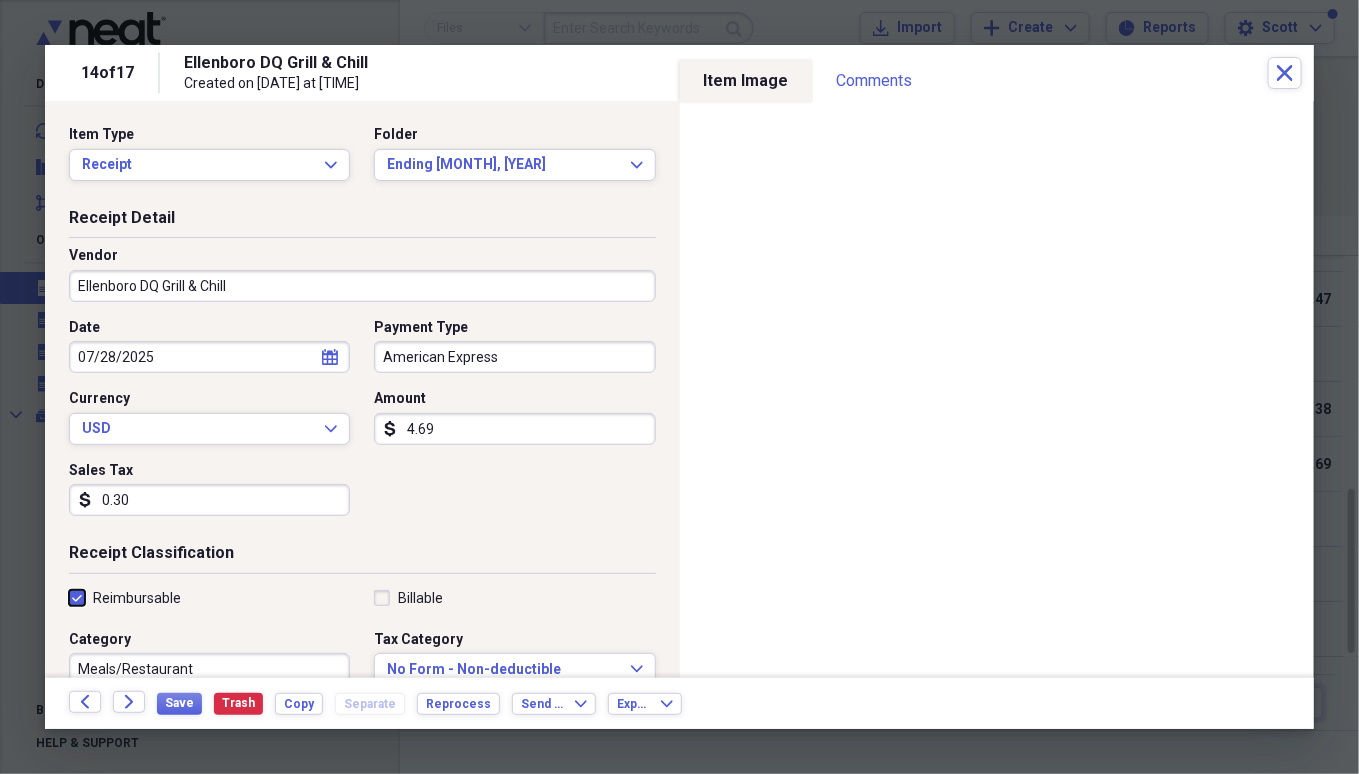 checkbox on "true" 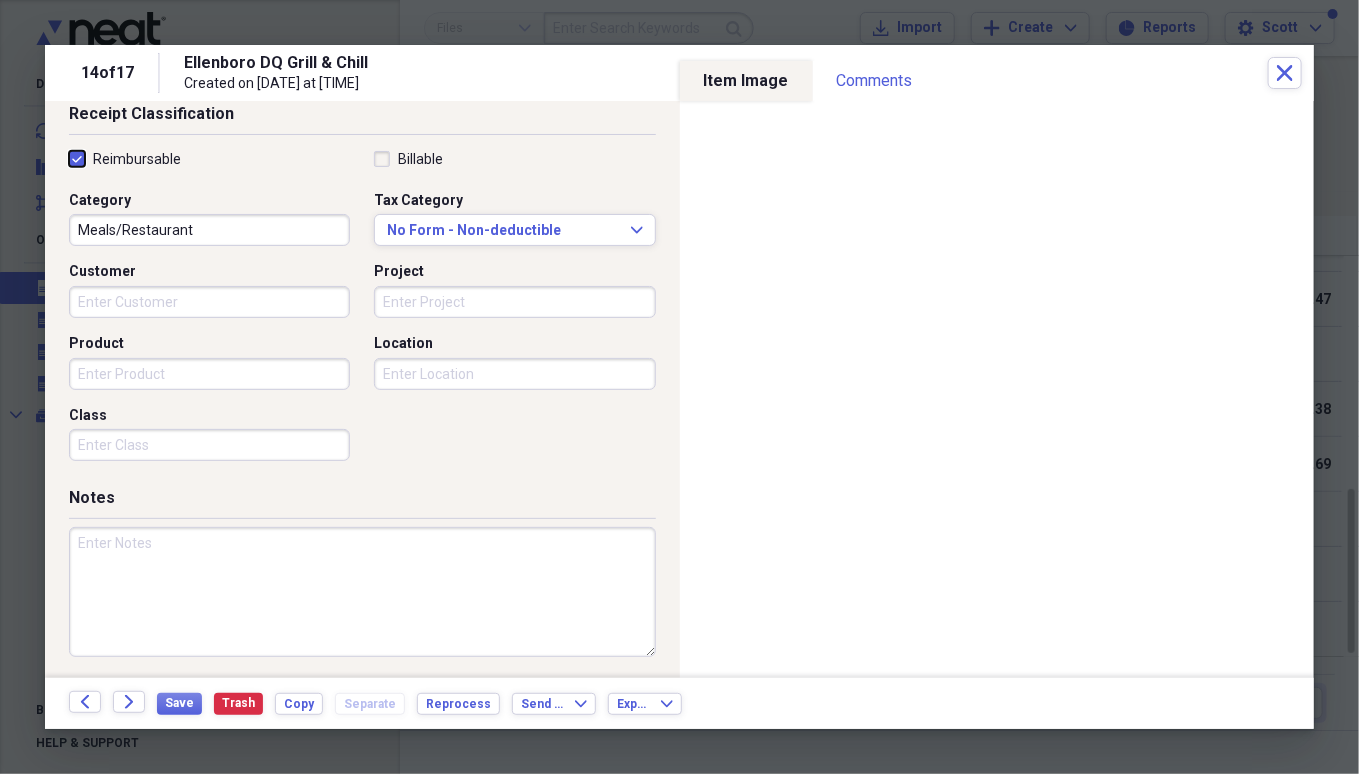 scroll, scrollTop: 440, scrollLeft: 0, axis: vertical 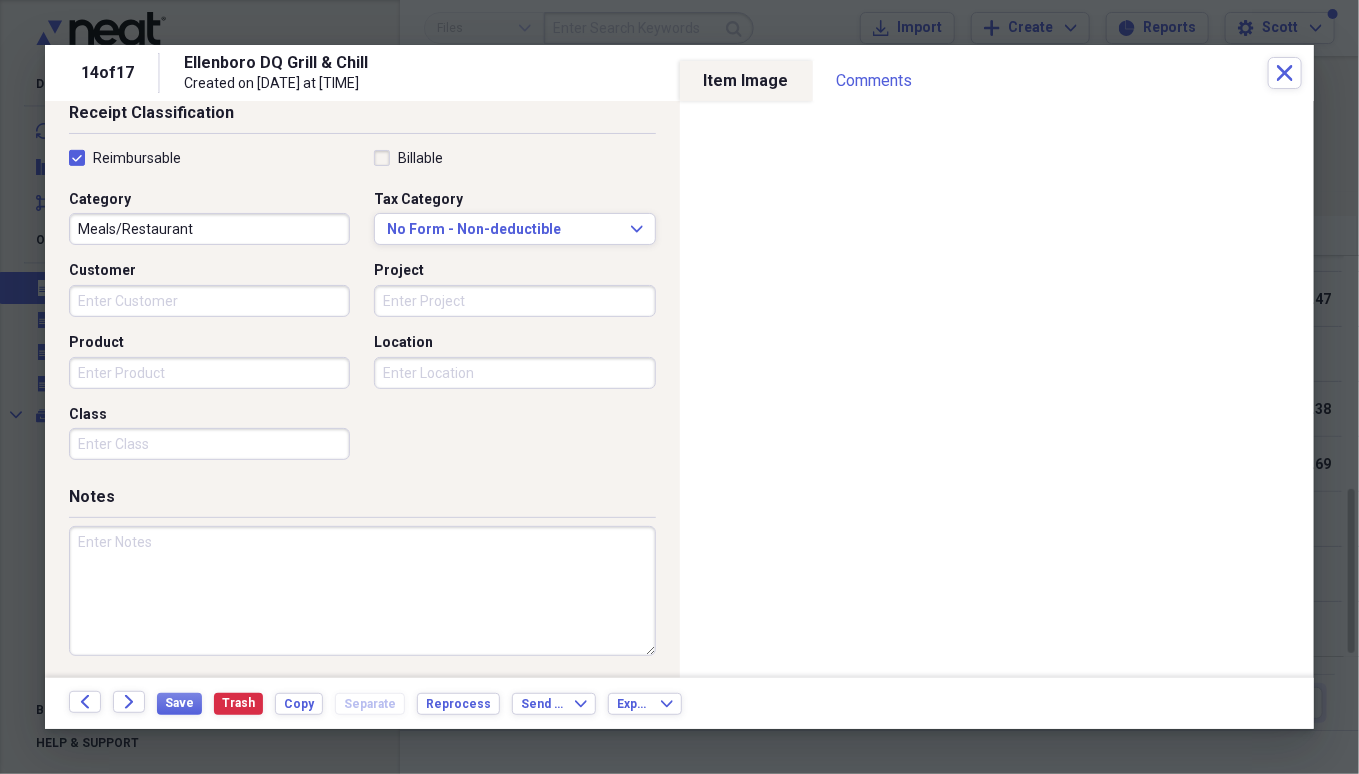 click at bounding box center [362, 591] 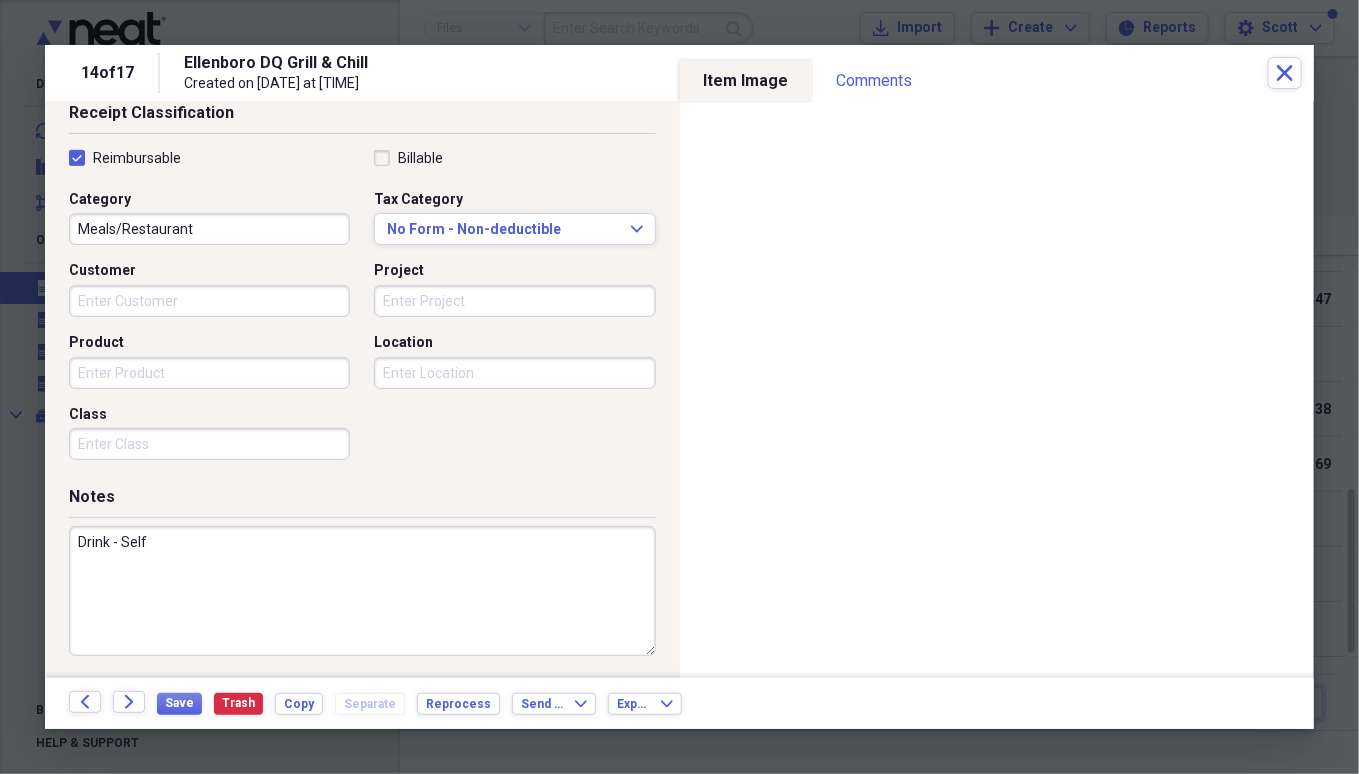 type on "Drink - Self" 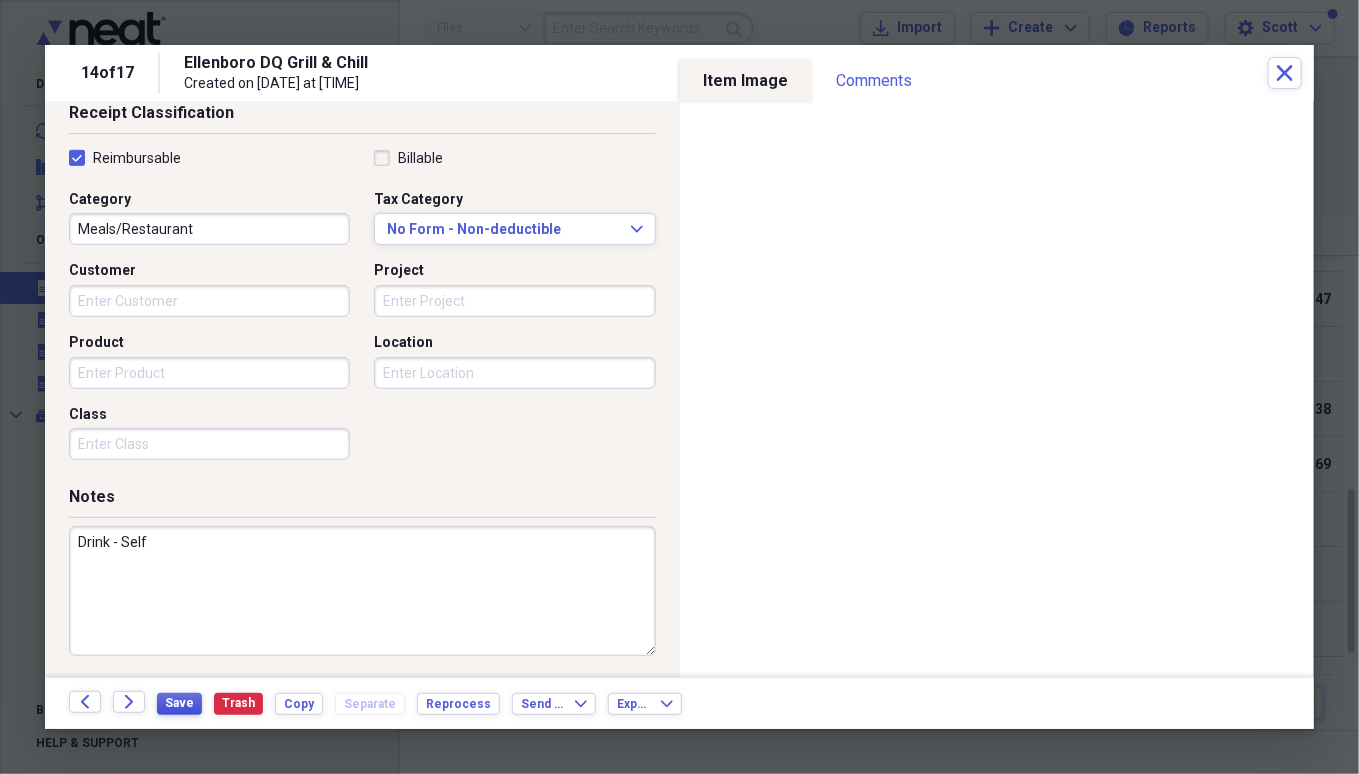 click on "Save" at bounding box center [179, 703] 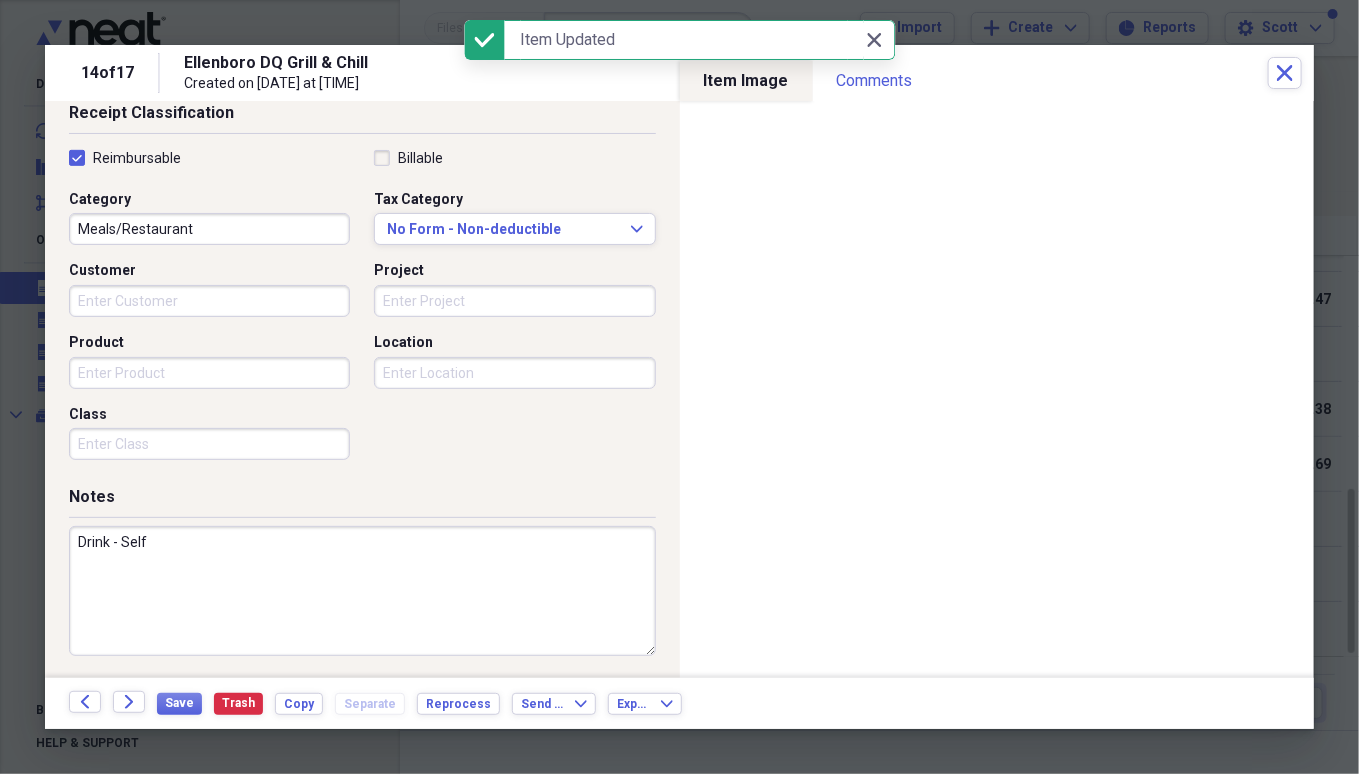 click 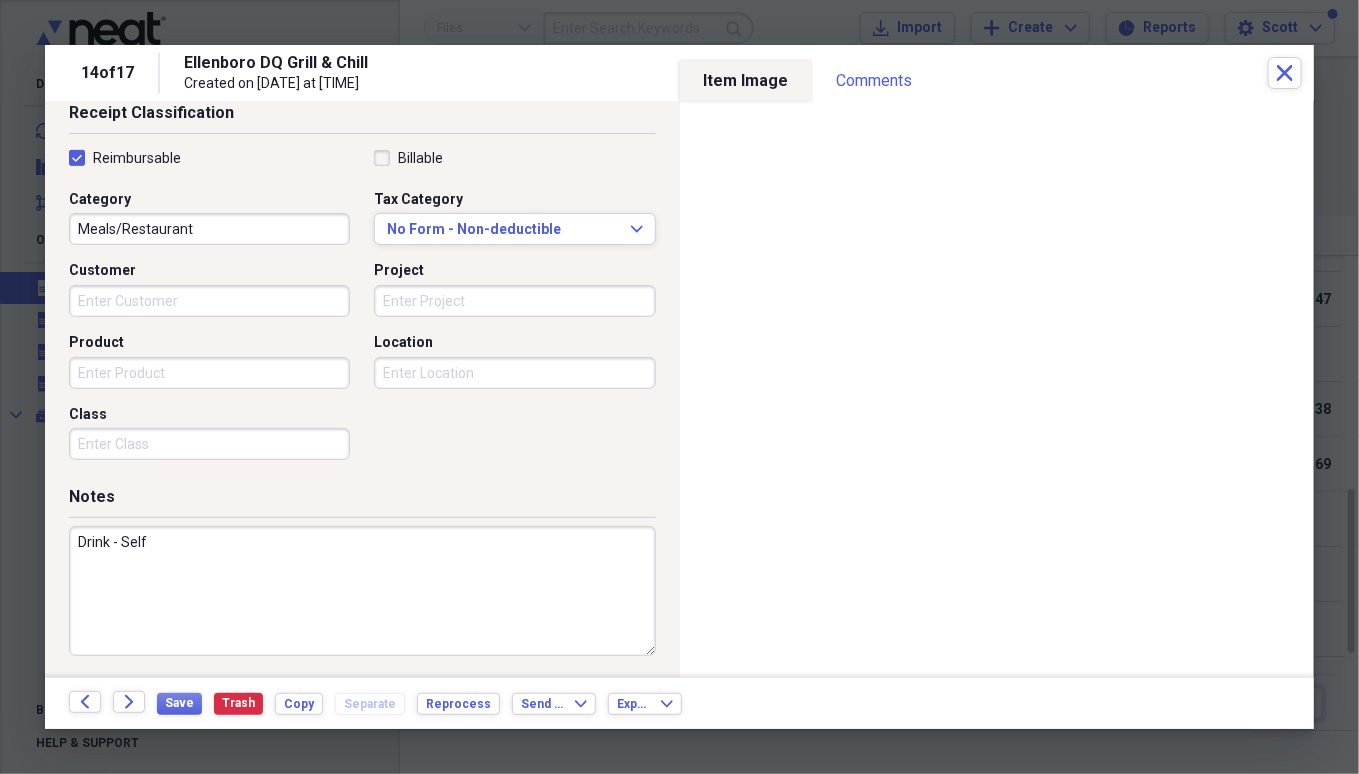 scroll, scrollTop: 0, scrollLeft: 0, axis: both 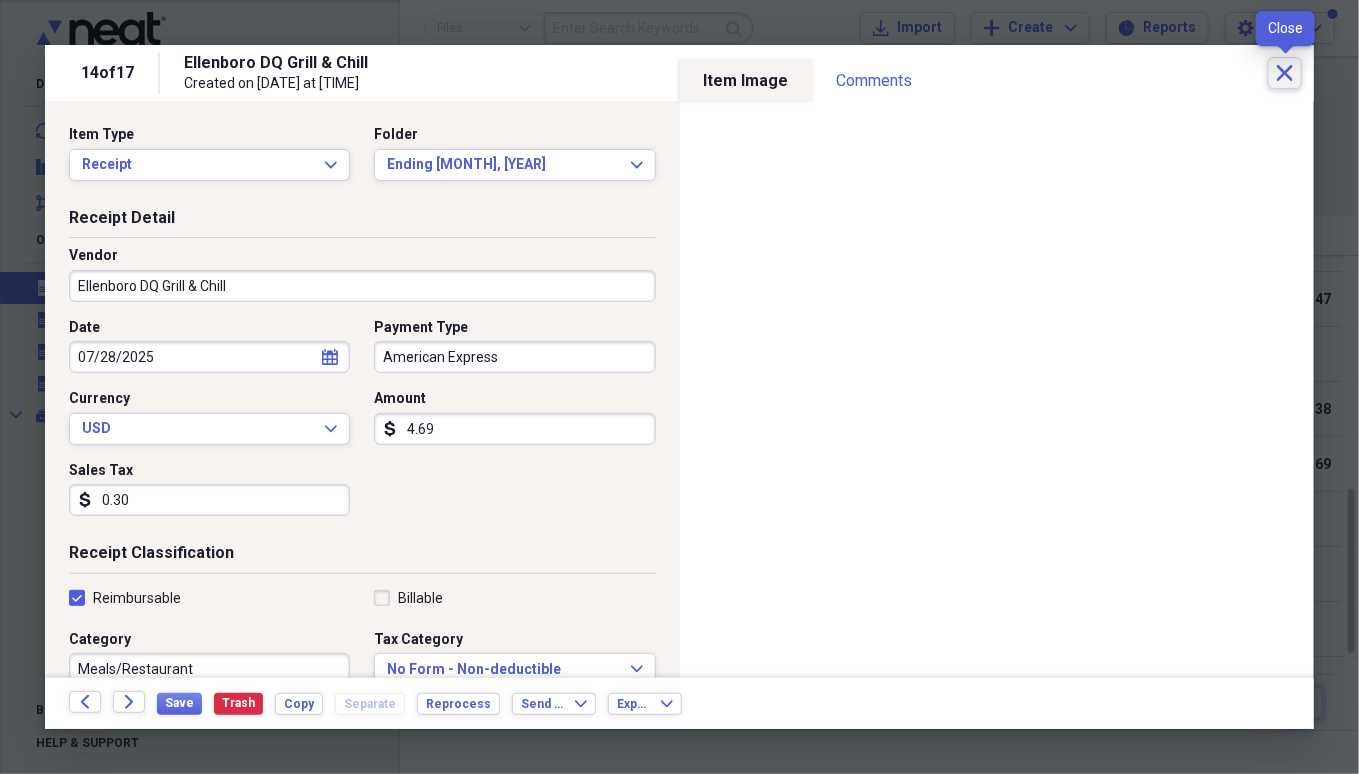 click on "Close" 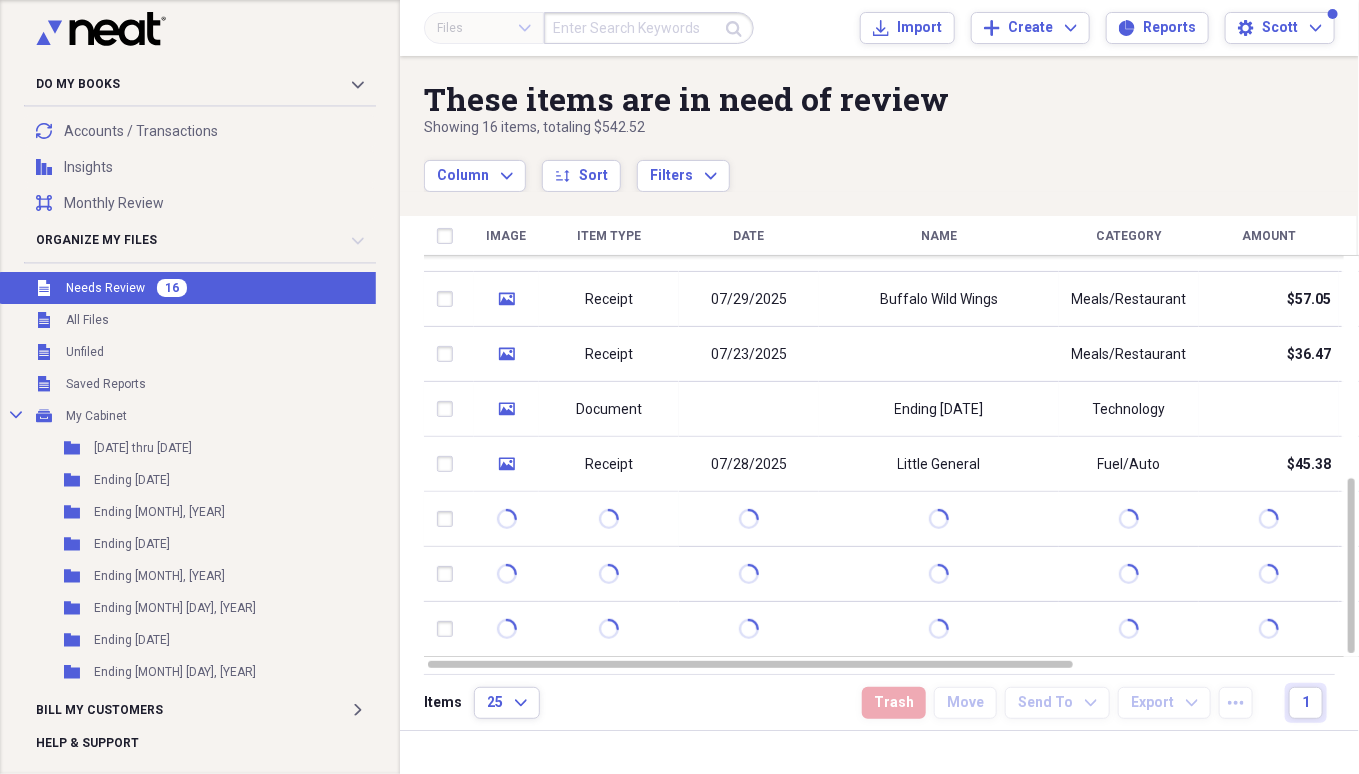 click on "Little General" at bounding box center (939, 465) 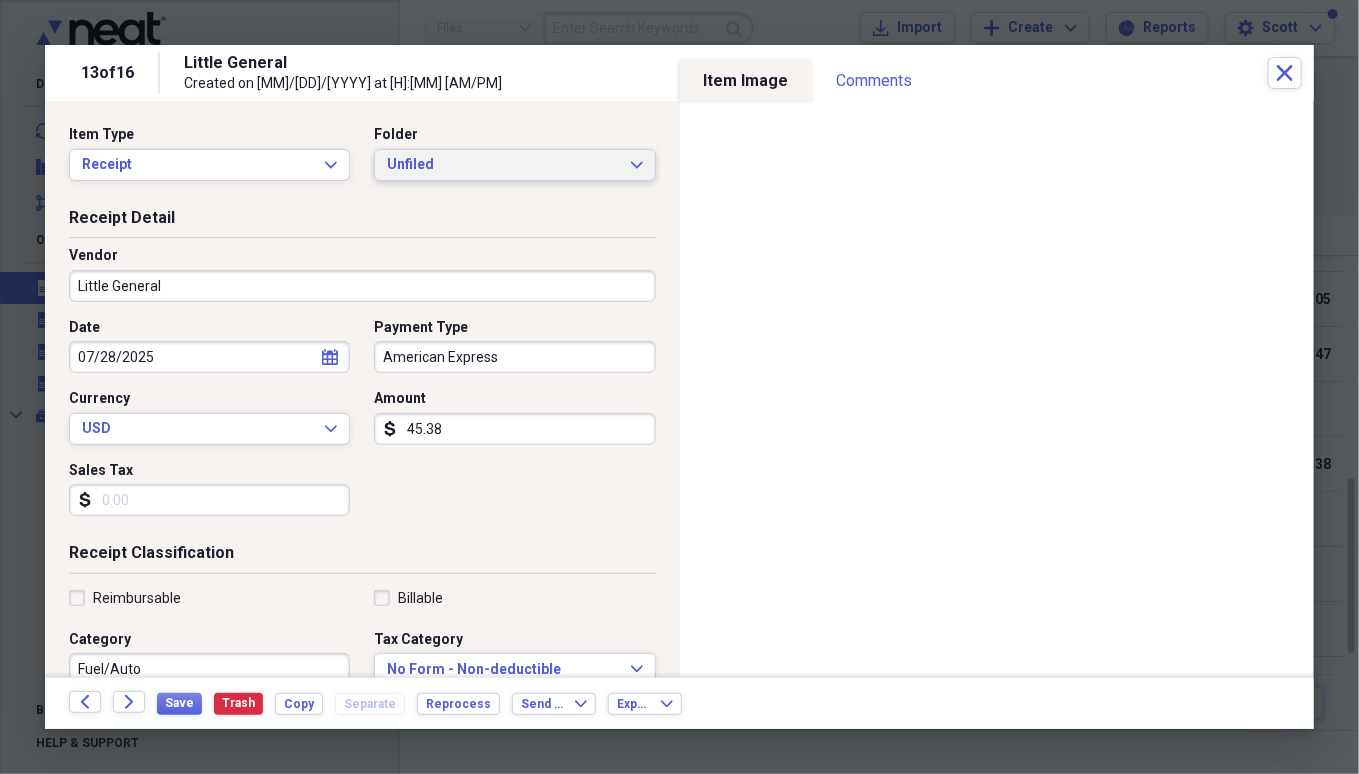click on "Unfiled Expand" at bounding box center [514, 165] 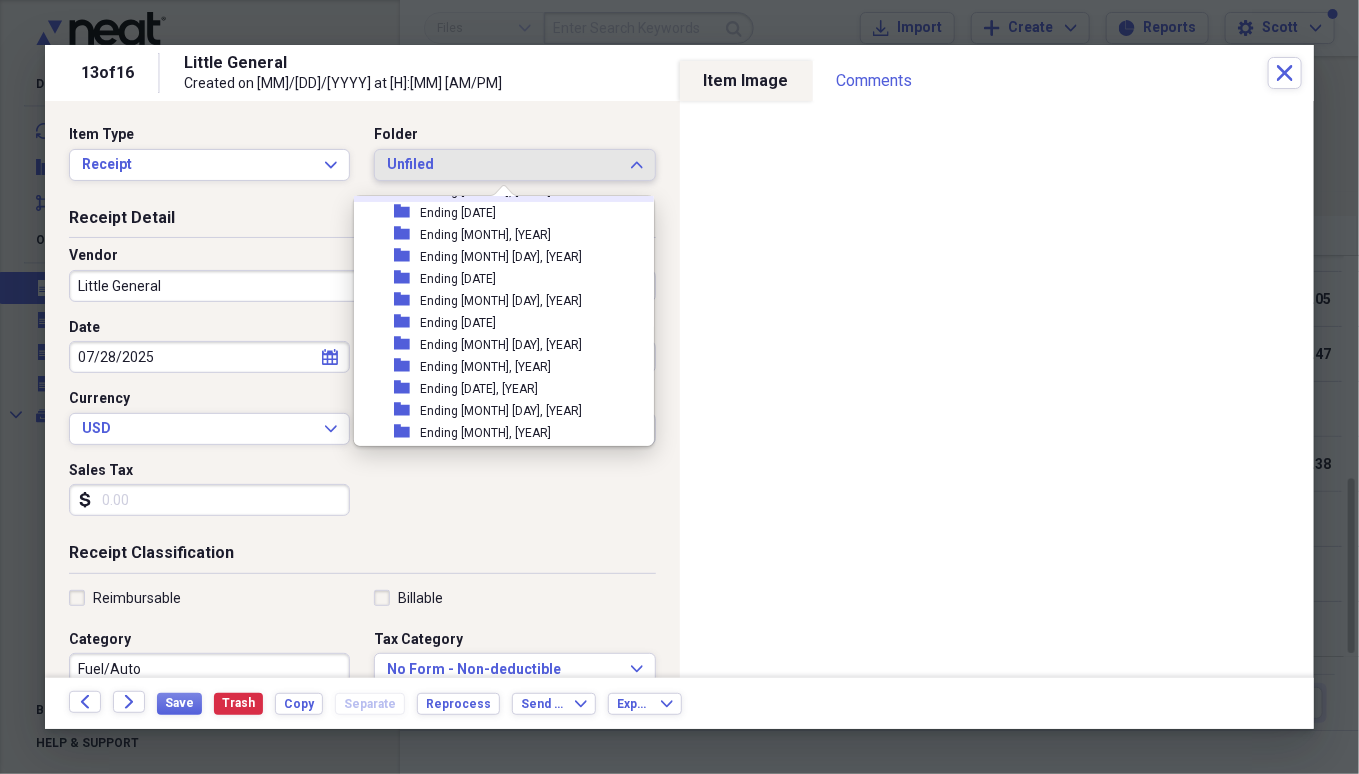 scroll, scrollTop: 159, scrollLeft: 0, axis: vertical 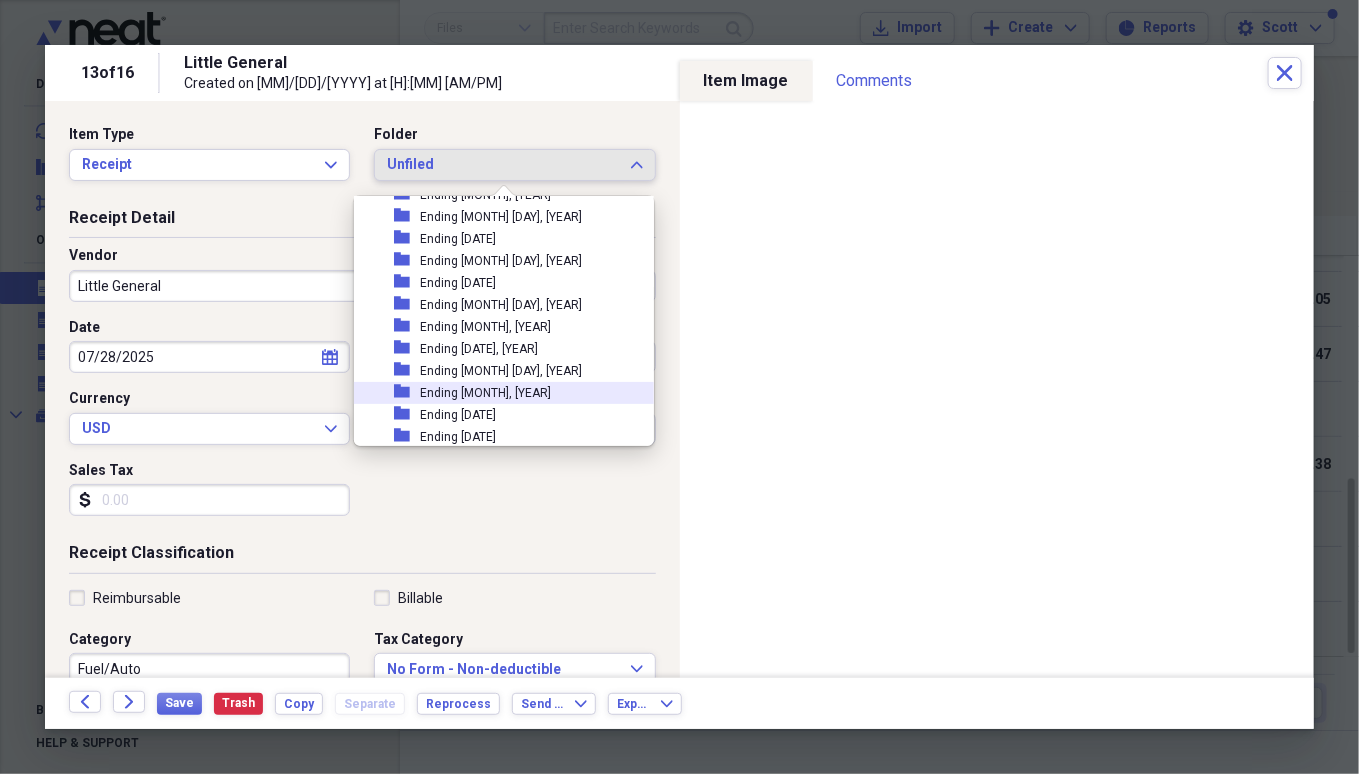 click on "folder Ending [DATE]" at bounding box center (496, 393) 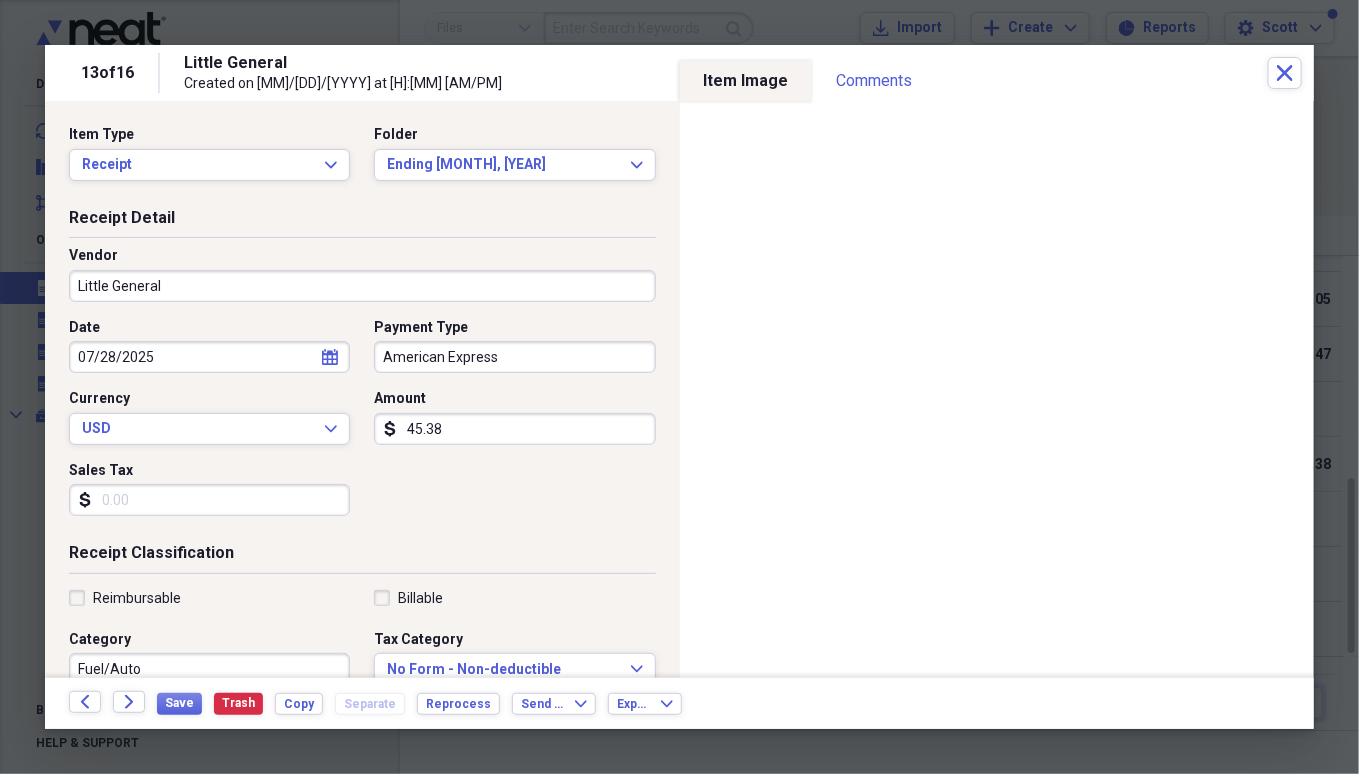 click on "Reimbursable" at bounding box center [125, 598] 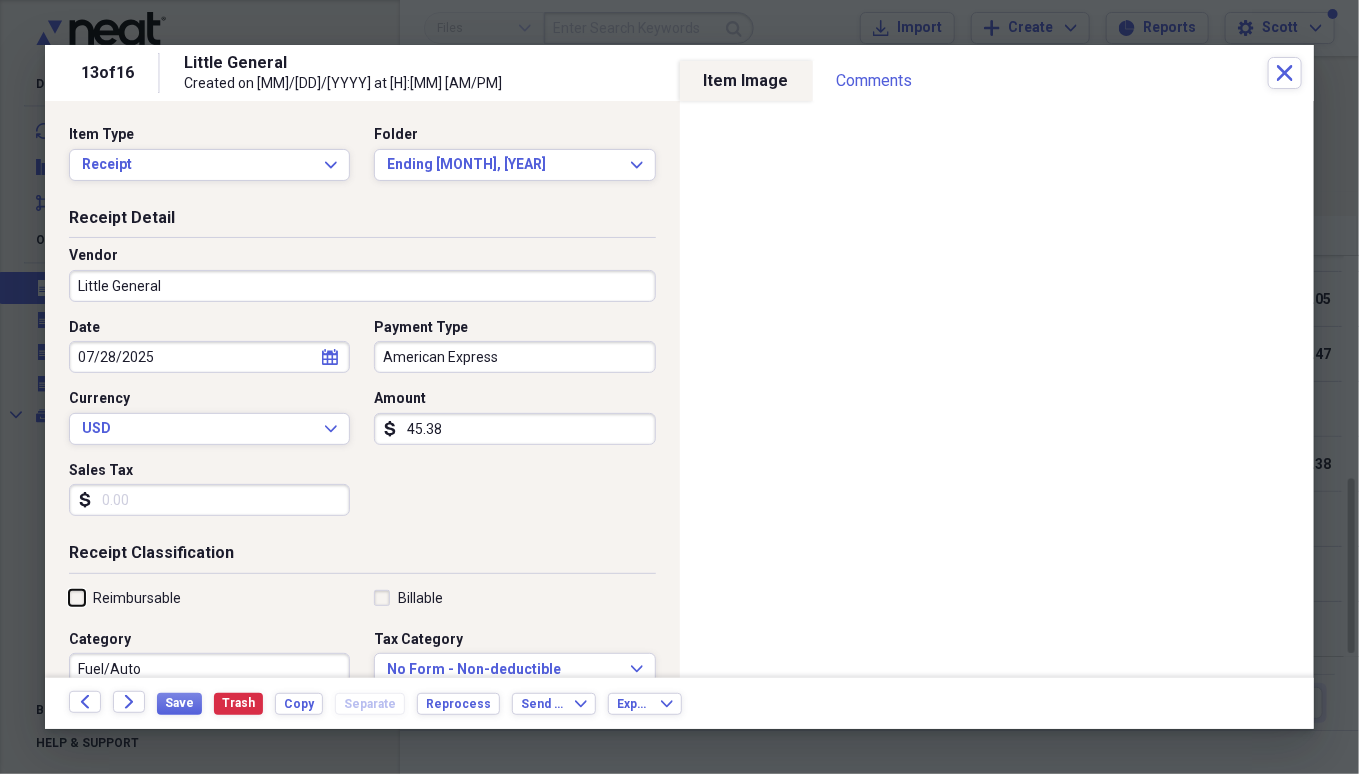 click on "Reimbursable" at bounding box center [69, 597] 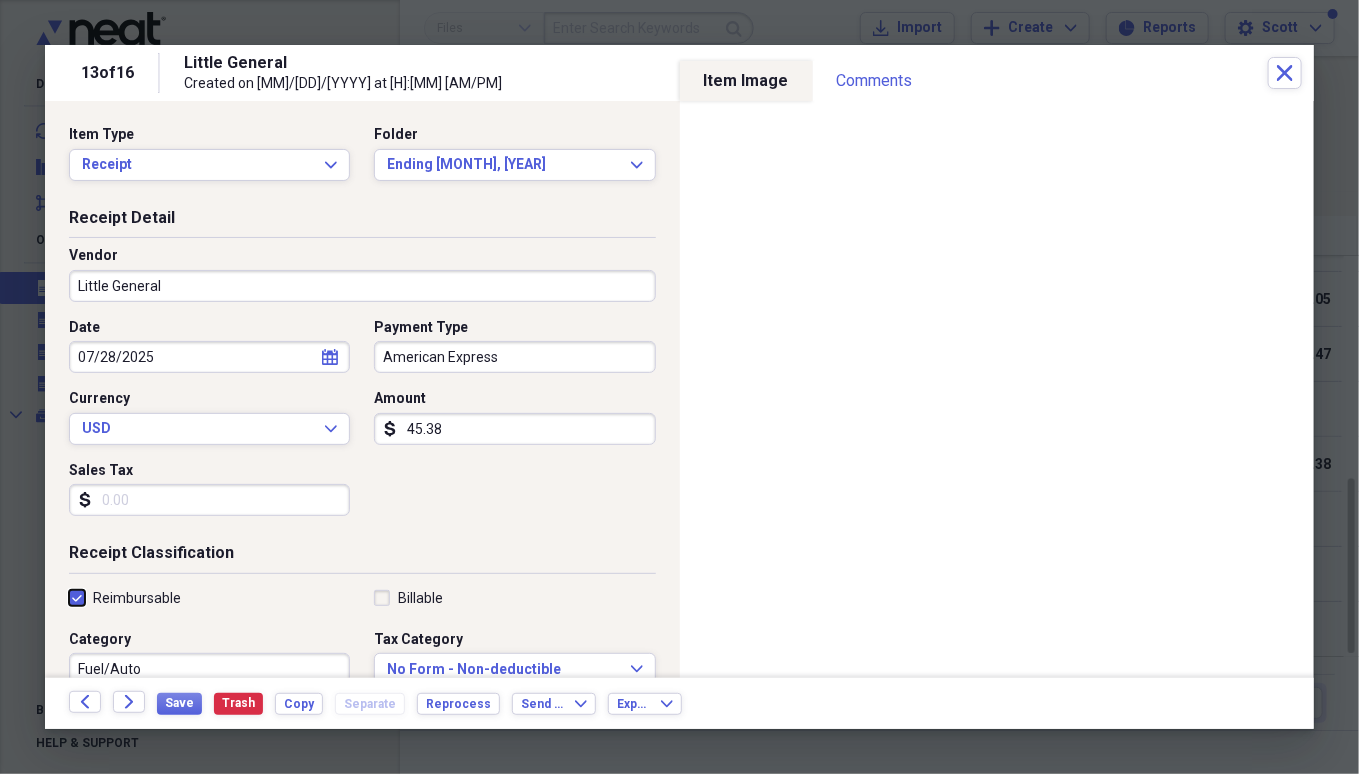 checkbox on "true" 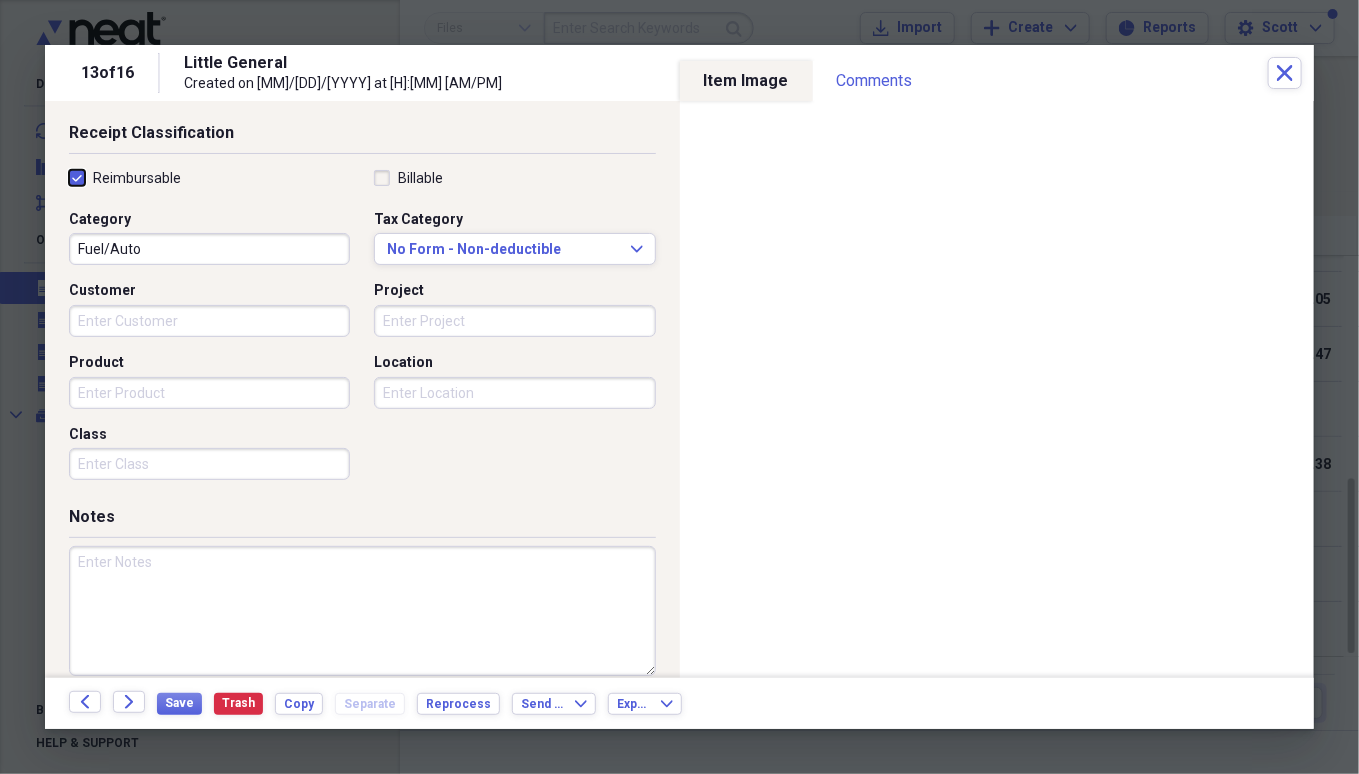 scroll, scrollTop: 442, scrollLeft: 0, axis: vertical 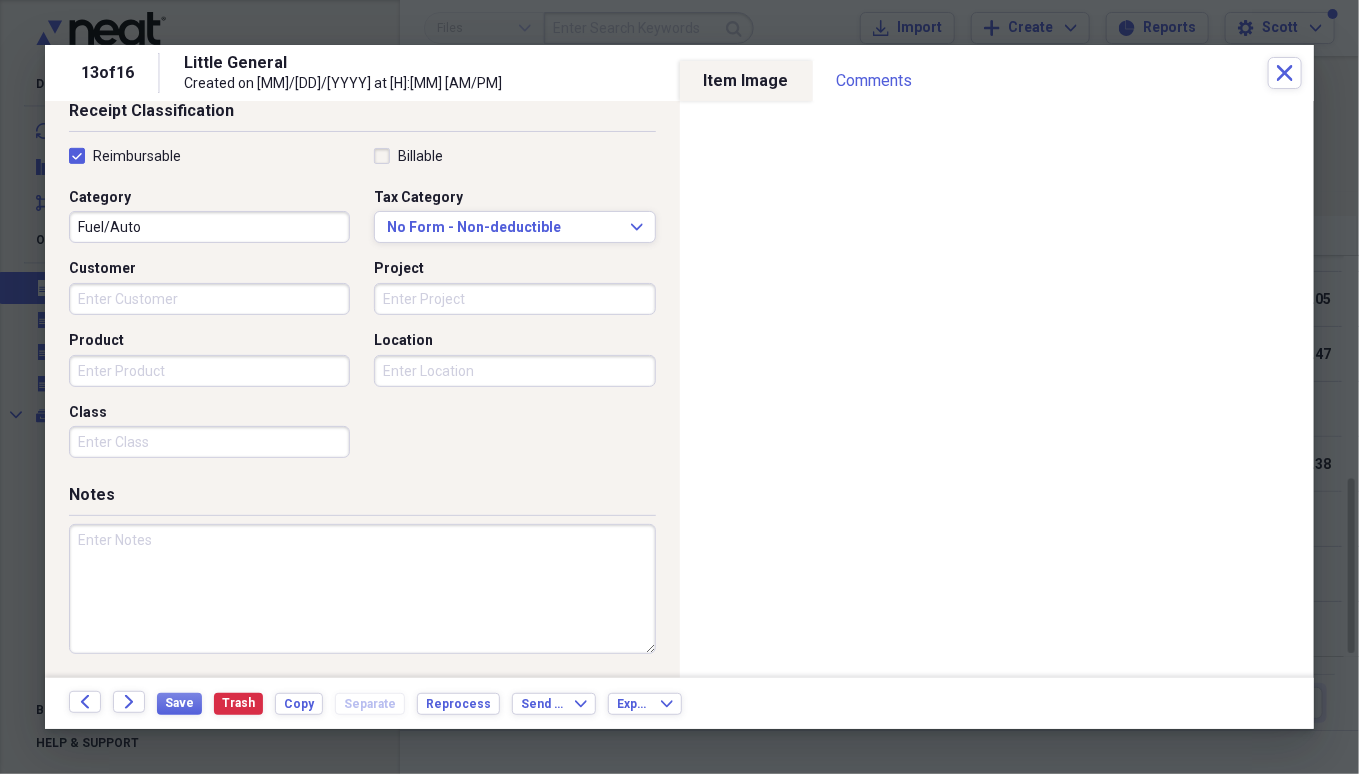 click at bounding box center (362, 589) 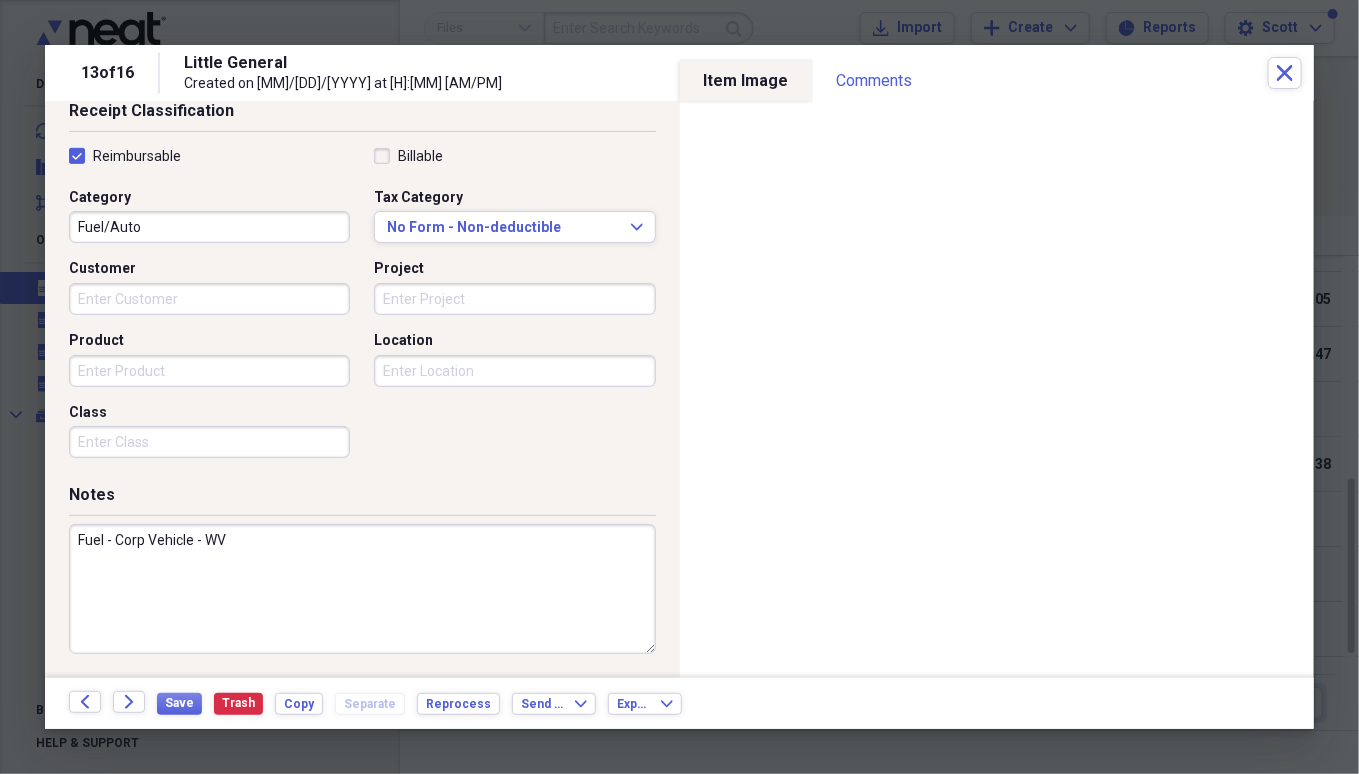 type on "Fuel - Corp Vehicle - WV" 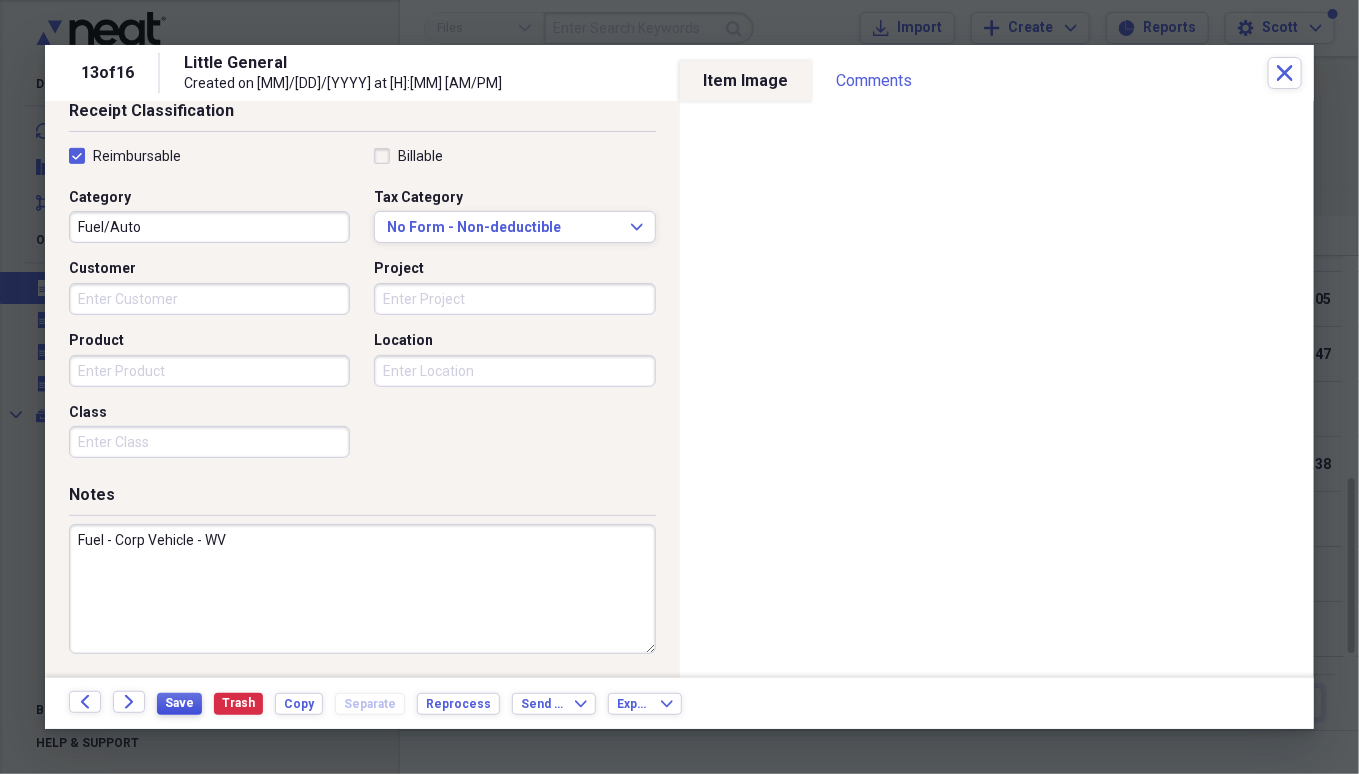 click on "Save" at bounding box center (179, 703) 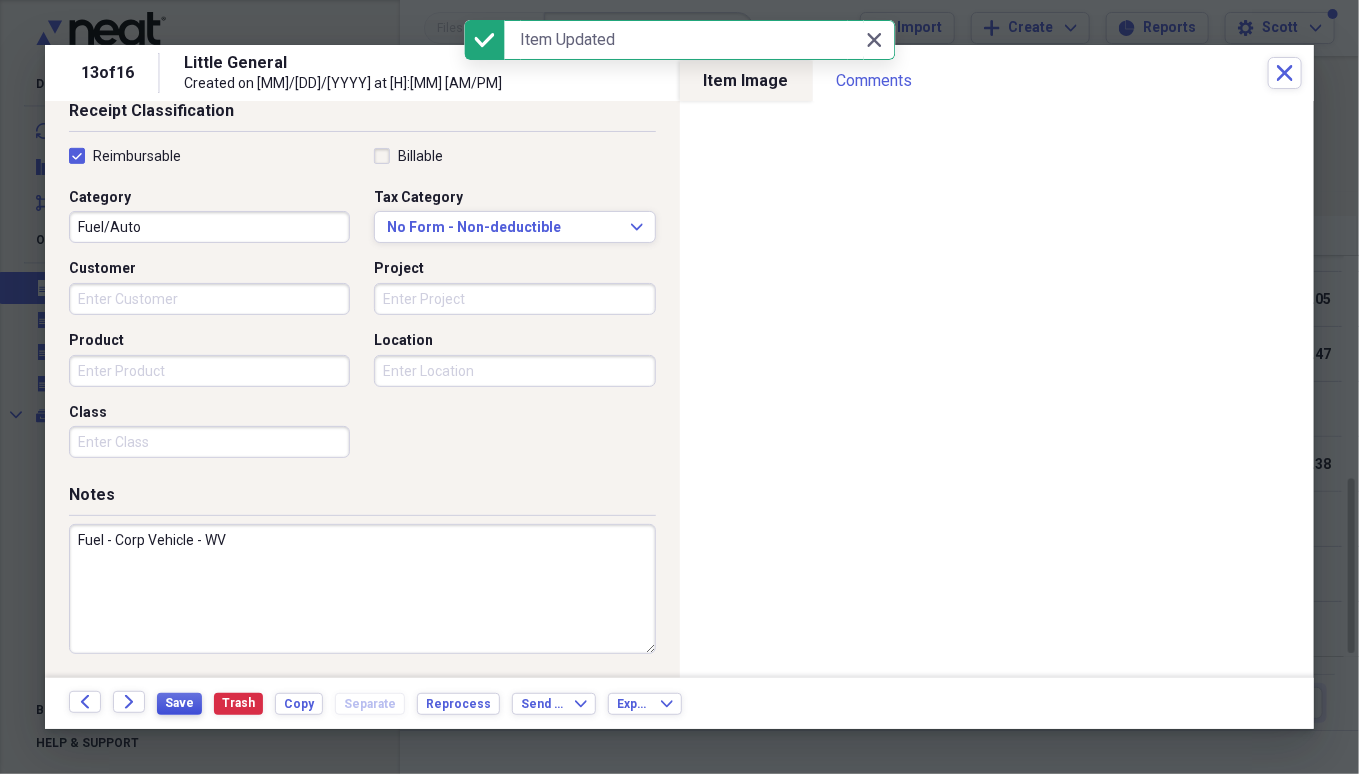 scroll, scrollTop: 0, scrollLeft: 0, axis: both 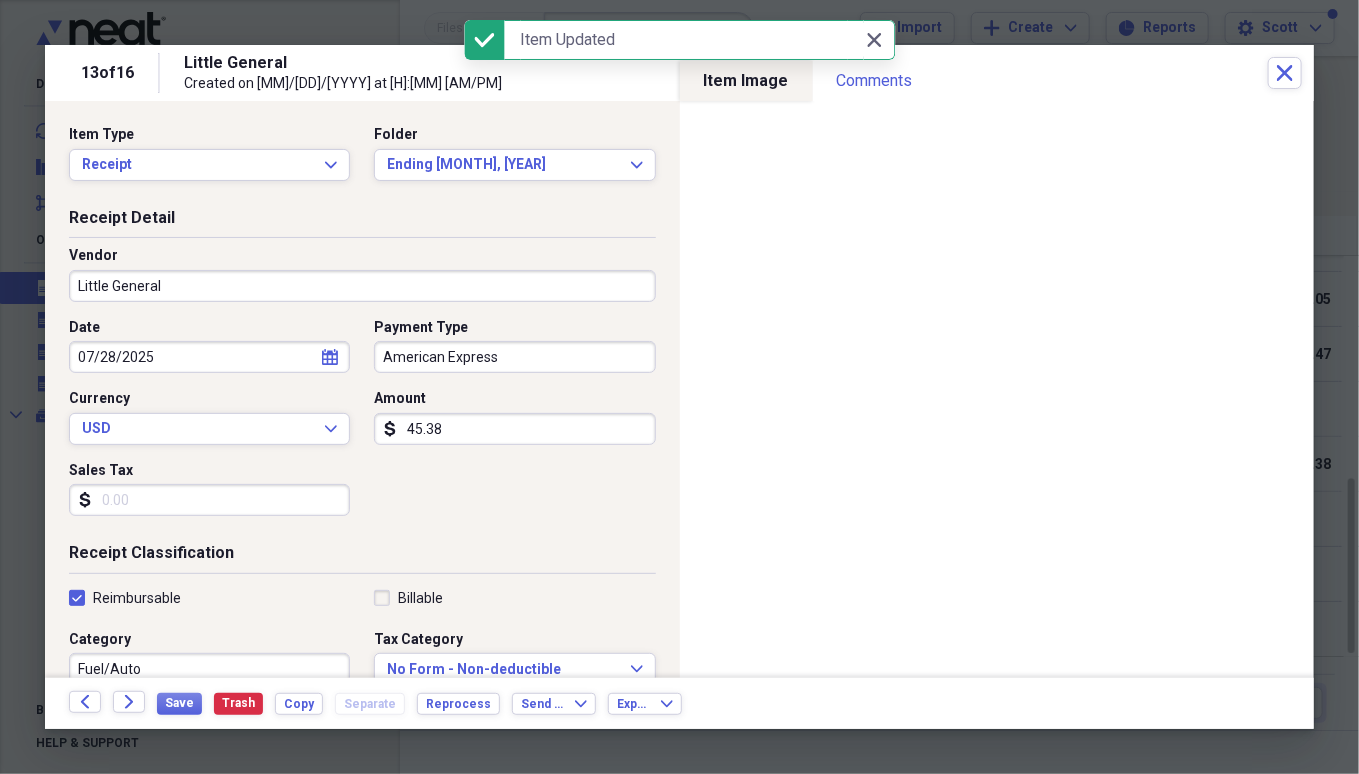 click on "Close Close" at bounding box center (875, 40) 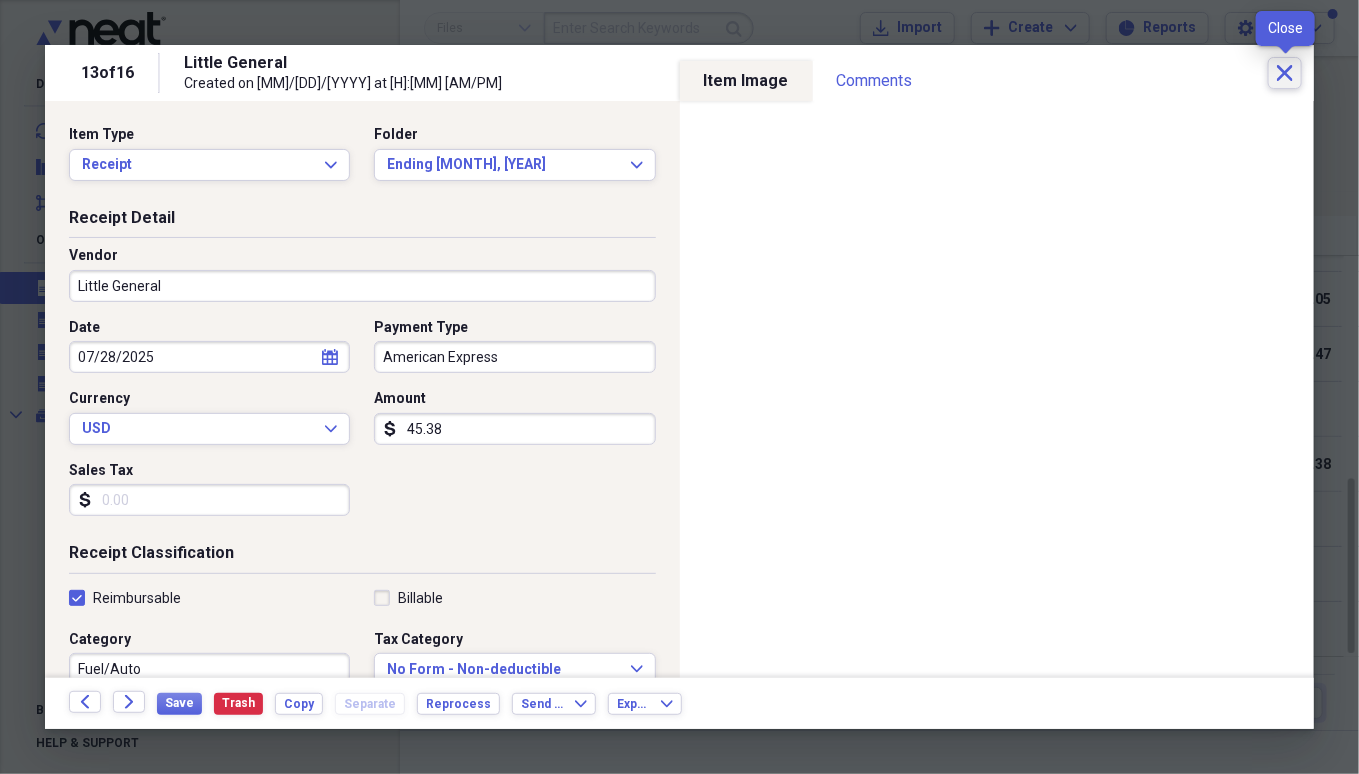 click on "Close" 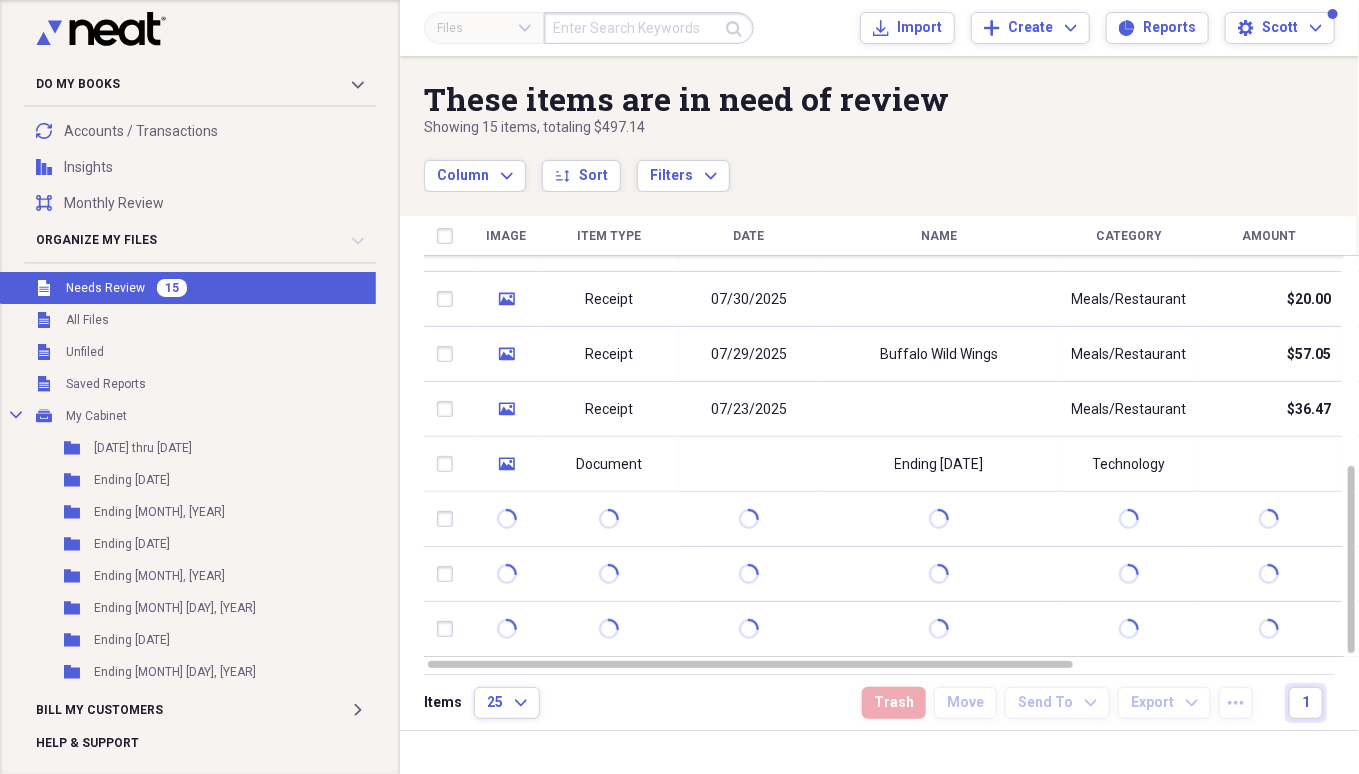 click at bounding box center (939, 409) 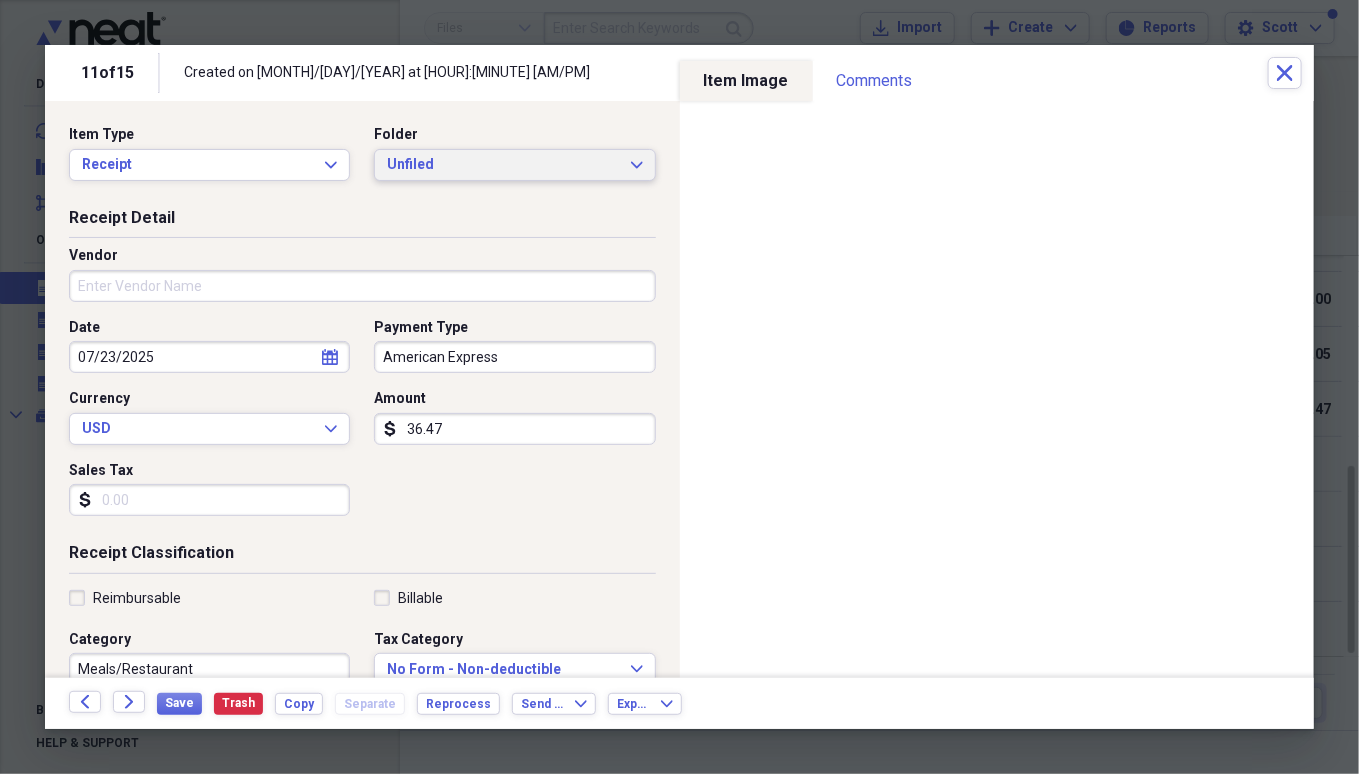 click 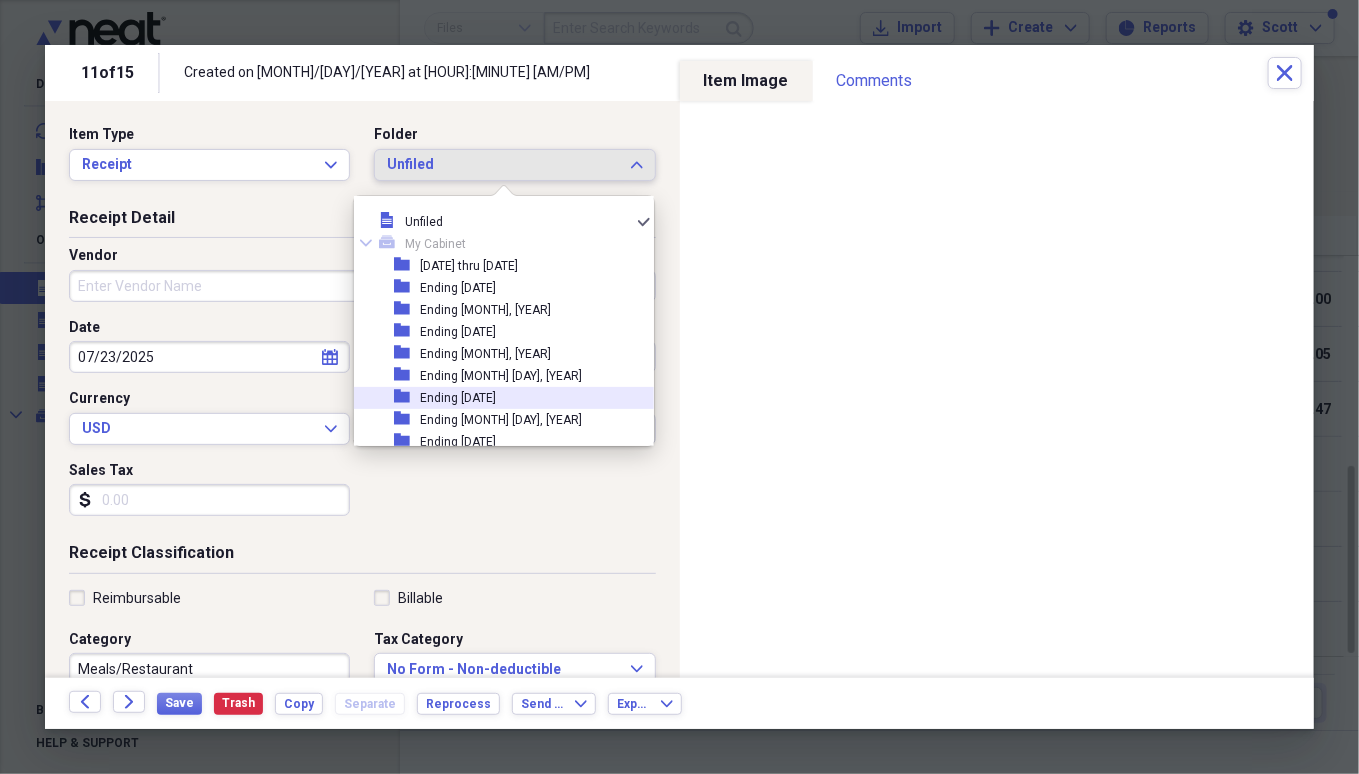 scroll, scrollTop: 218, scrollLeft: 0, axis: vertical 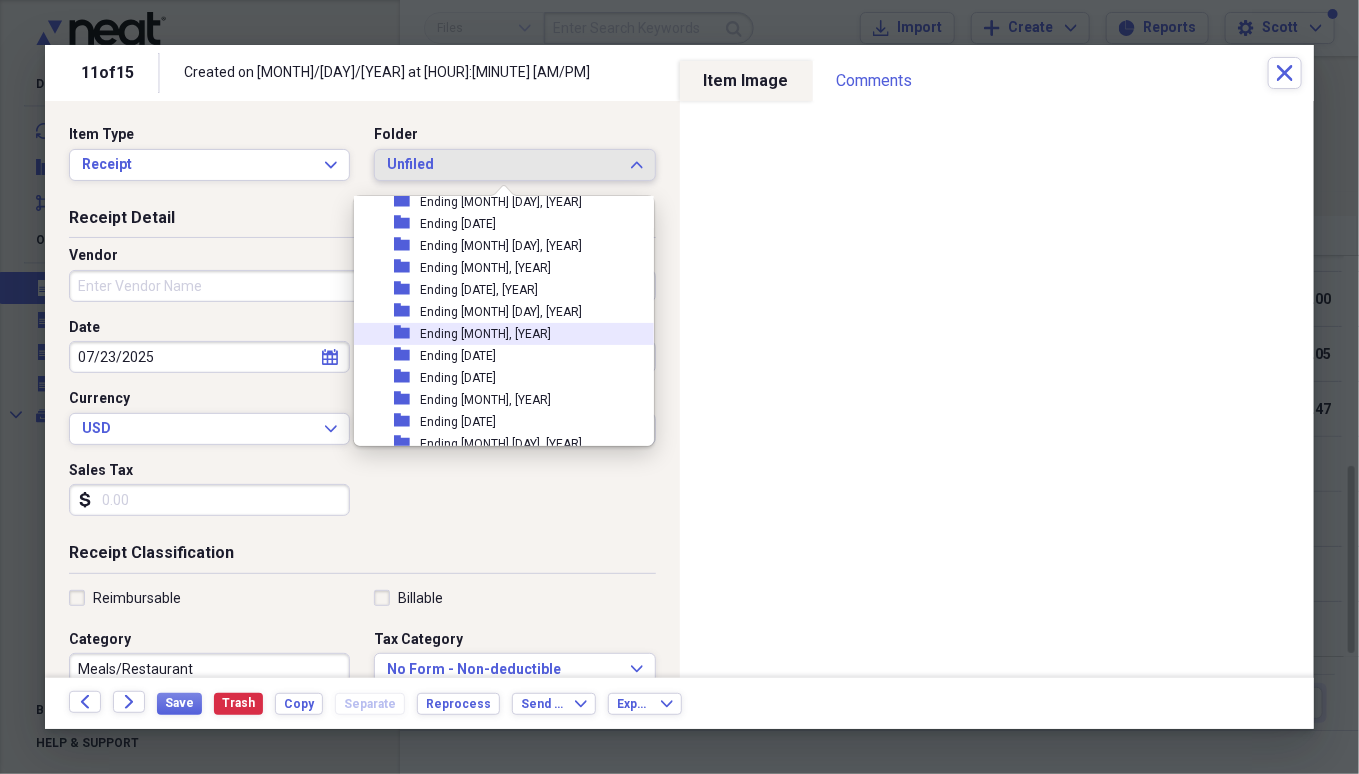 click on "Ending [MONTH], [YEAR]" at bounding box center [485, 334] 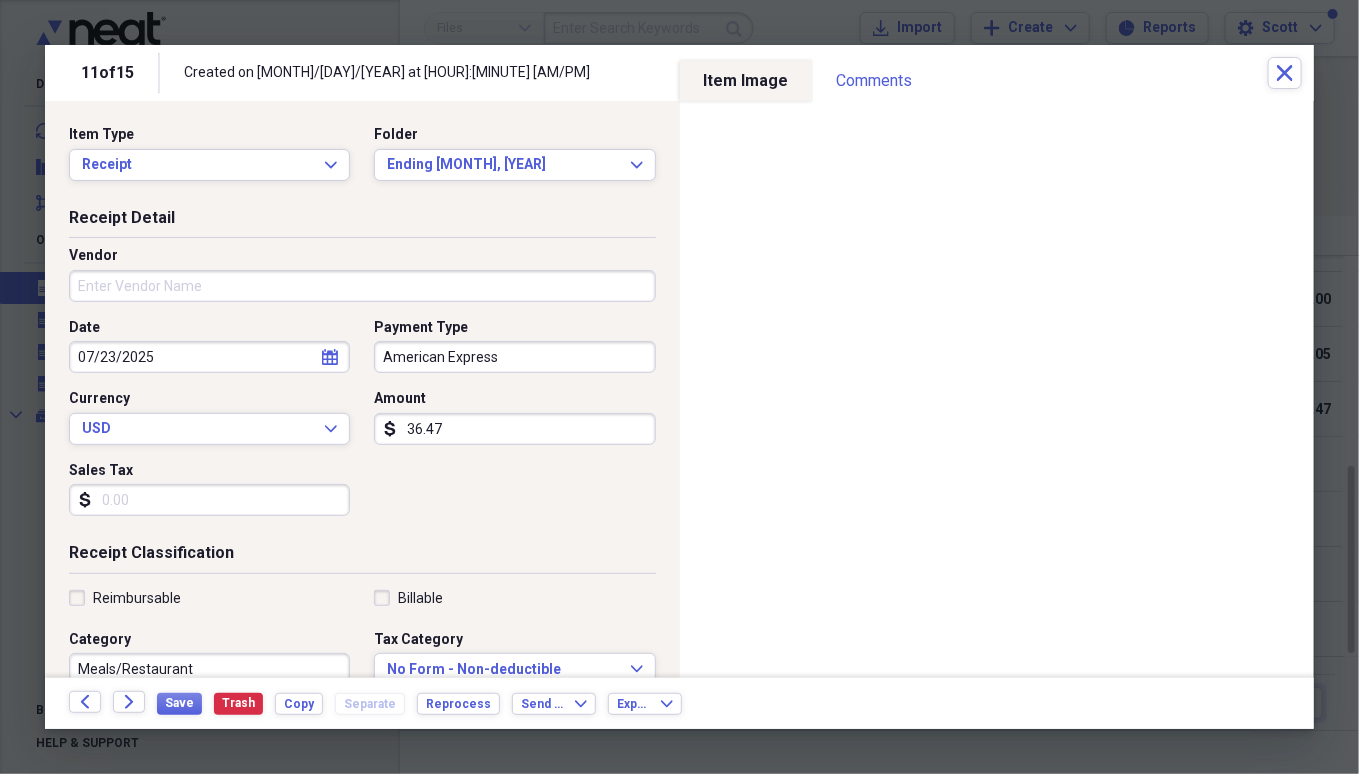 click on "Reimbursable" at bounding box center [125, 598] 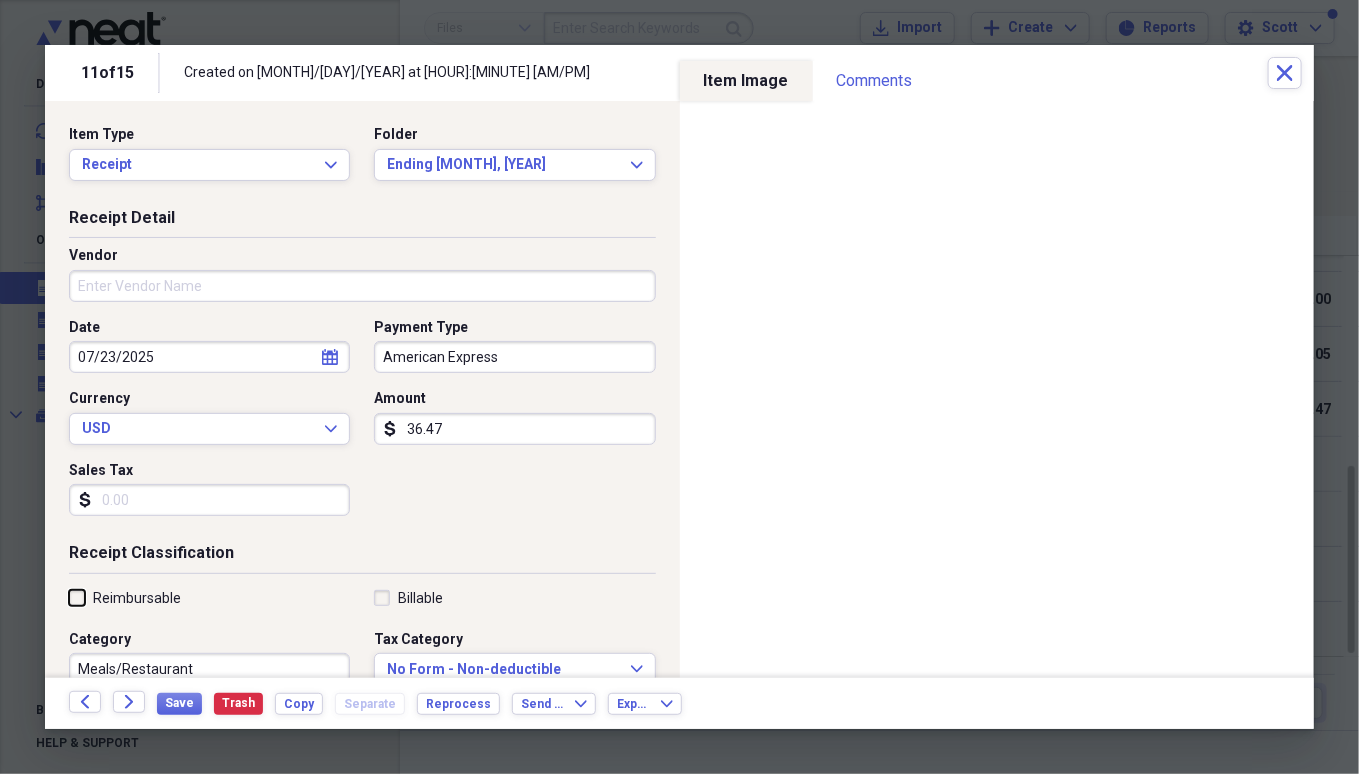 click on "Reimbursable" at bounding box center (69, 597) 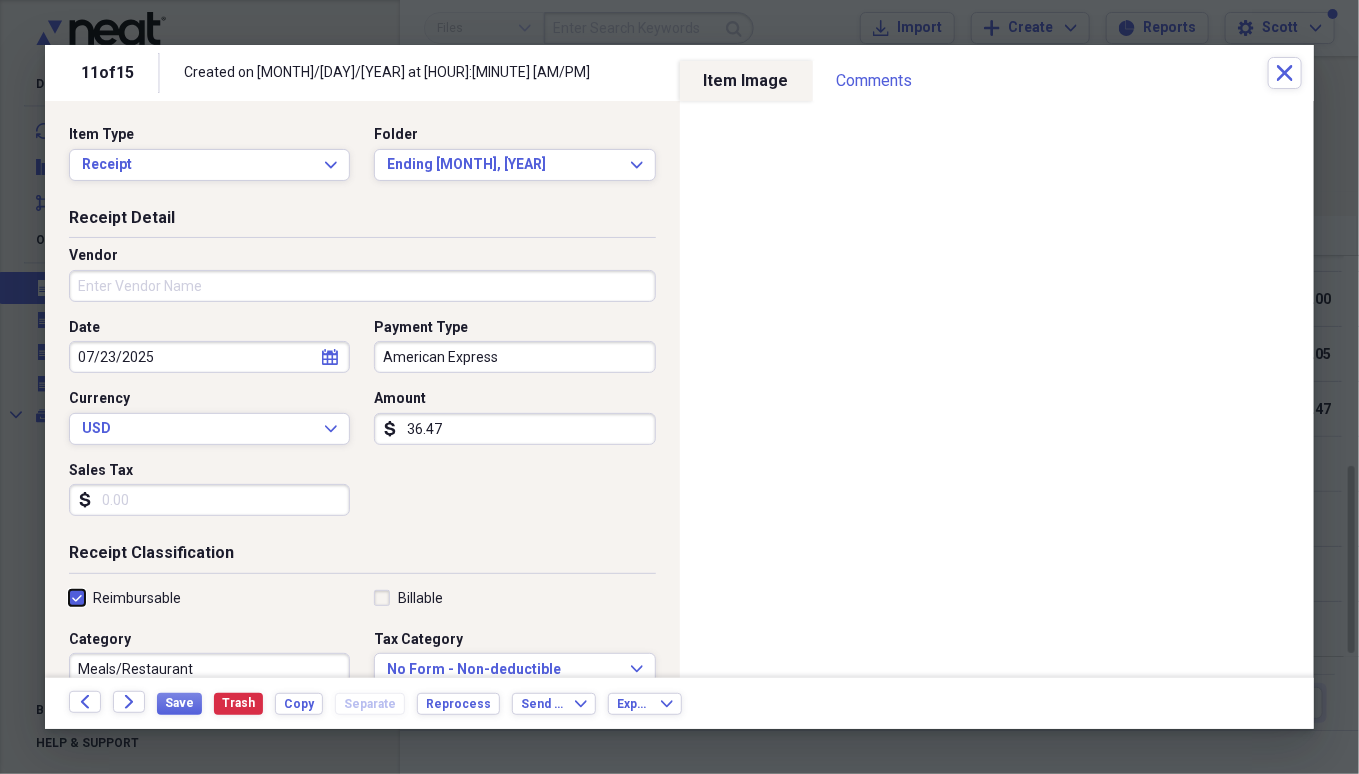 checkbox on "true" 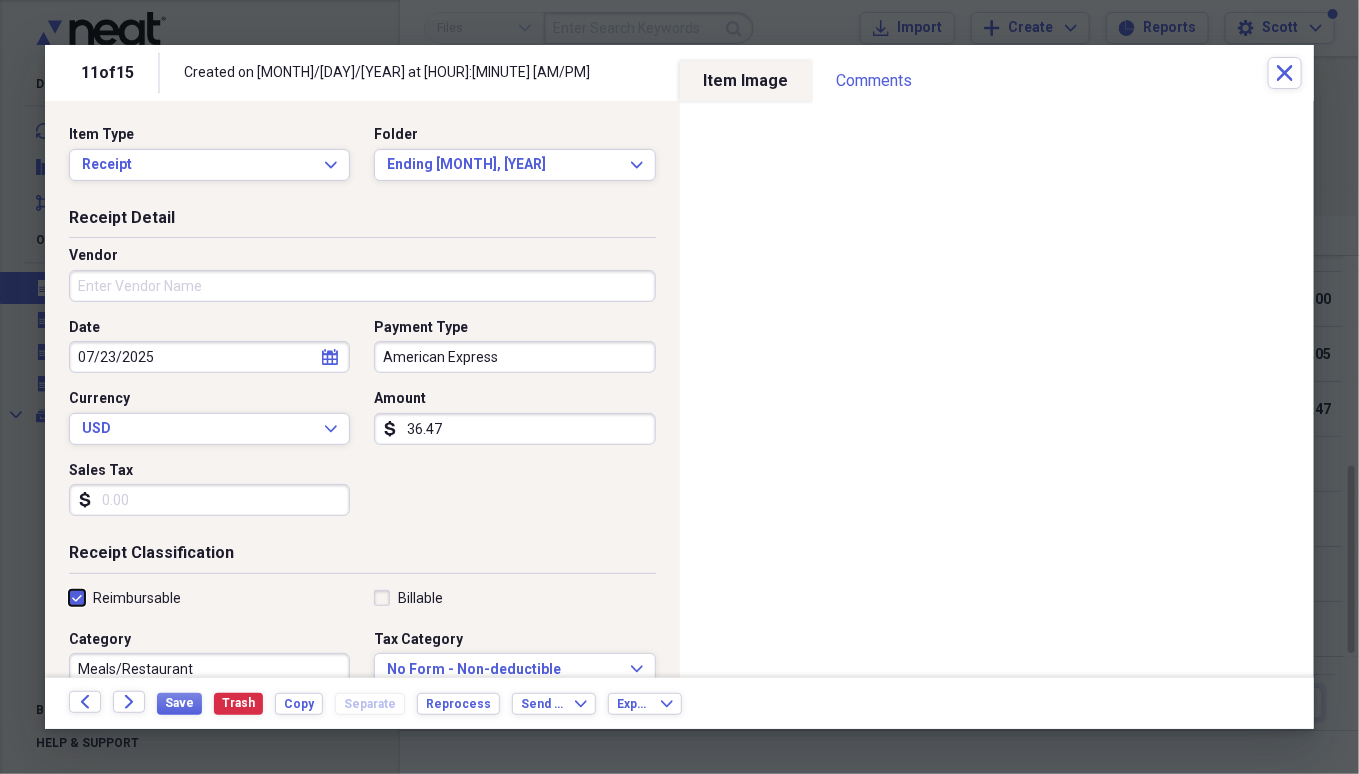 scroll, scrollTop: 442, scrollLeft: 0, axis: vertical 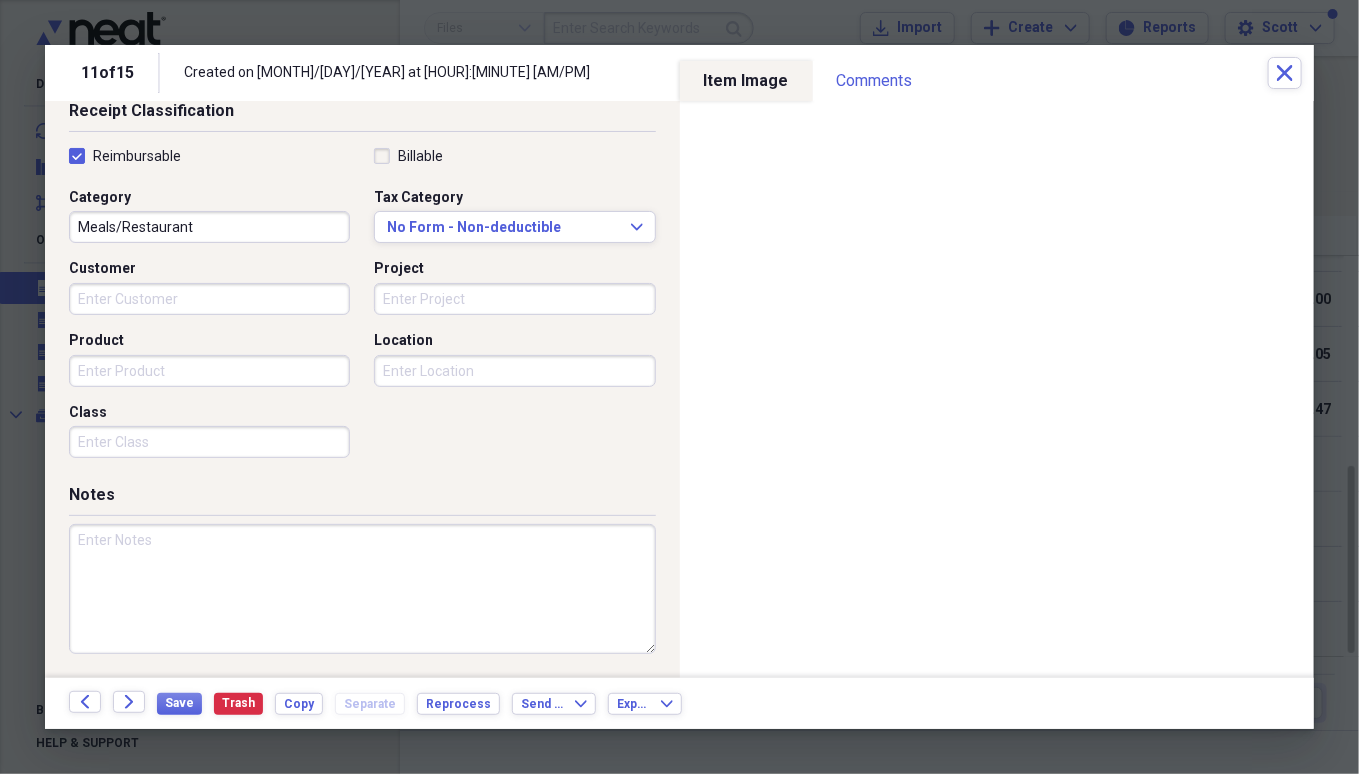 click at bounding box center (362, 589) 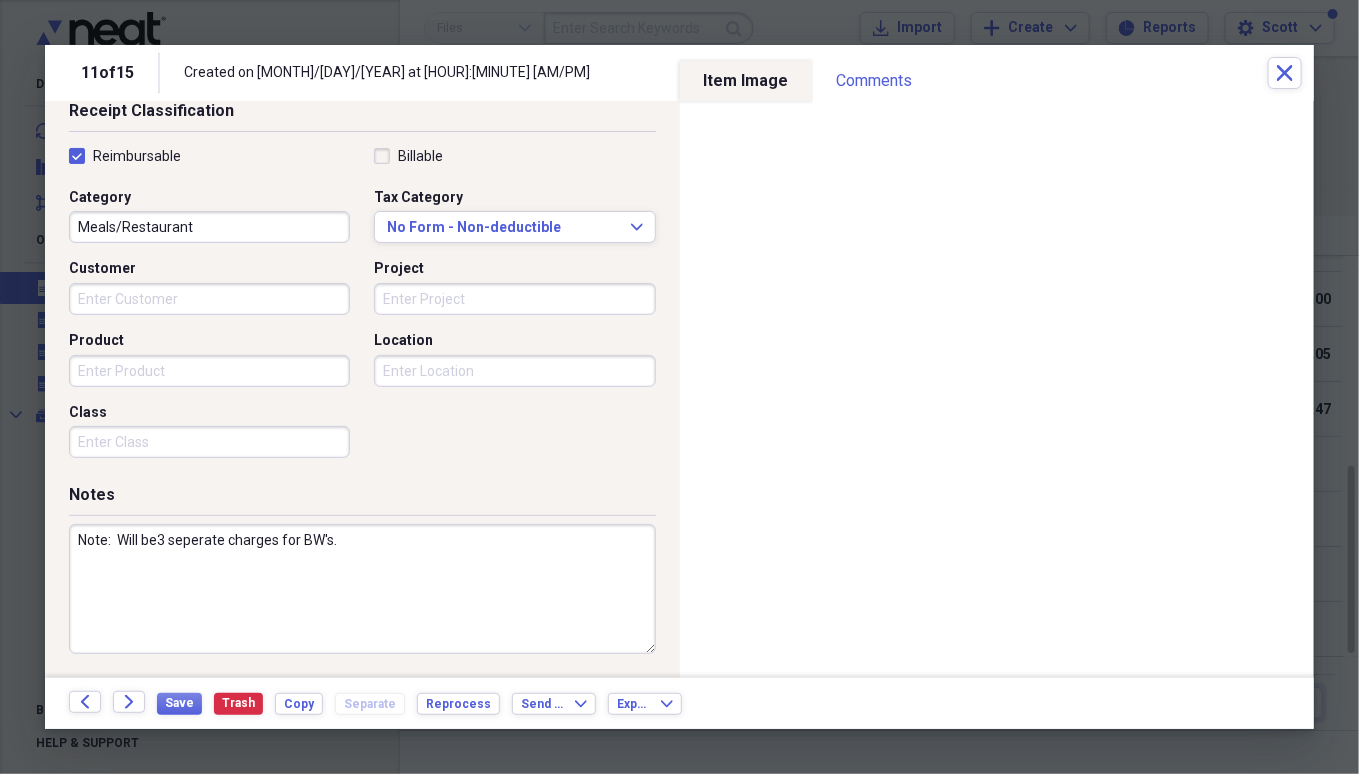 click on "Note:  Will be3 seperate charges for BW's." at bounding box center [362, 589] 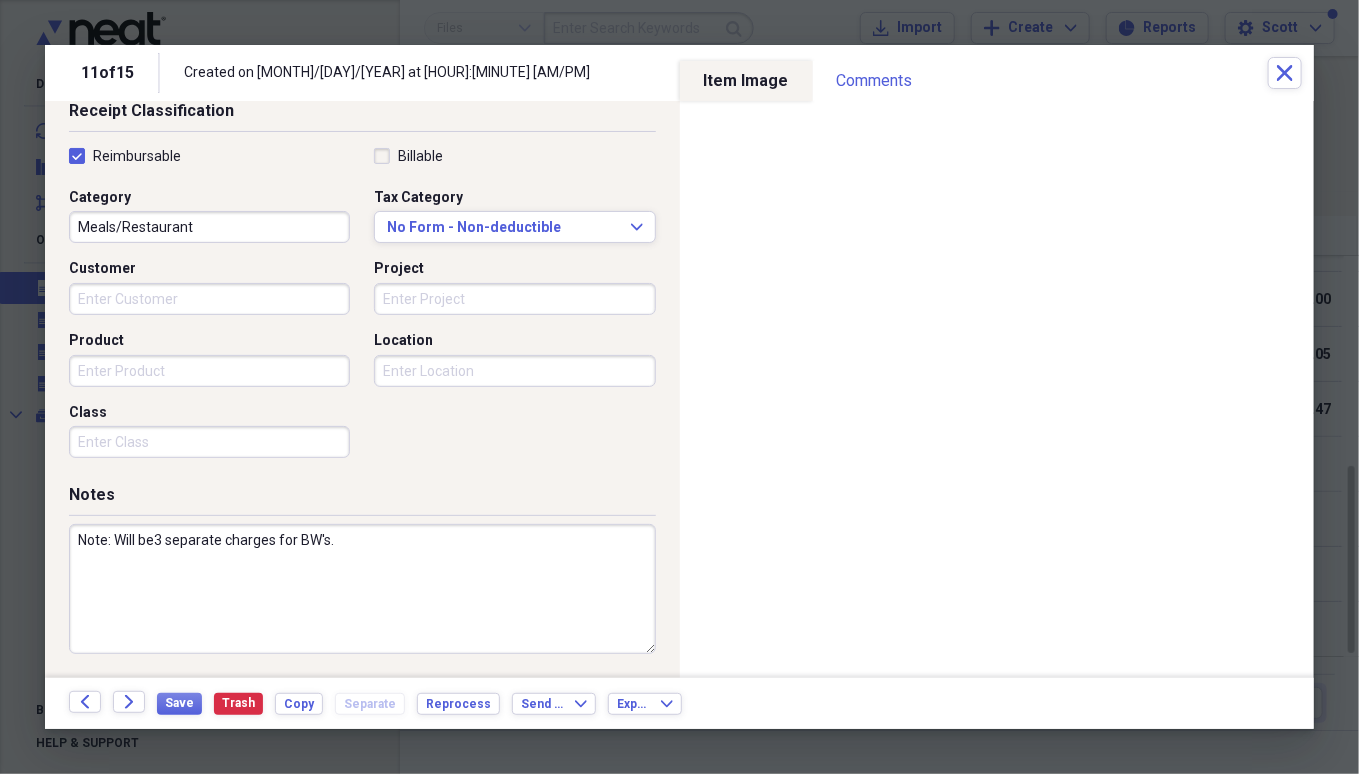 click on "Note: Will be3 separate charges for BW's." at bounding box center (362, 589) 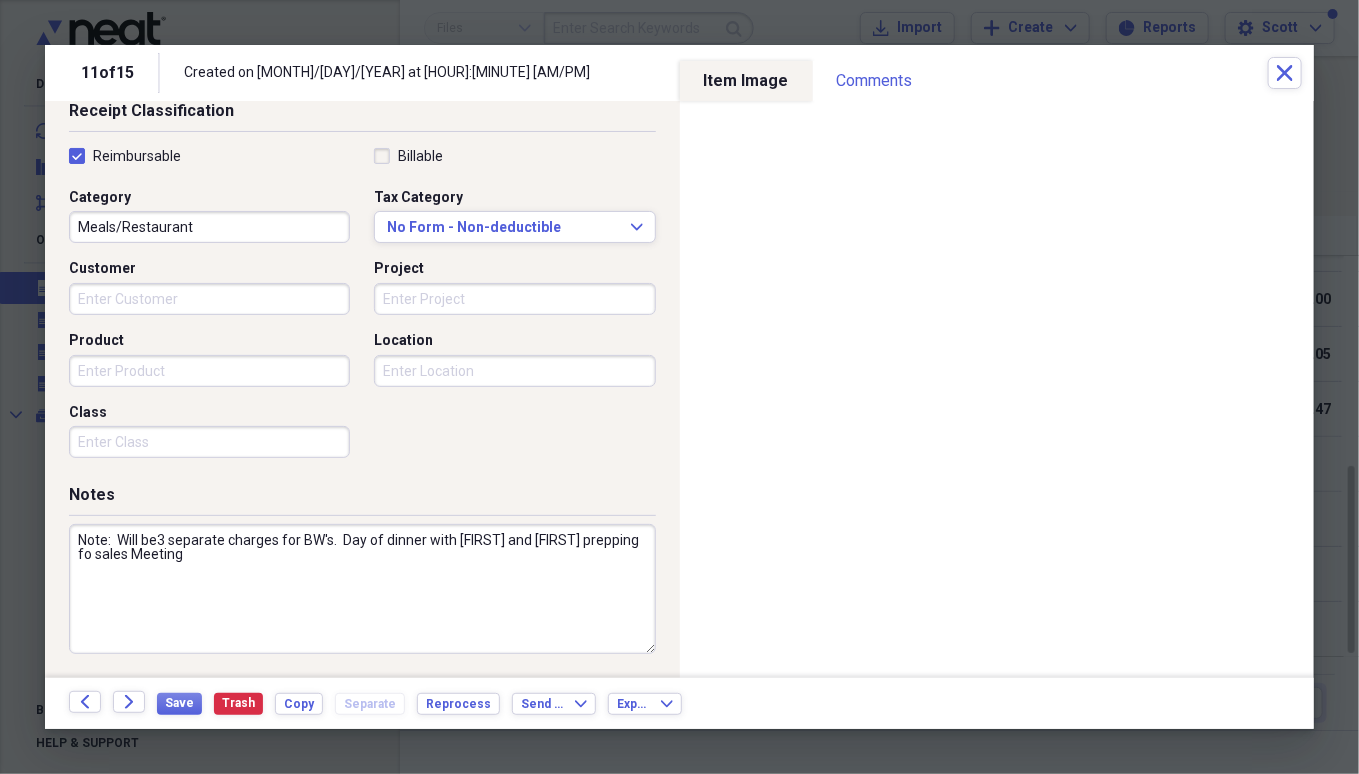 click on "Note:  Will be3 separate charges for BW's.  Day of dinner with [FIRST] and [FIRST] prepping fo sales Meeting" at bounding box center (362, 589) 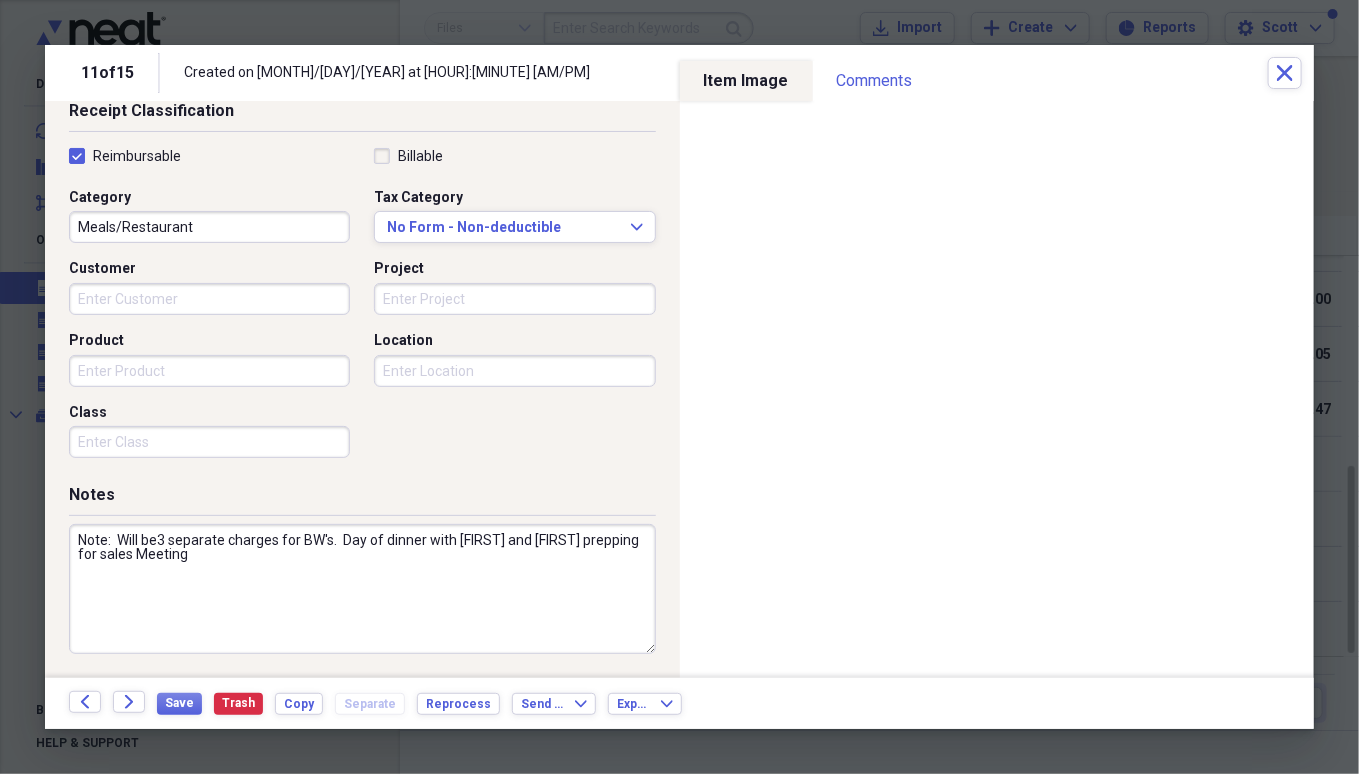 click on "Note:  Will be3 separate charges for BW's.  Day of dinner with [FIRST] and [FIRST] prepping for sales Meeting" at bounding box center (362, 589) 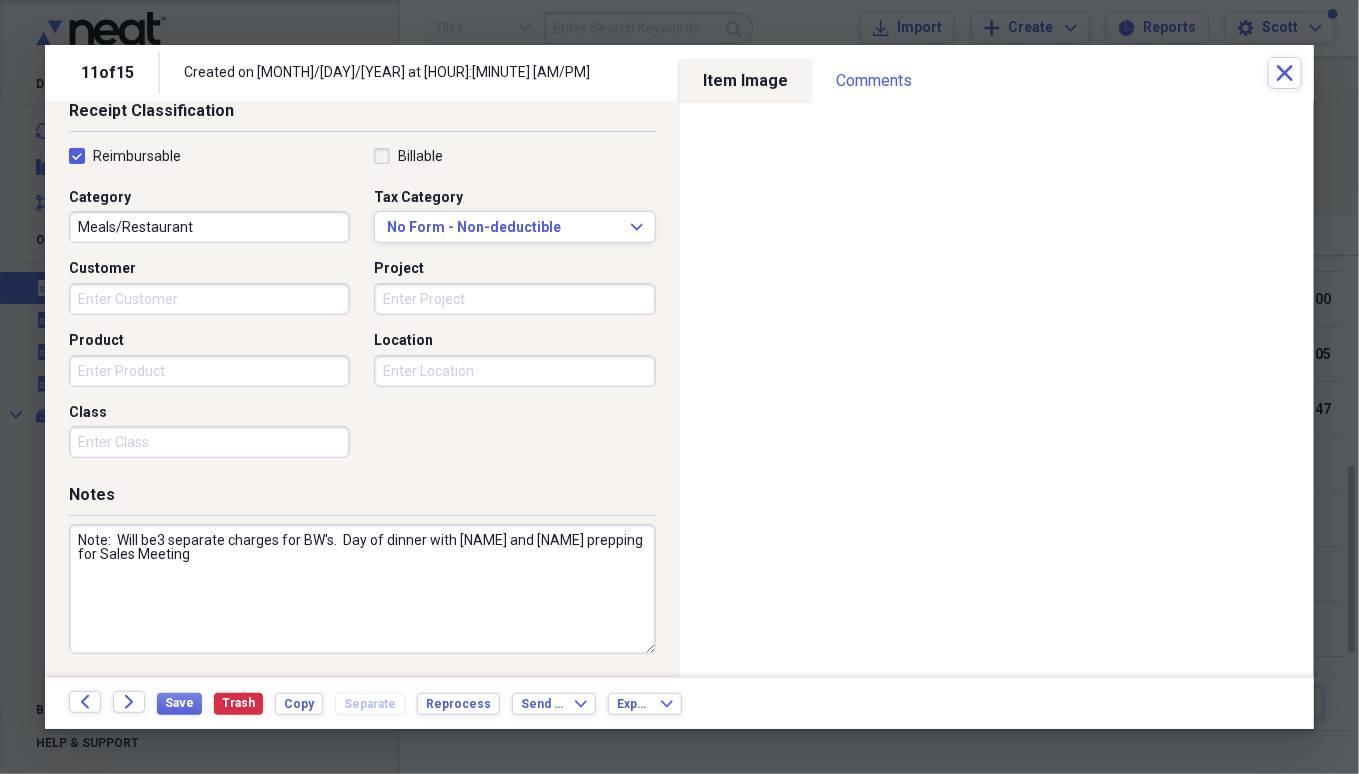 click on "Note:  Will be3 separate charges for BW's.  Day of dinner with [NAME] and [NAME] prepping for Sales Meeting" at bounding box center [362, 589] 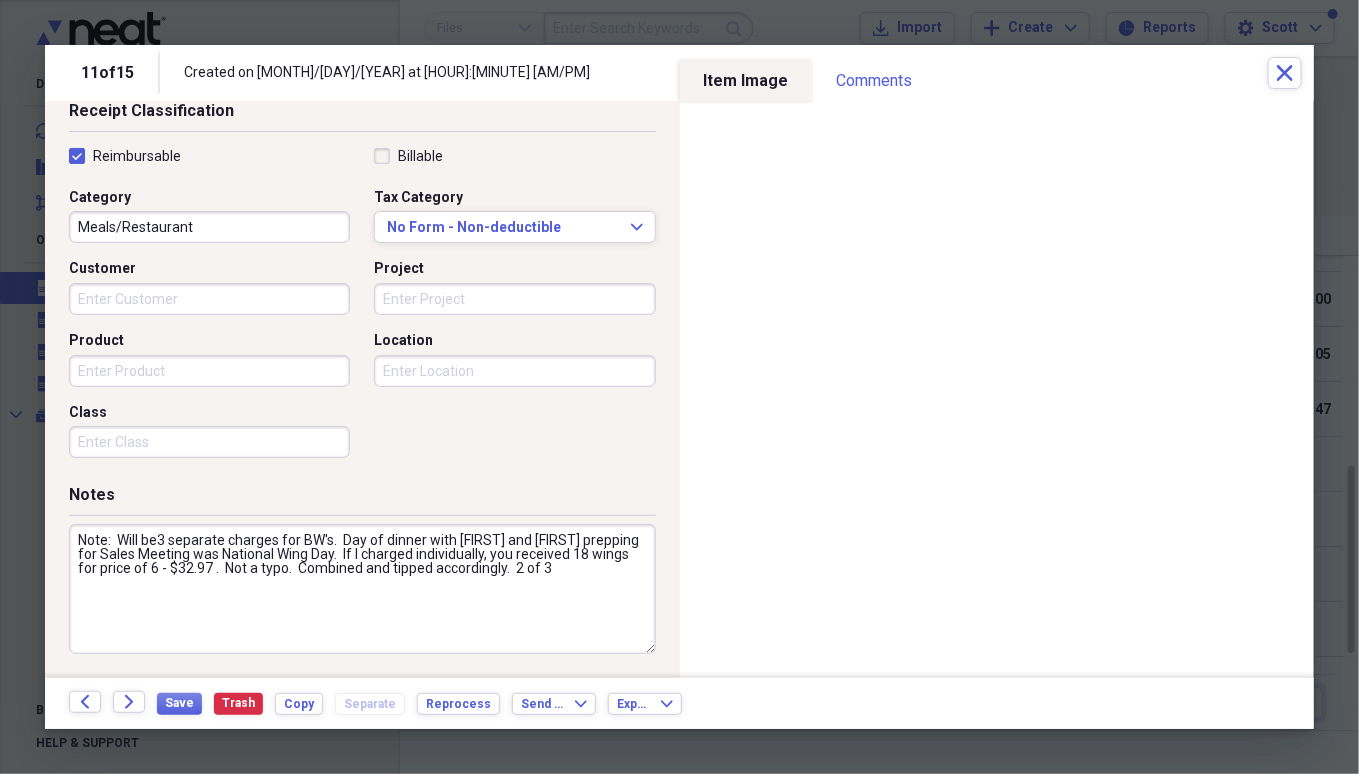 drag, startPoint x: 480, startPoint y: 565, endPoint x: 74, endPoint y: 545, distance: 406.4923 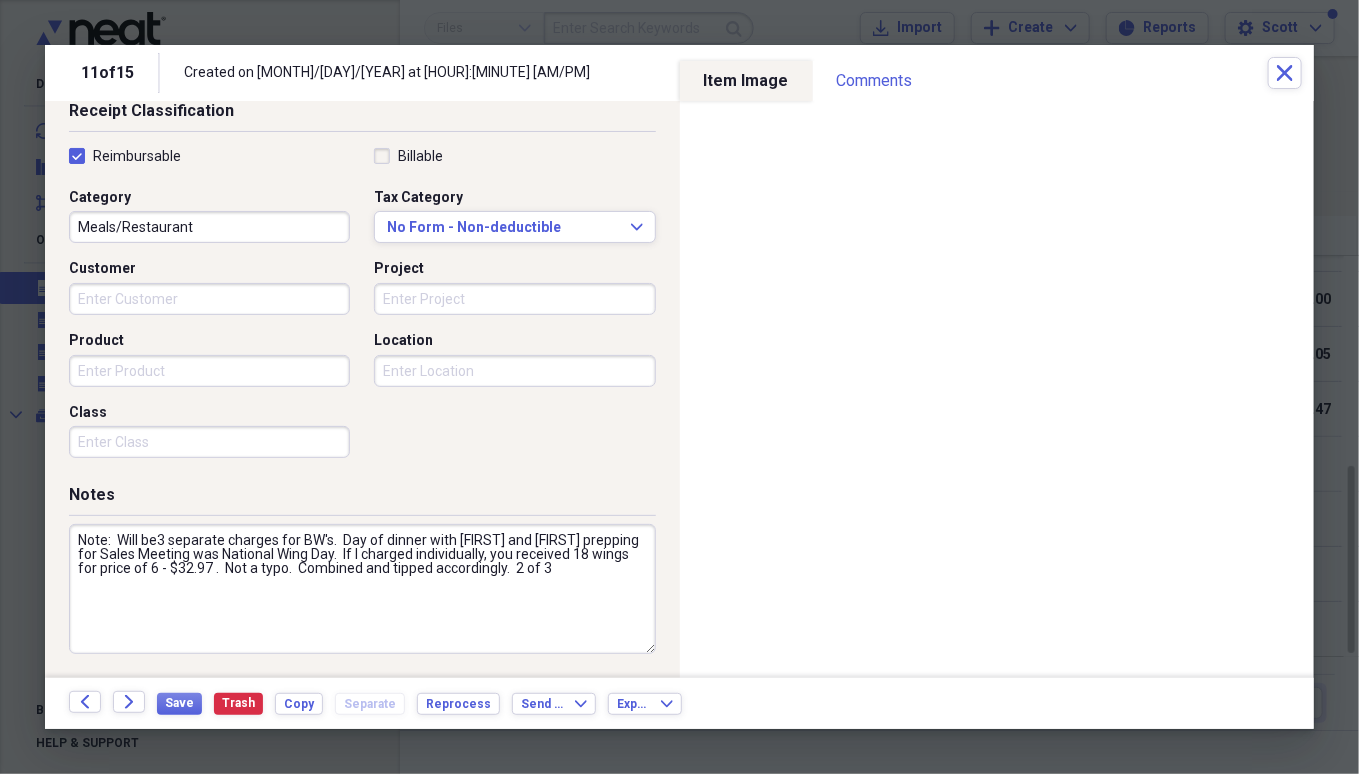 click on "Note:  Will be3 separate charges for BW's.  Day of dinner with [FIRST] and [FIRST] prepping for Sales Meeting was National Wing Day.  If I charged individually, you received 18 wings for price of 6 - $32.97 .  Not a typo.  Combined and tipped accordingly.  2 of 3" at bounding box center [362, 589] 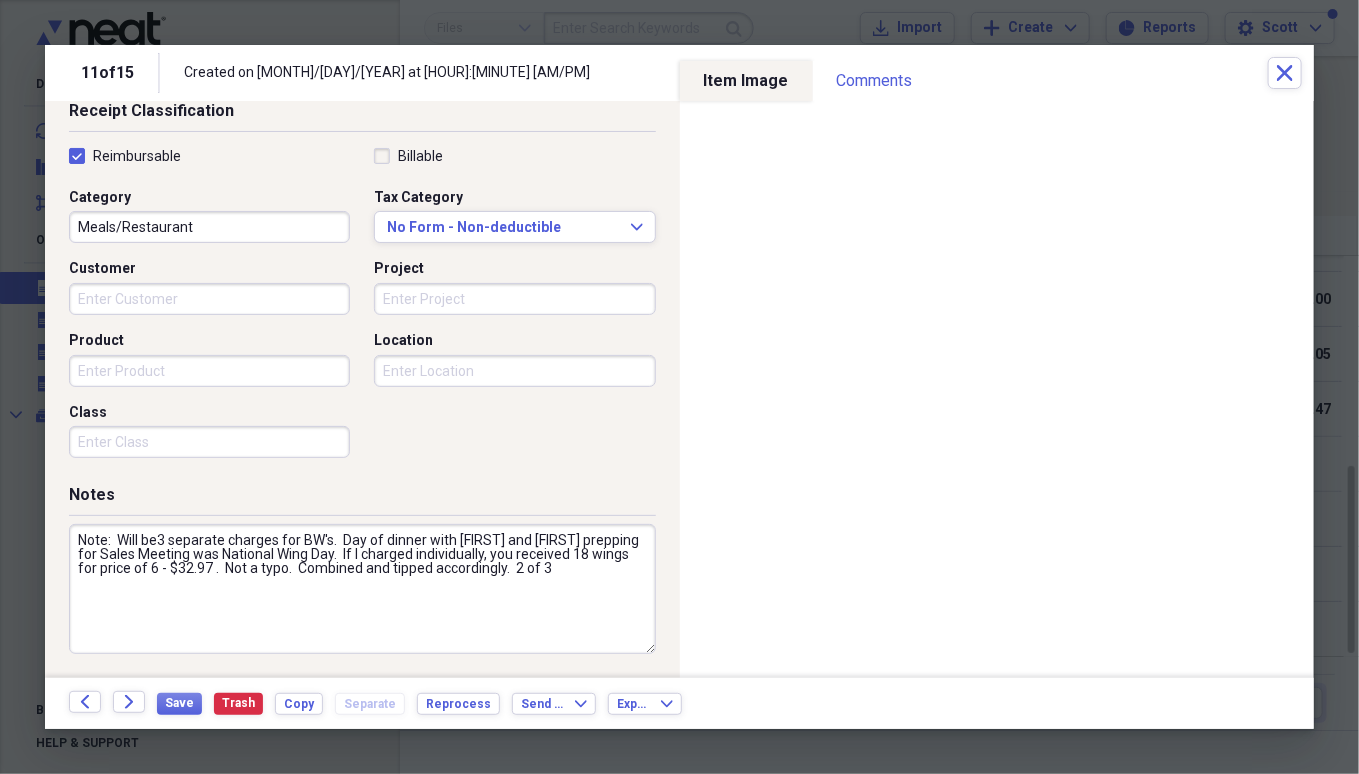 drag, startPoint x: 507, startPoint y: 575, endPoint x: 80, endPoint y: 540, distance: 428.43204 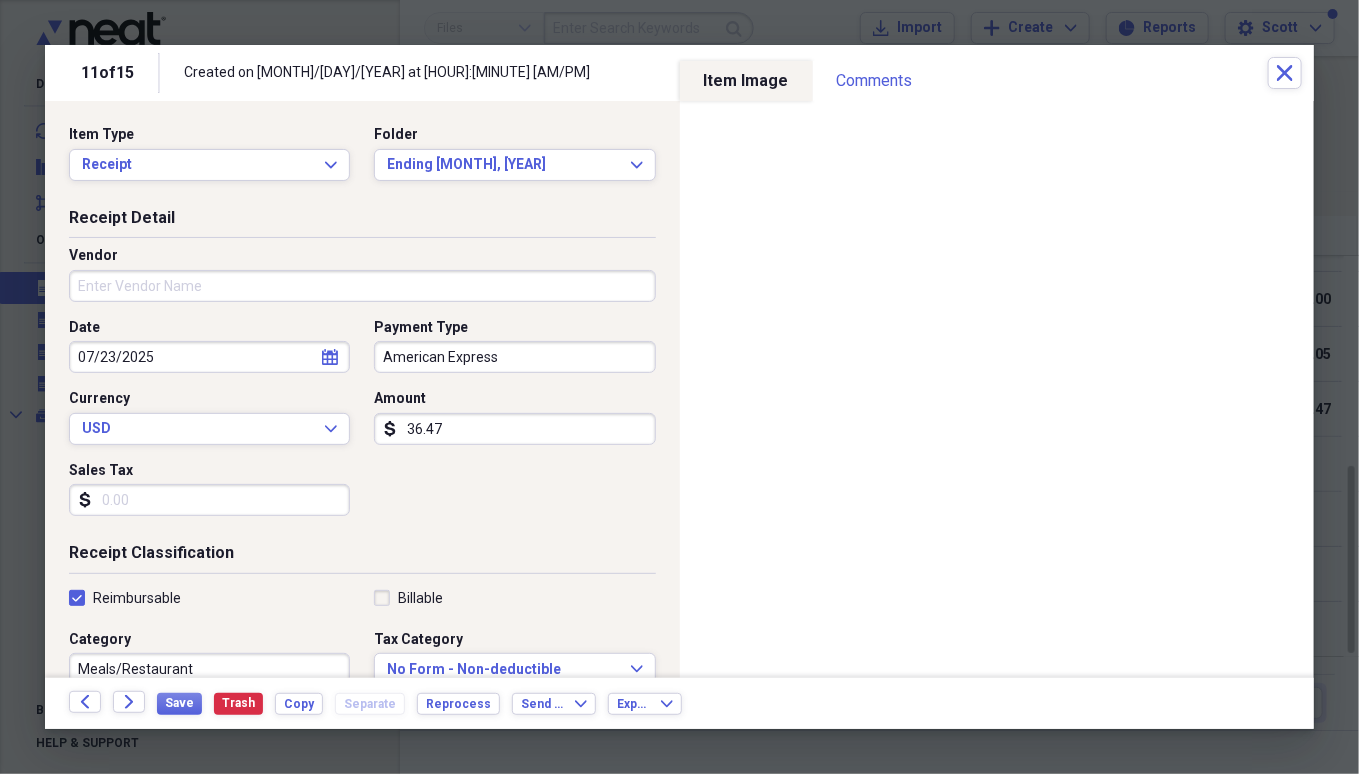 type on "Note:  Will be3 separate charges for BW's.  Day of dinner with [FIRST] and [FIRST] prepping for Sales Meeting was National Wing Day.  If I charged individually, you received 18 wings for price of 6 - $32.97 .  Not a typo.  Combined and tipped accordingly.  2 of 3" 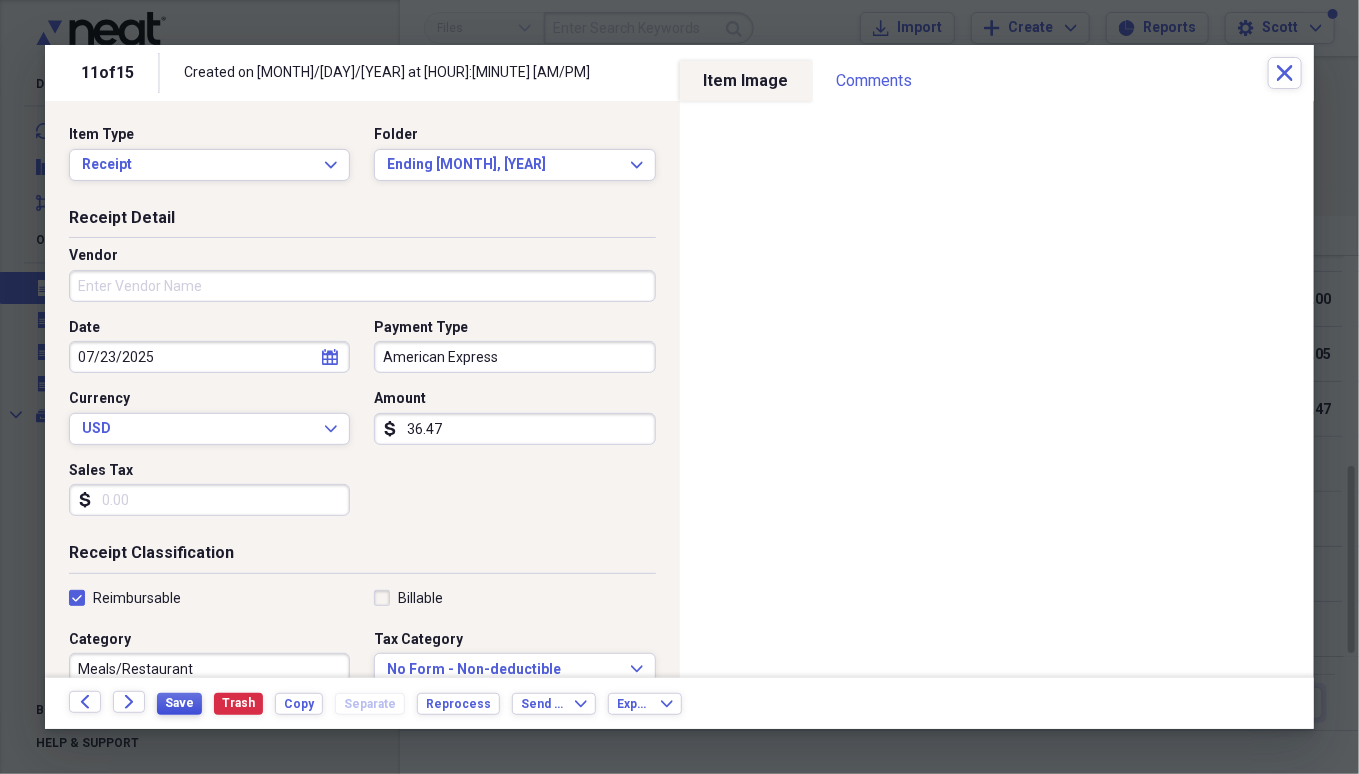 click on "Save" at bounding box center [179, 703] 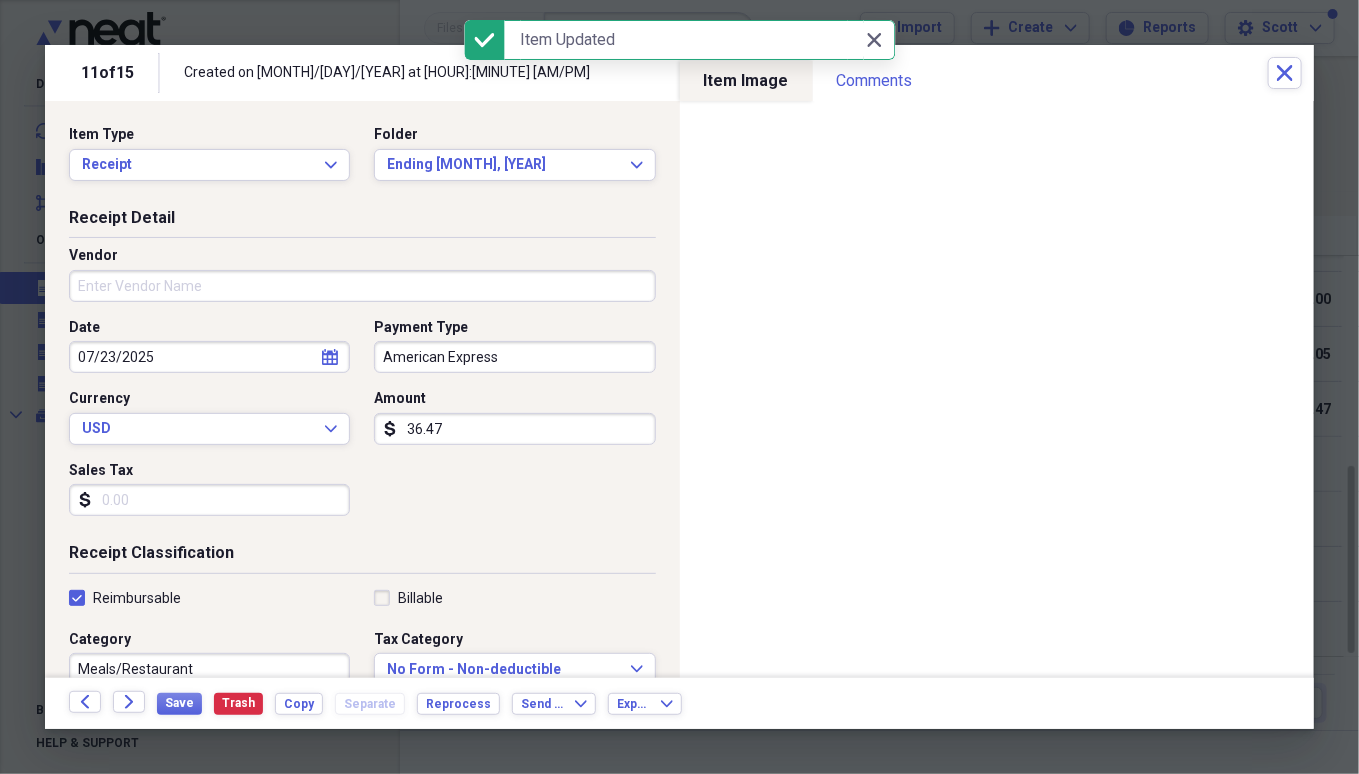click on "Close Close" at bounding box center (875, 40) 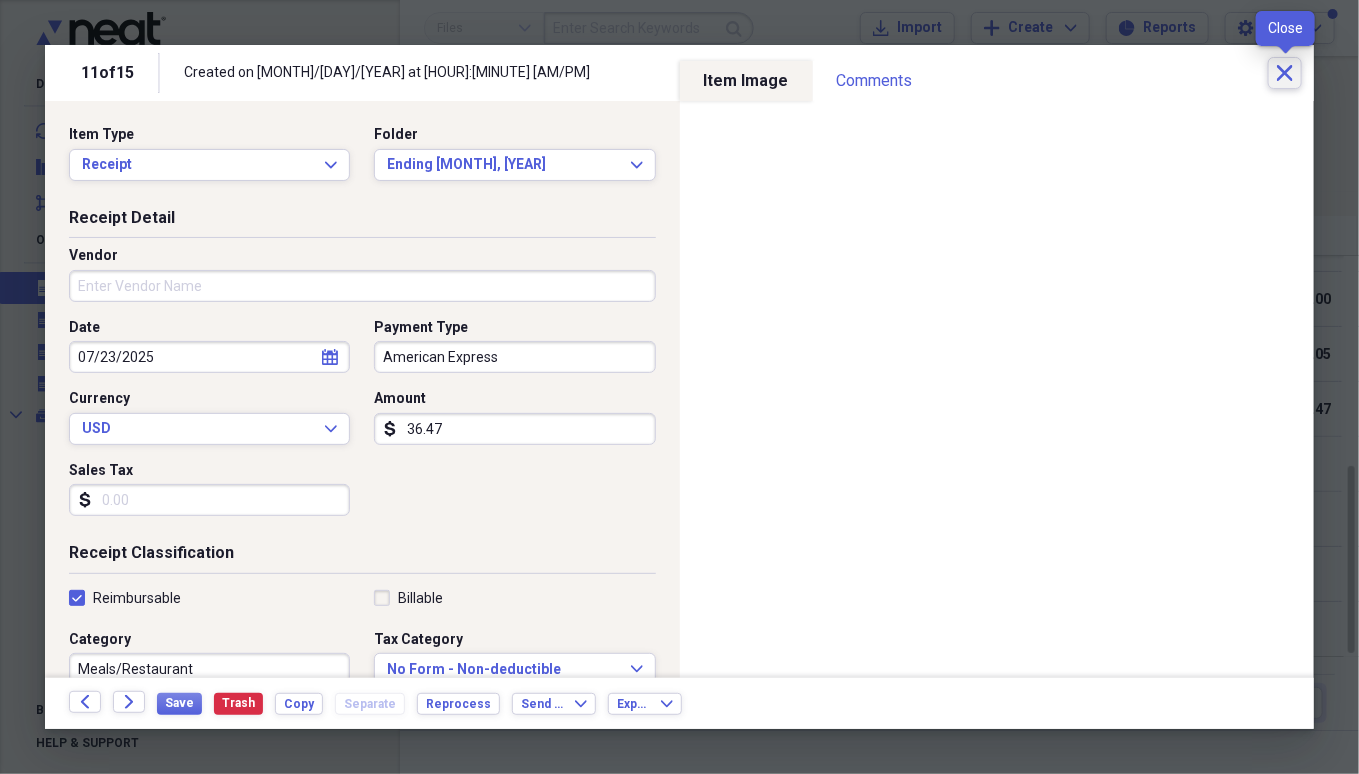 click on "Close" at bounding box center (1285, 73) 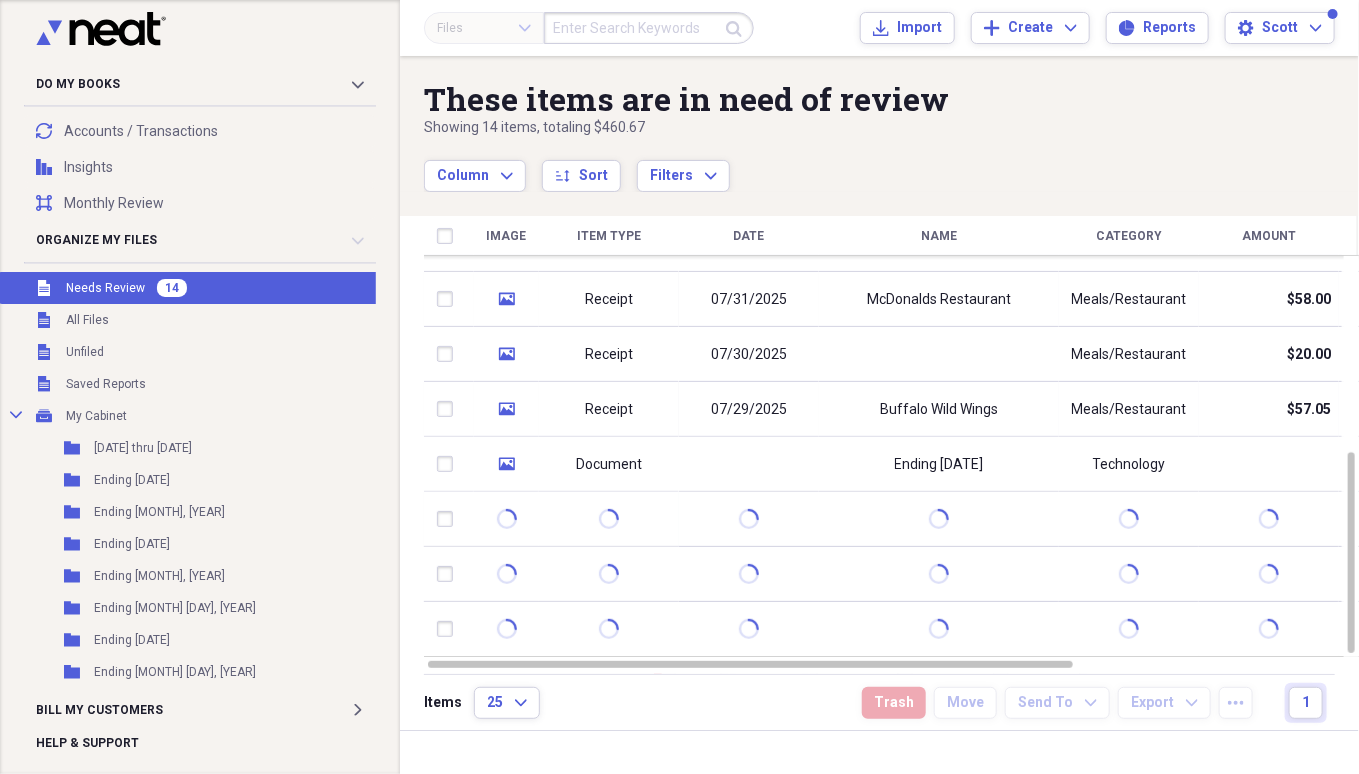 click on "Buffalo Wild Wings" at bounding box center [939, 409] 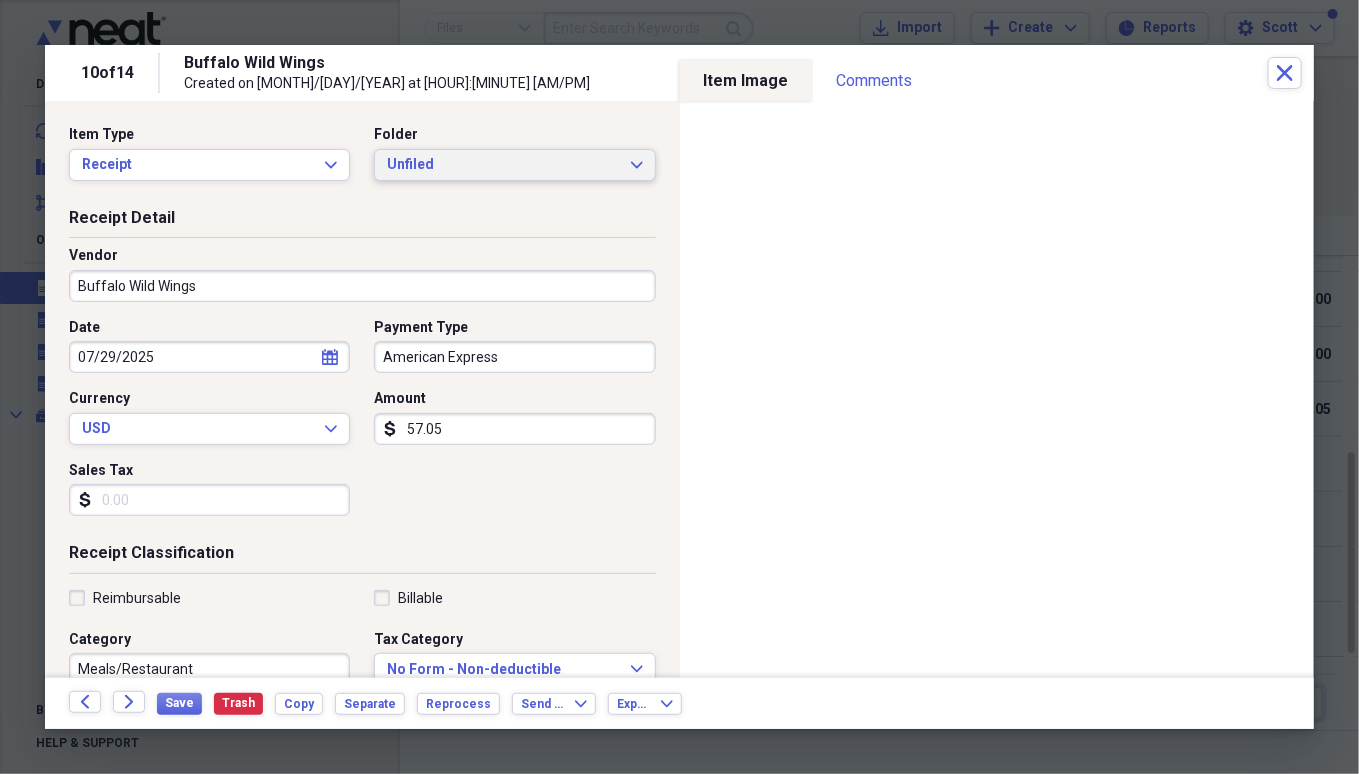 click on "Expand" 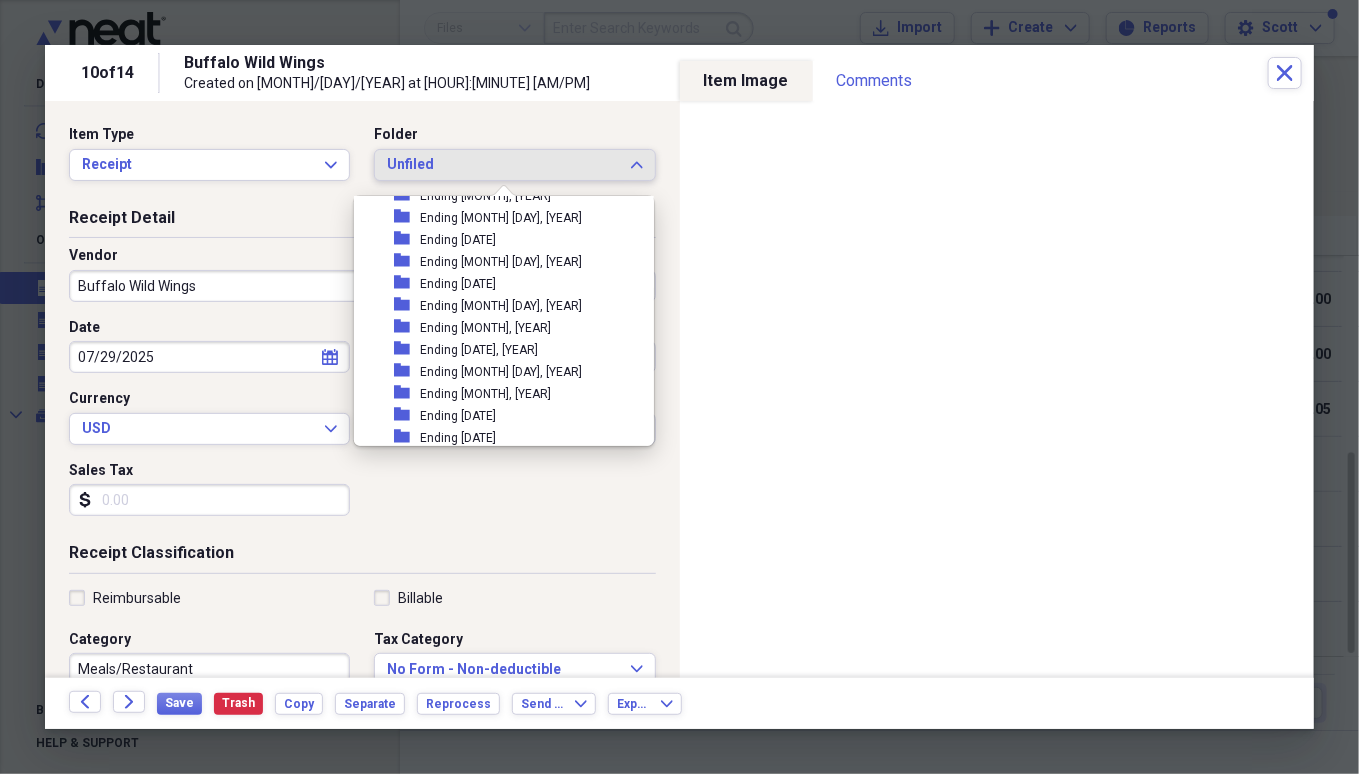 scroll, scrollTop: 159, scrollLeft: 0, axis: vertical 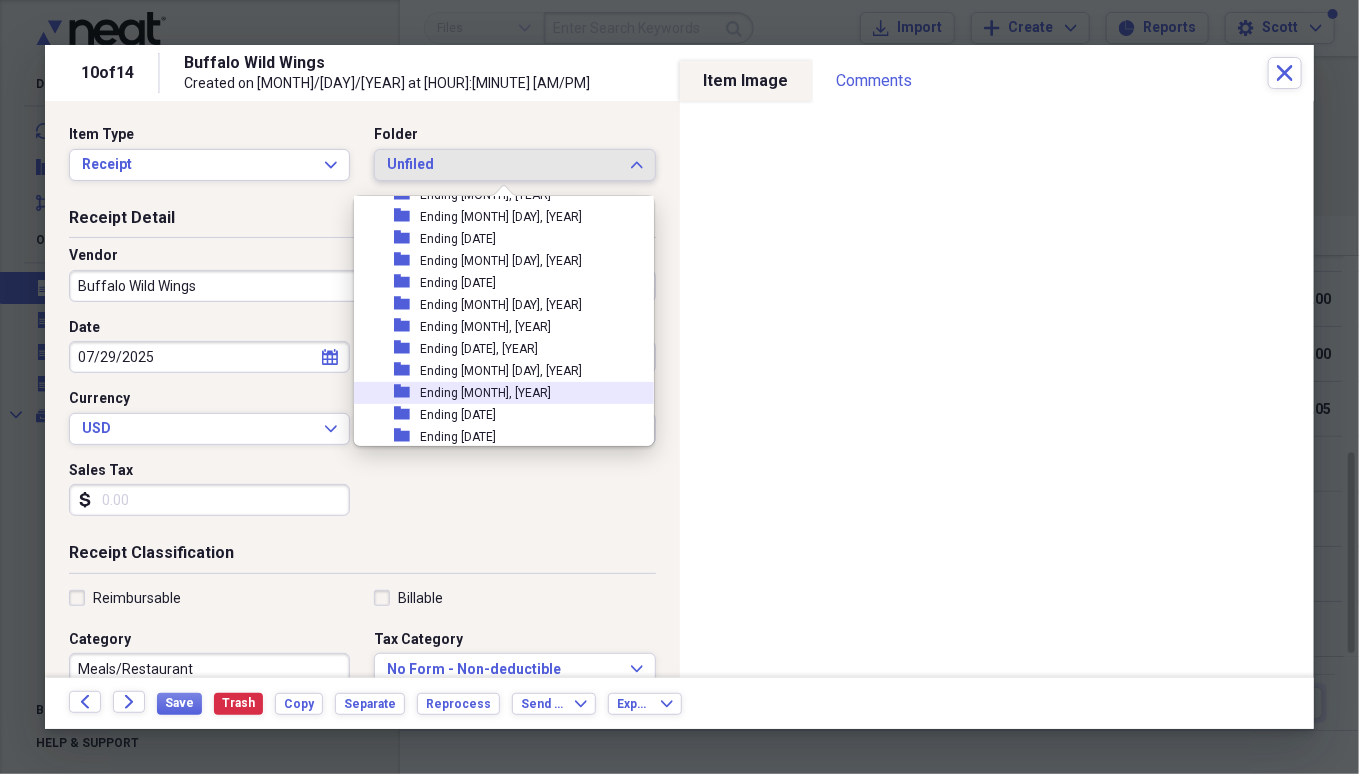 click on "Ending [MONTH], [YEAR]" at bounding box center (485, 393) 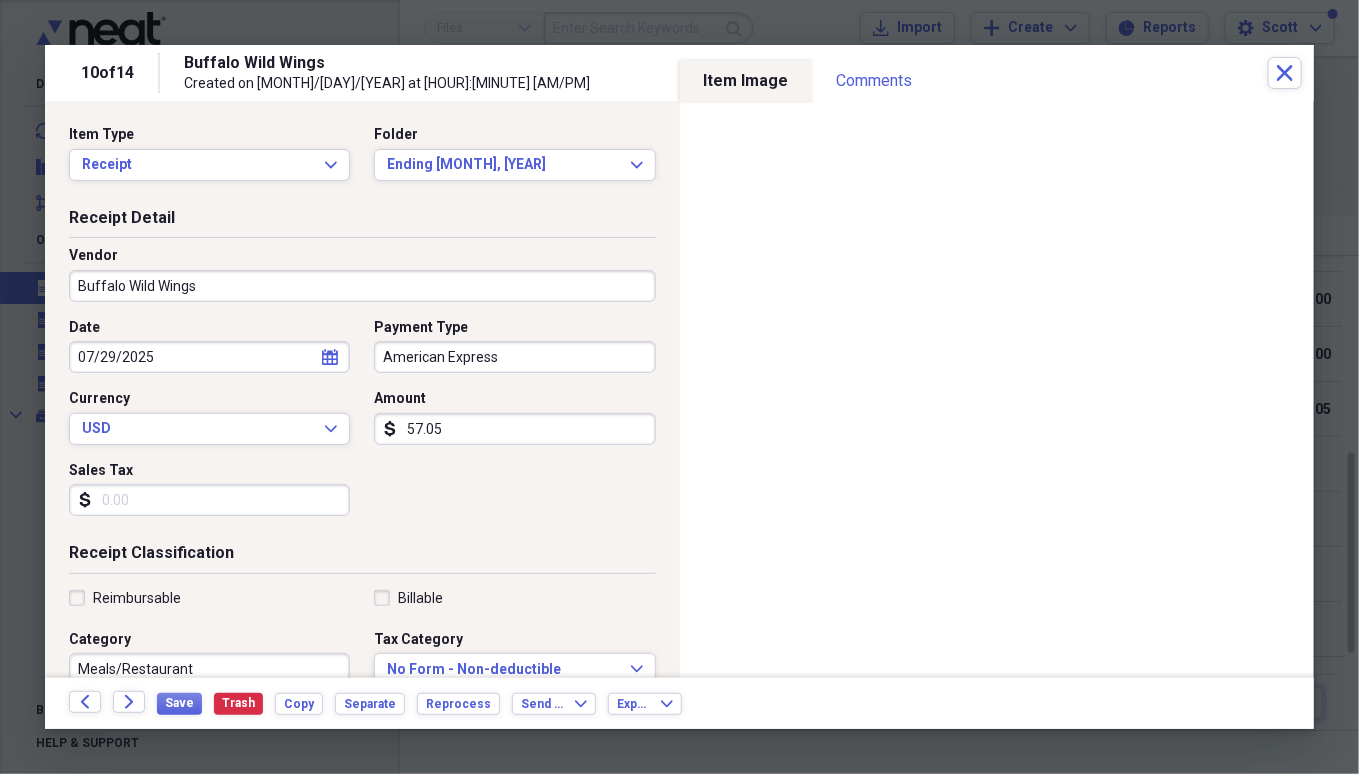 click on "Reimbursable" at bounding box center (125, 598) 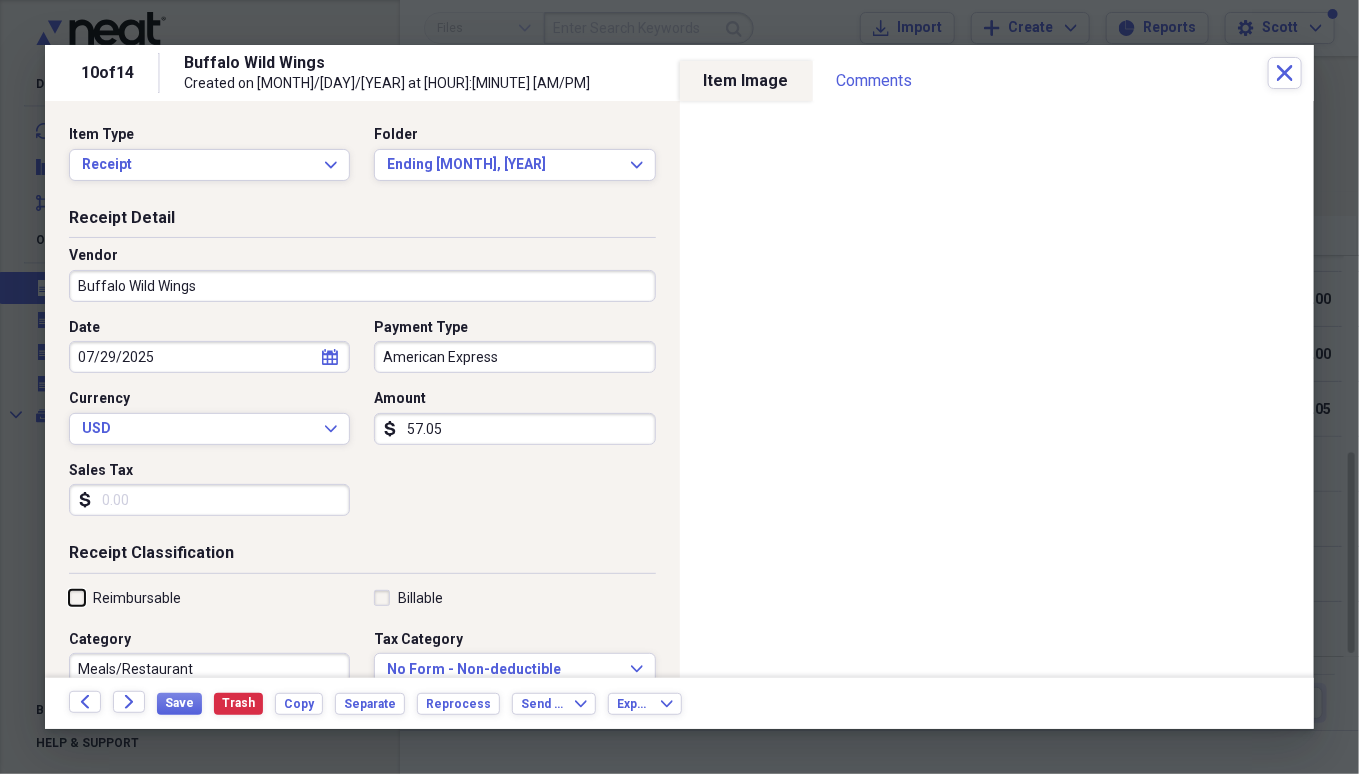 click on "Reimbursable" at bounding box center [69, 597] 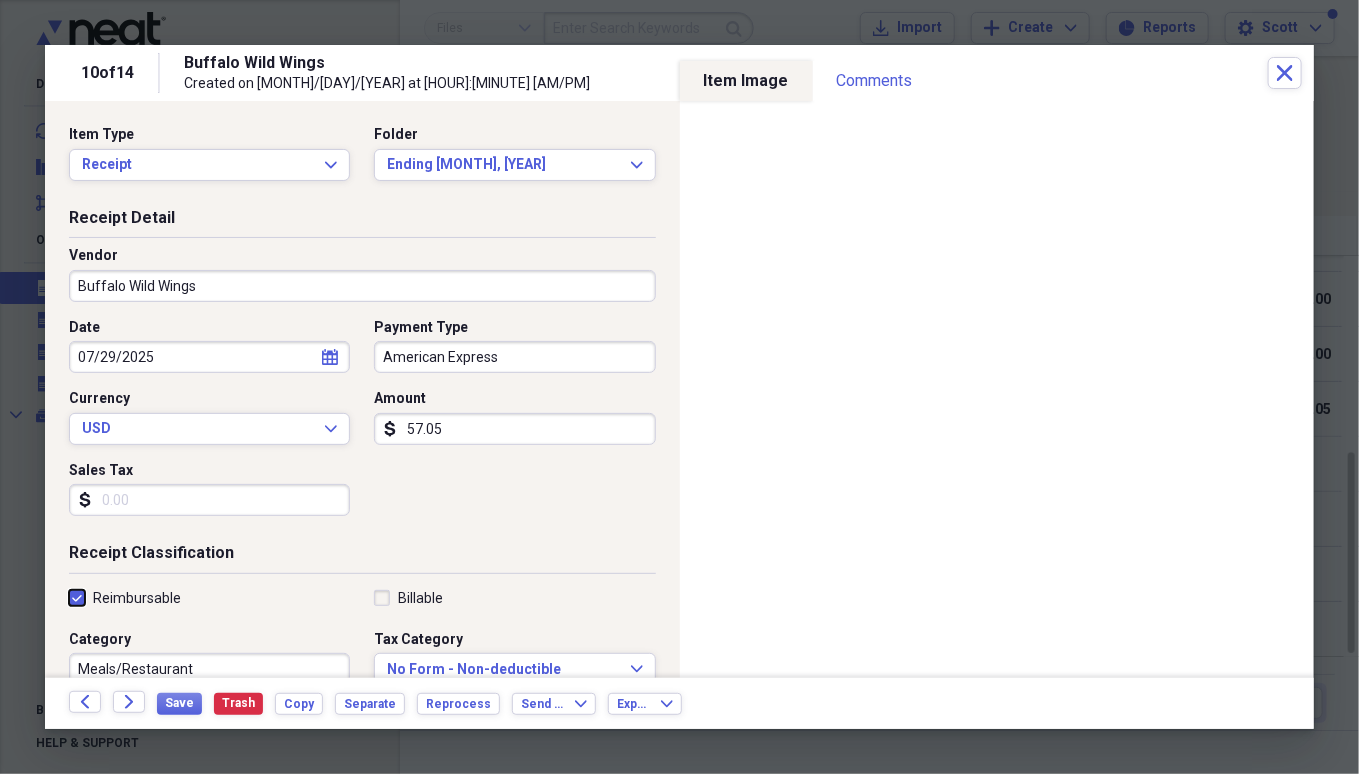 checkbox on "true" 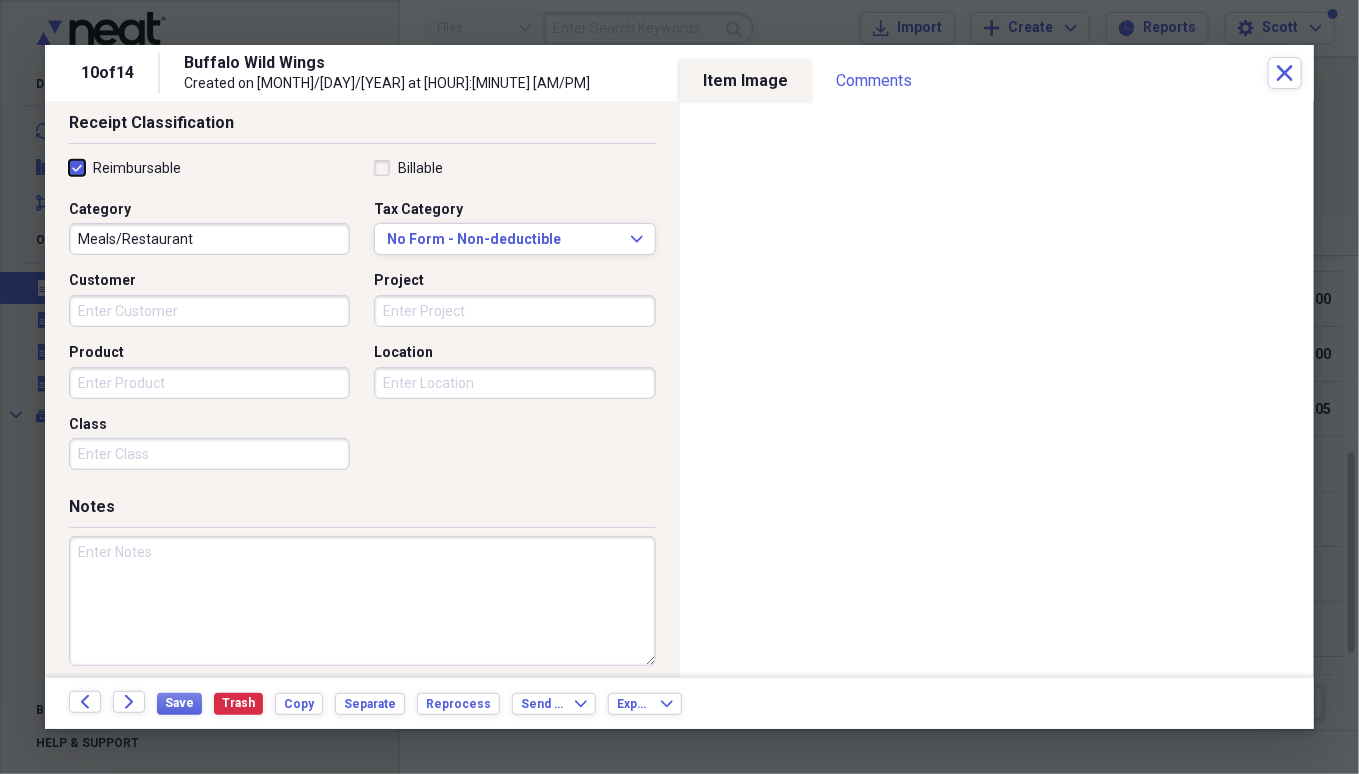 scroll, scrollTop: 442, scrollLeft: 0, axis: vertical 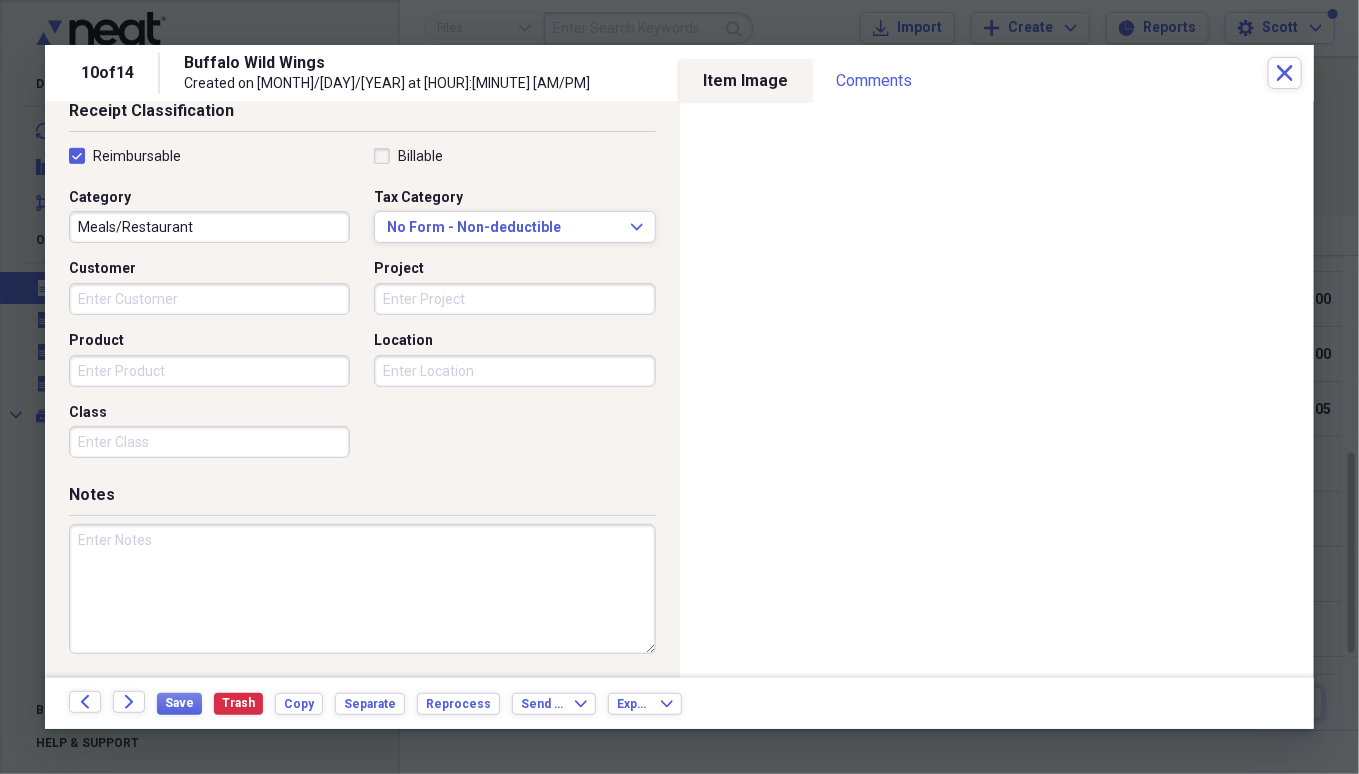 click at bounding box center [362, 589] 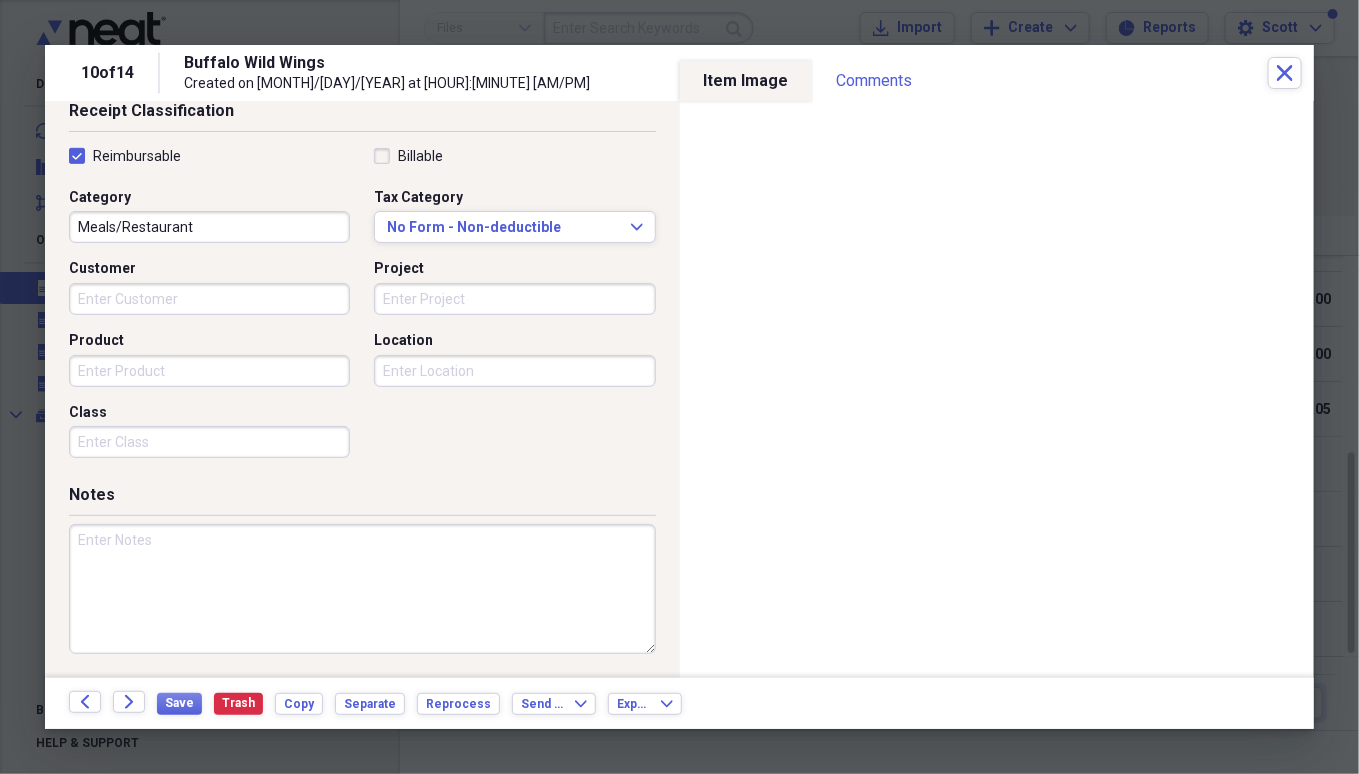 paste on "Note:  Will be3 separate charges for BW's.  Day of dinner with [FIRST] and [FIRST] prepping for Sales Meeting was National Wing Day.  If I charged individually, you received 18 wings for price of 6 - $32.97 .  Not a typo.  Combined and tipped accordingly.  2 of 3" 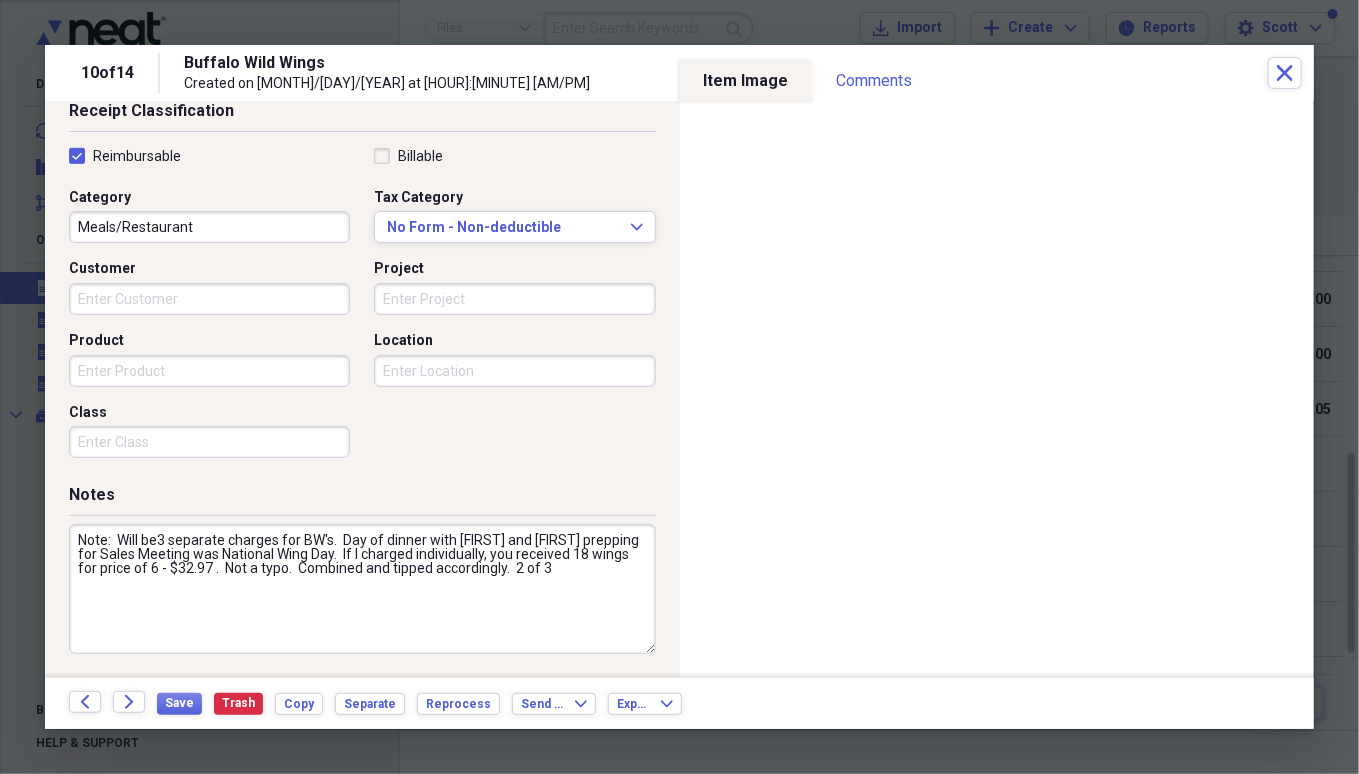 click on "Note:  Will be3 separate charges for BW's.  Day of dinner with [FIRST] and [FIRST] prepping for Sales Meeting was National Wing Day.  If I charged individually, you received 18 wings for price of 6 - $32.97 .  Not a typo.  Combined and tipped accordingly.  2 of 3" at bounding box center [362, 589] 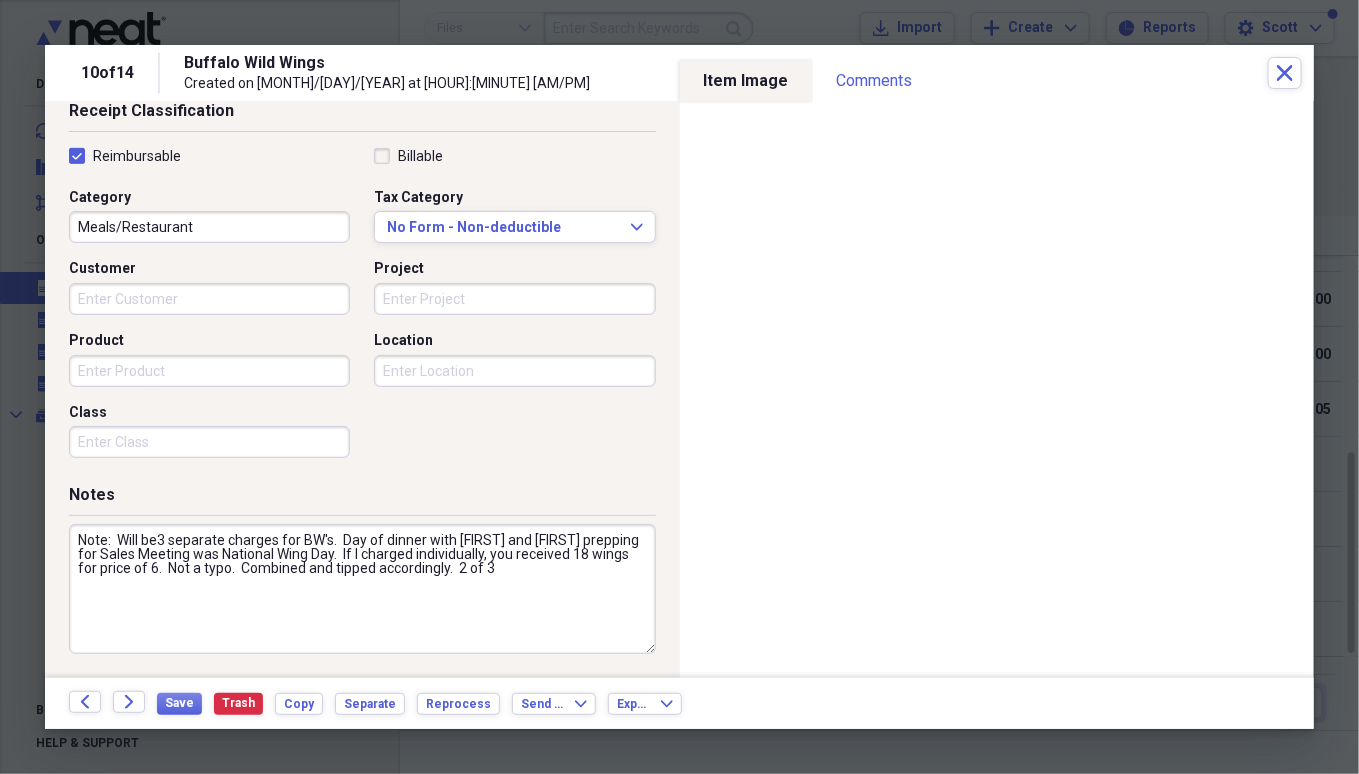 type on "Note:  Will be3 separate charges for BW's.  Day of dinner with [FIRST] and [FIRST] prepping for Sales Meeting was National Wing Day.  If I charged individually, you received 18 wings for price of 6.  Not a typo.  Combined and tipped accordingly.  2 of 3" 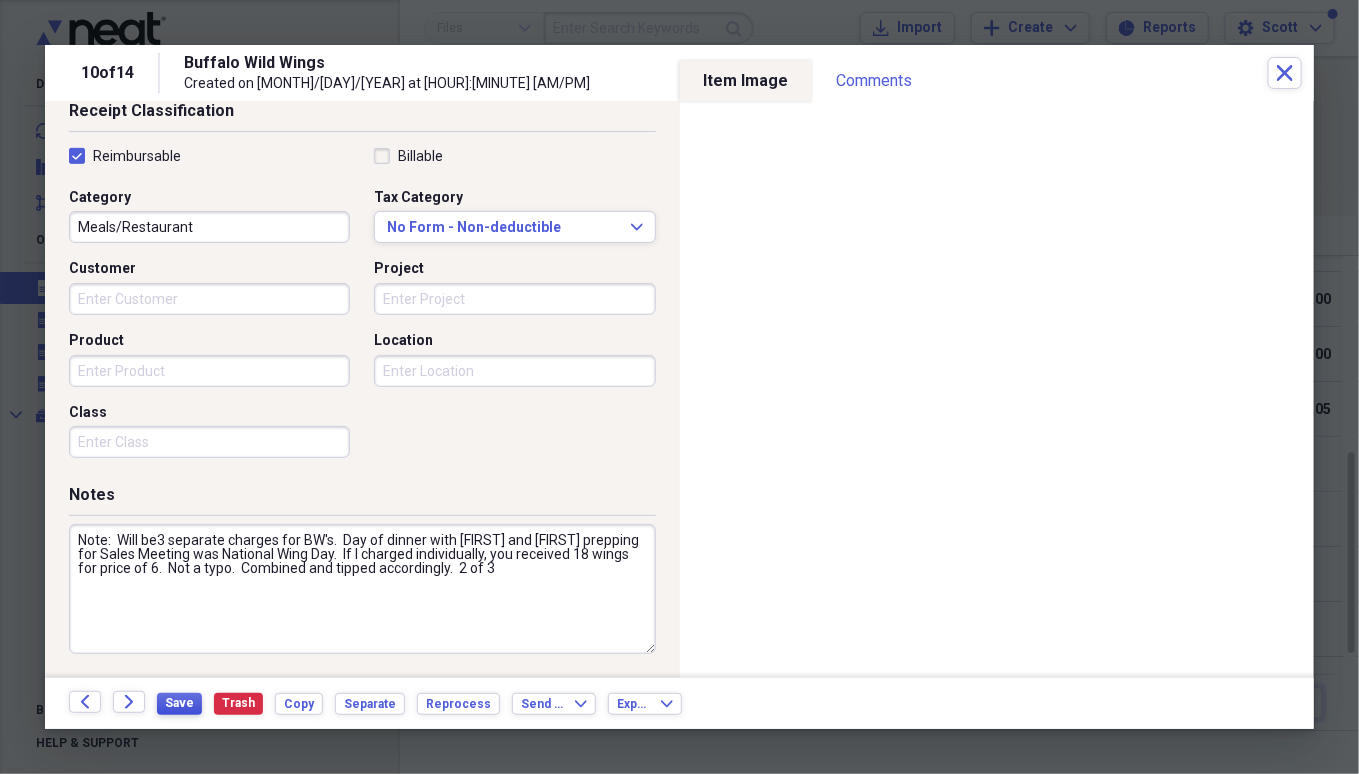 click on "Save" at bounding box center (179, 703) 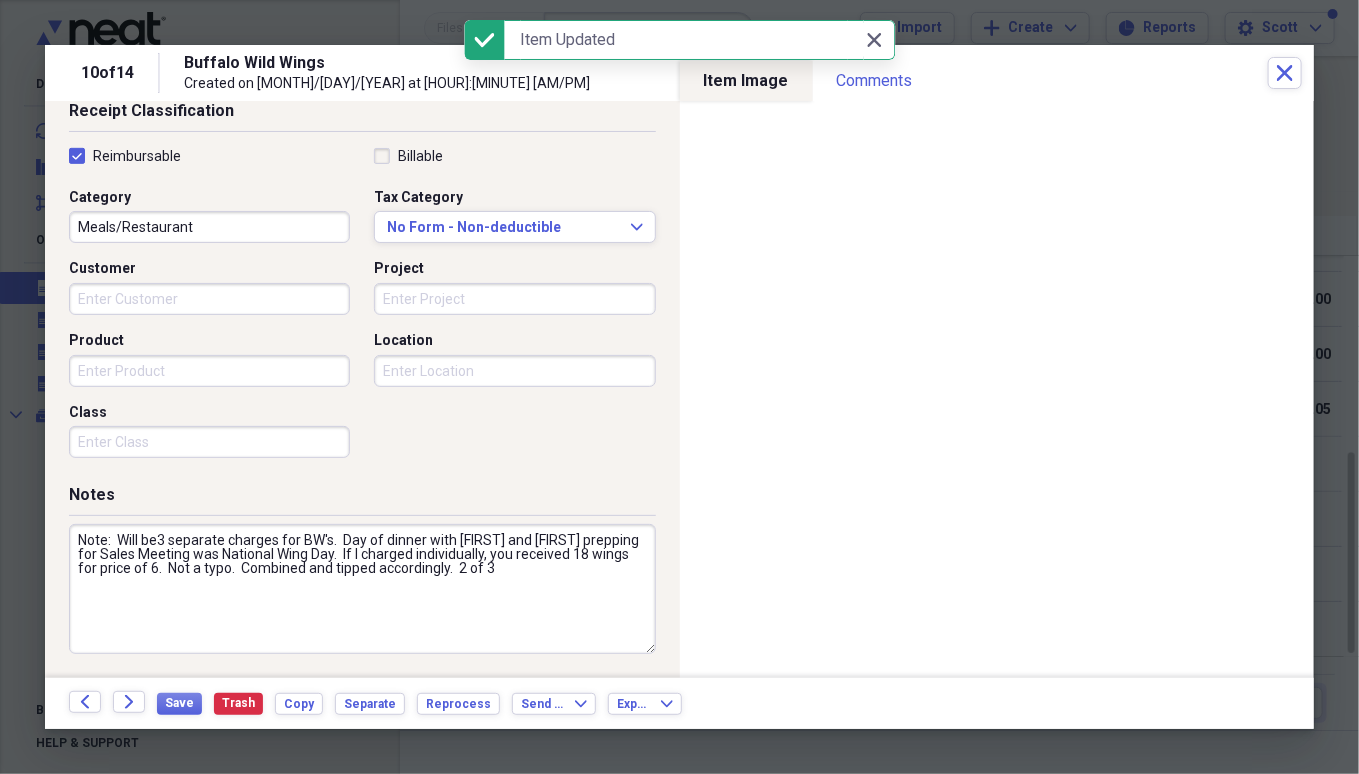 click on "Close" 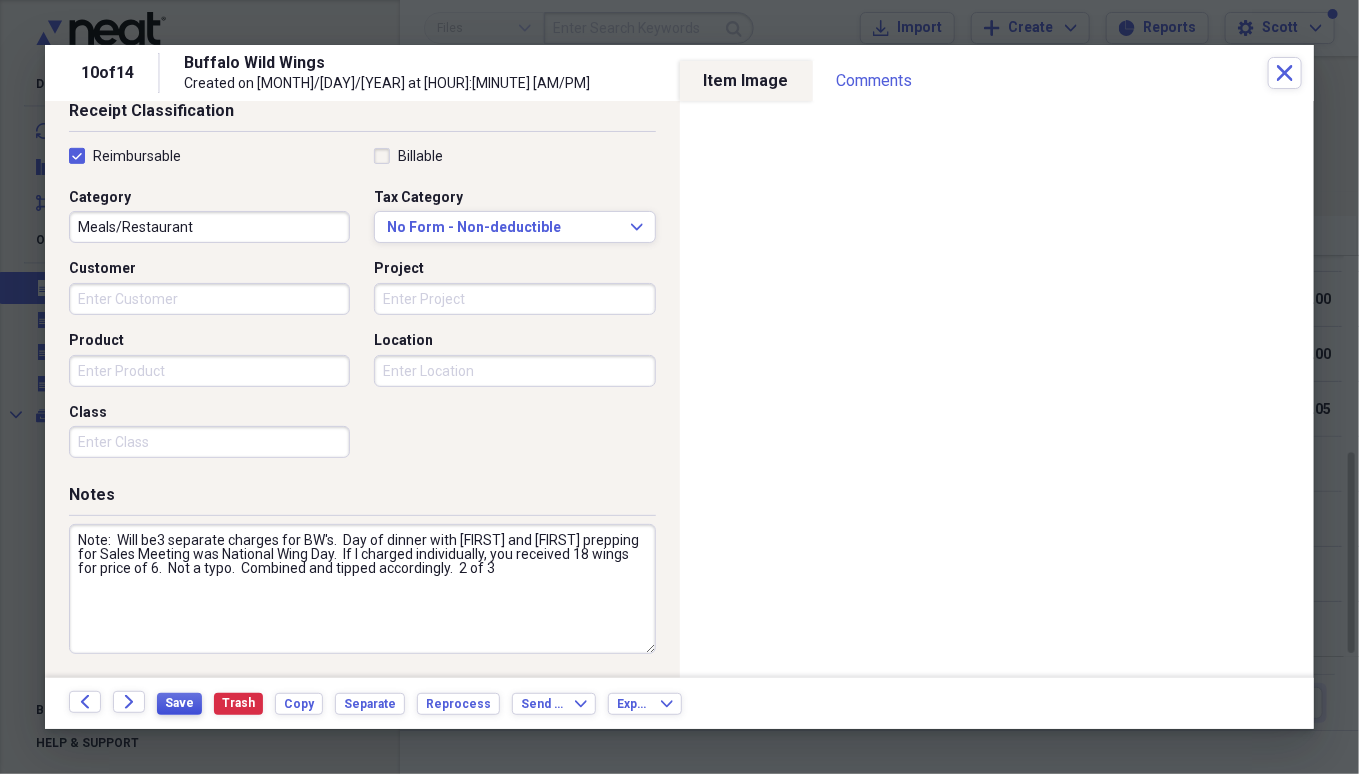 click on "Save" at bounding box center (179, 703) 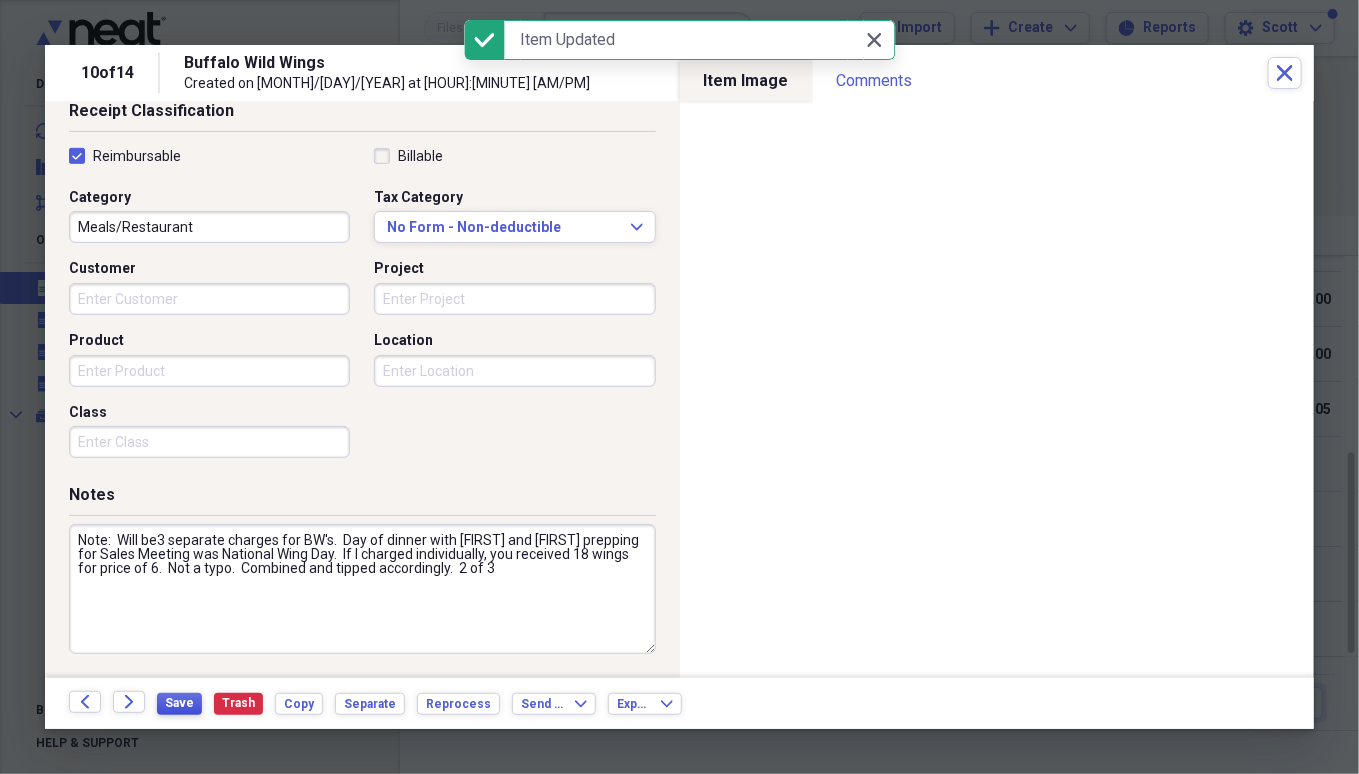 scroll, scrollTop: 0, scrollLeft: 0, axis: both 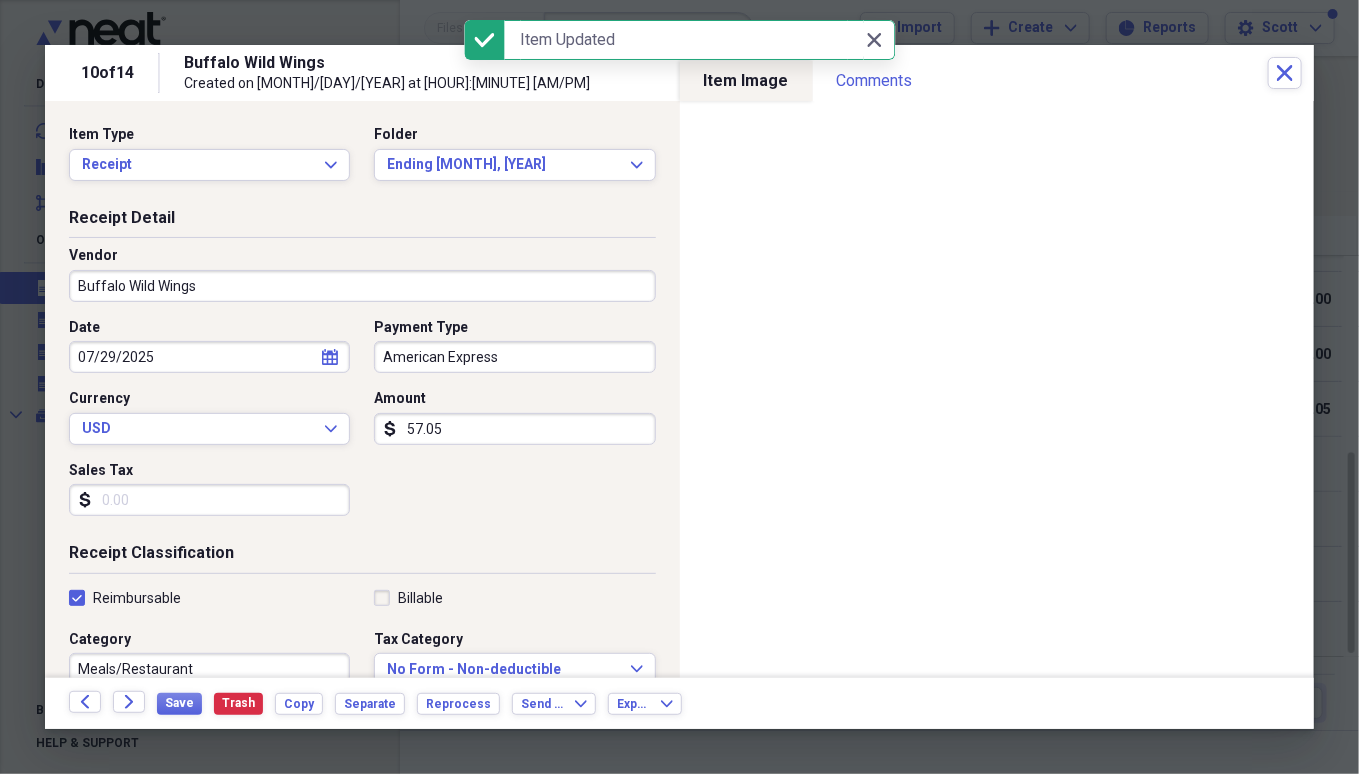 click 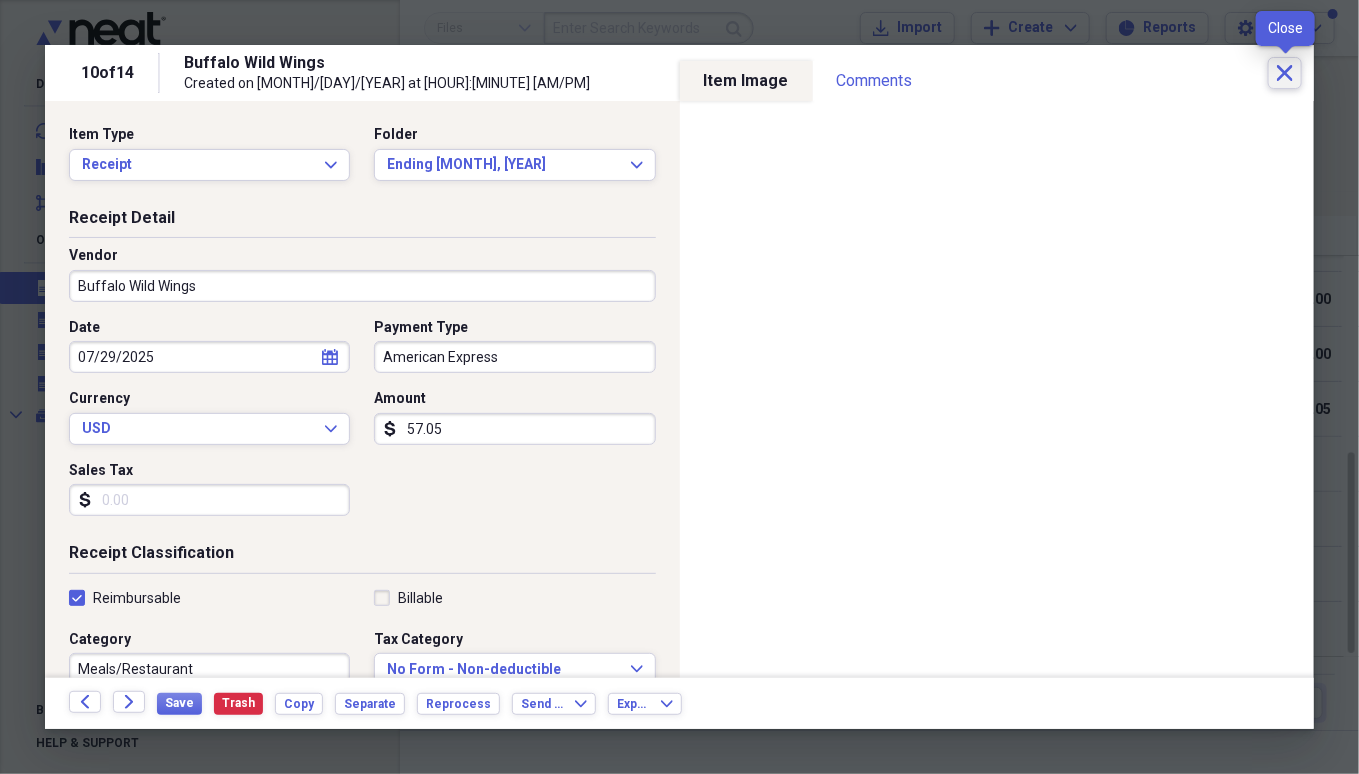 click 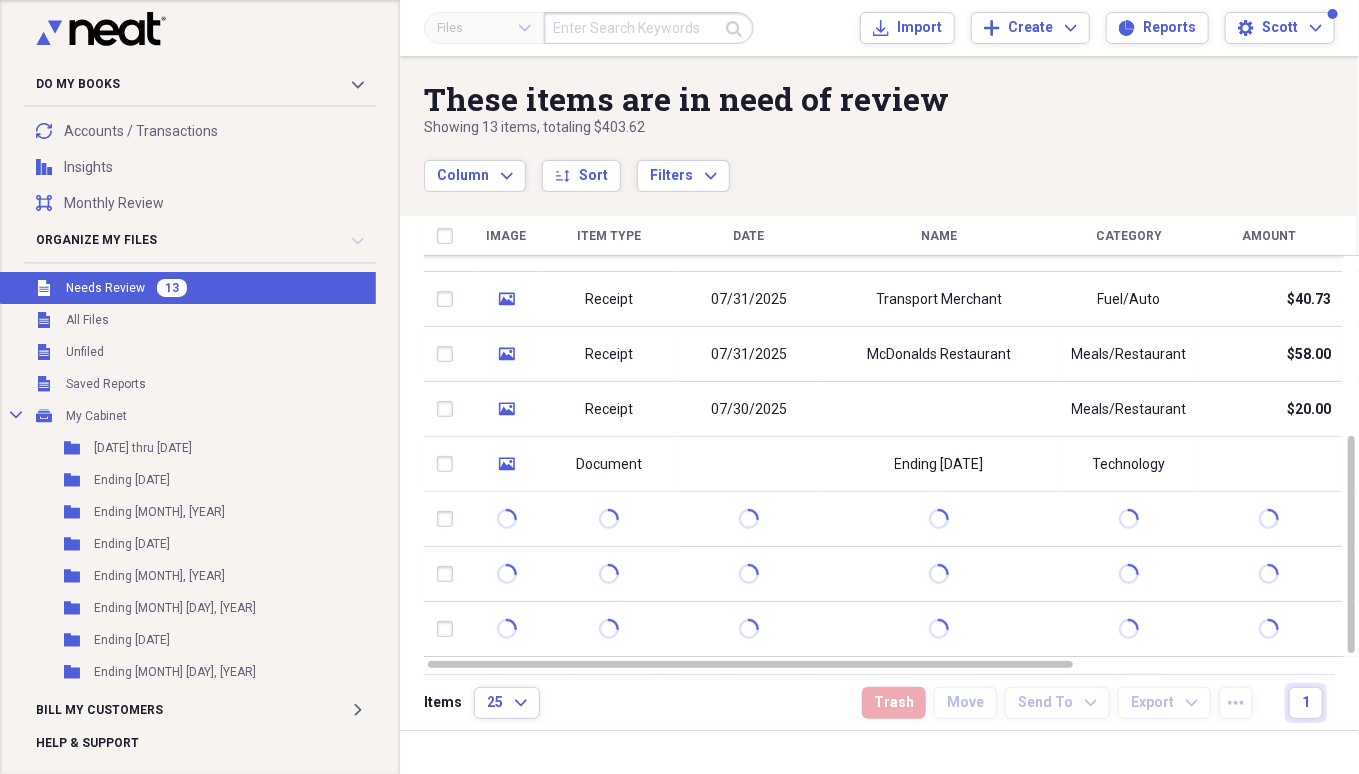 click at bounding box center (939, 409) 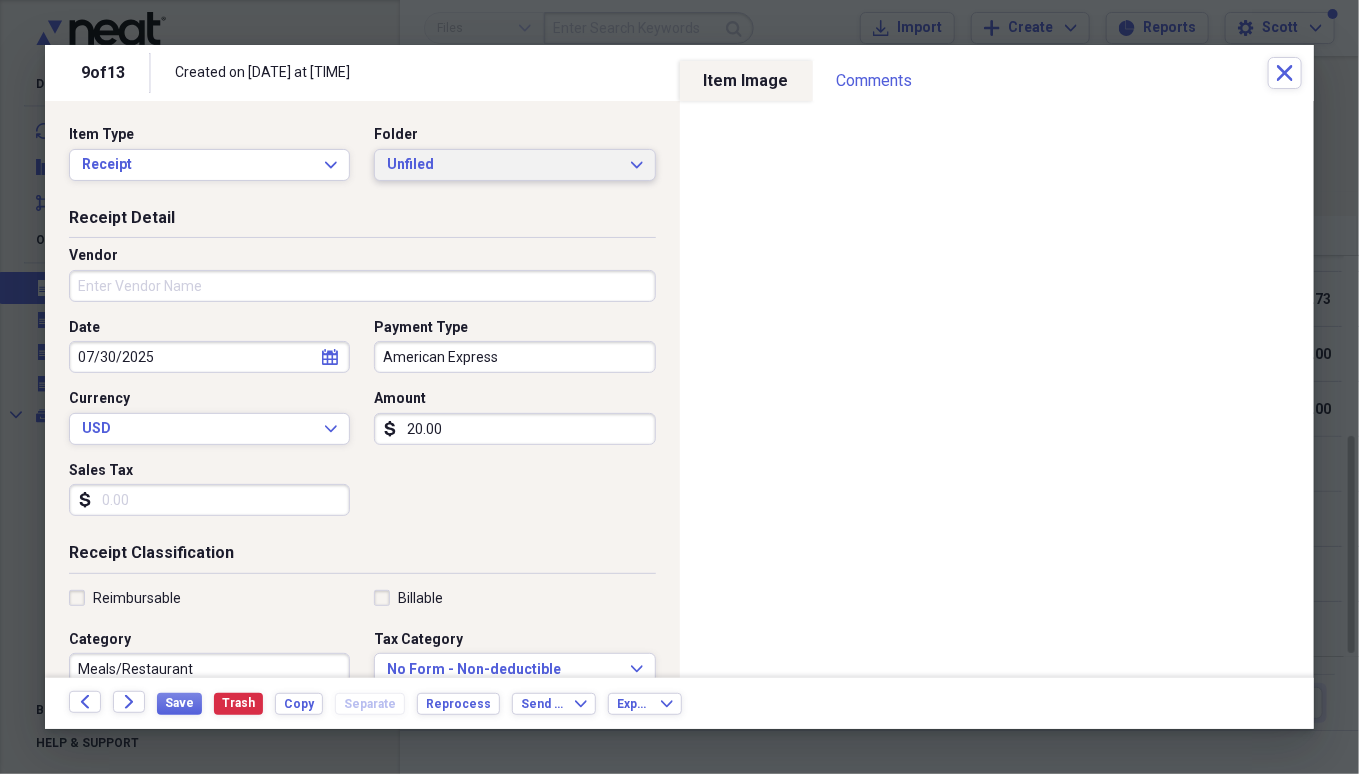 click on "Expand" 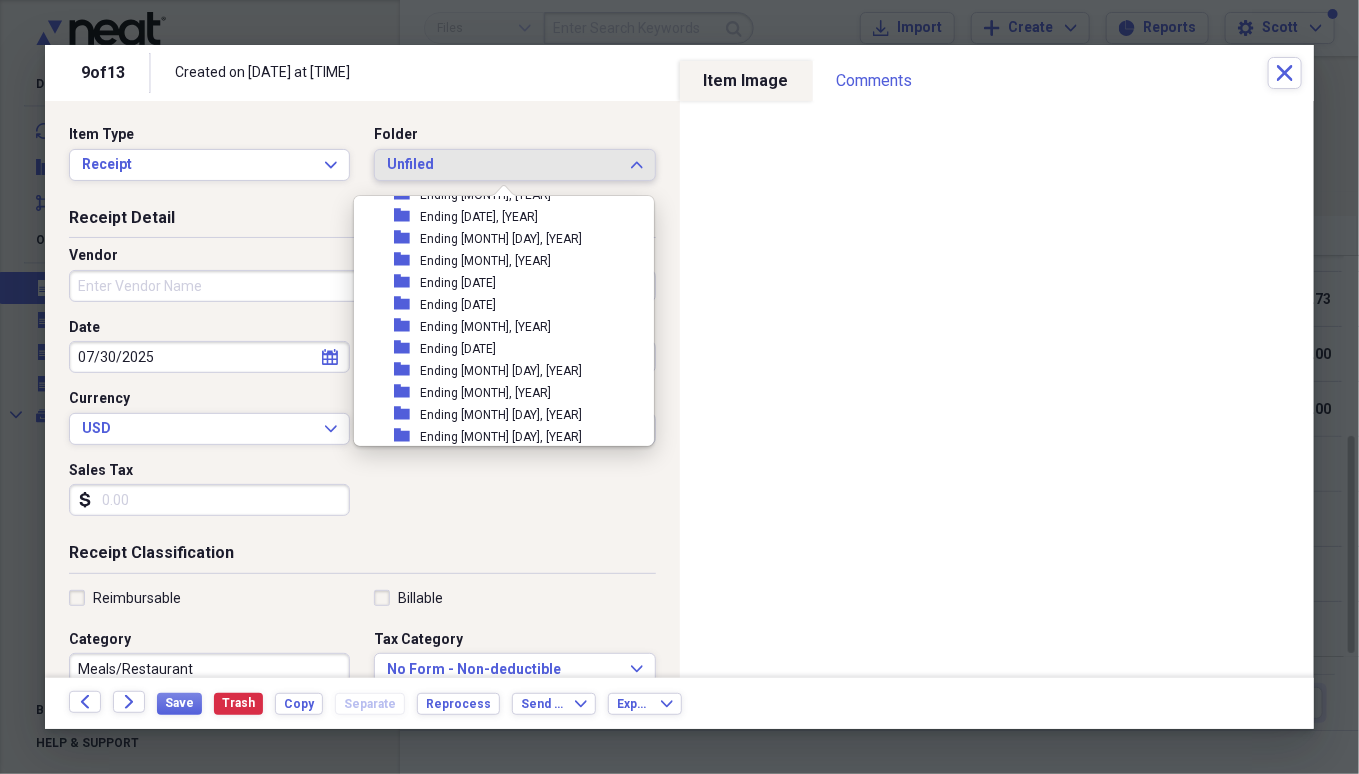 scroll, scrollTop: 275, scrollLeft: 0, axis: vertical 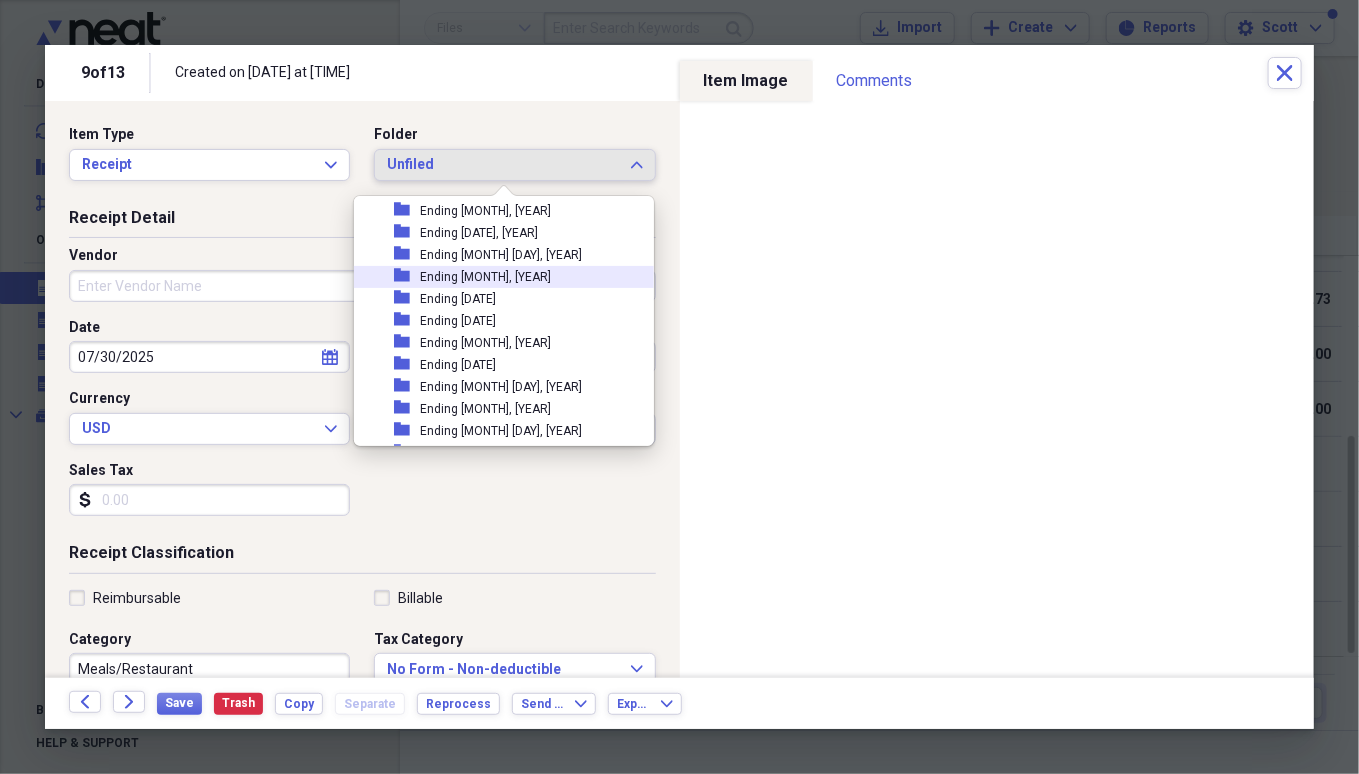 click on "folder Ending [DATE]" at bounding box center (496, 277) 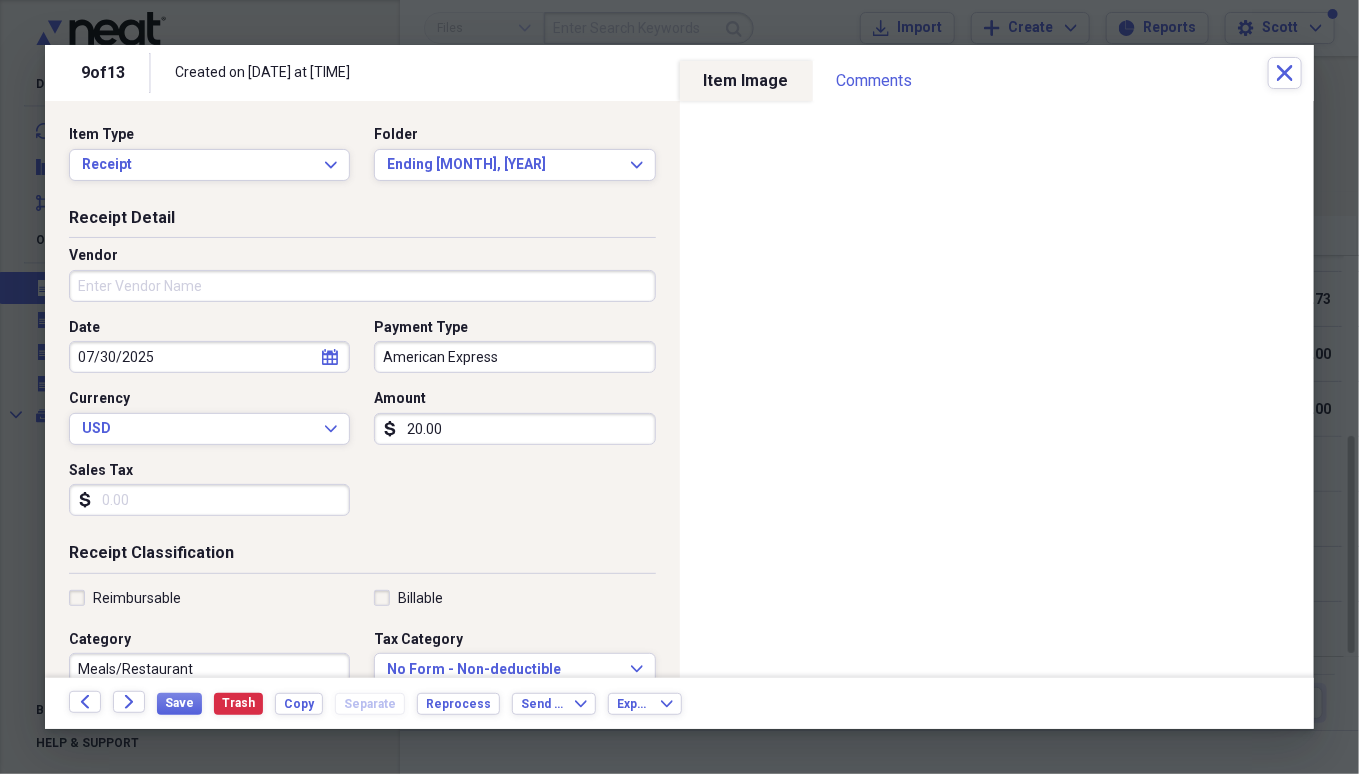 click on "Vendor" at bounding box center (362, 286) 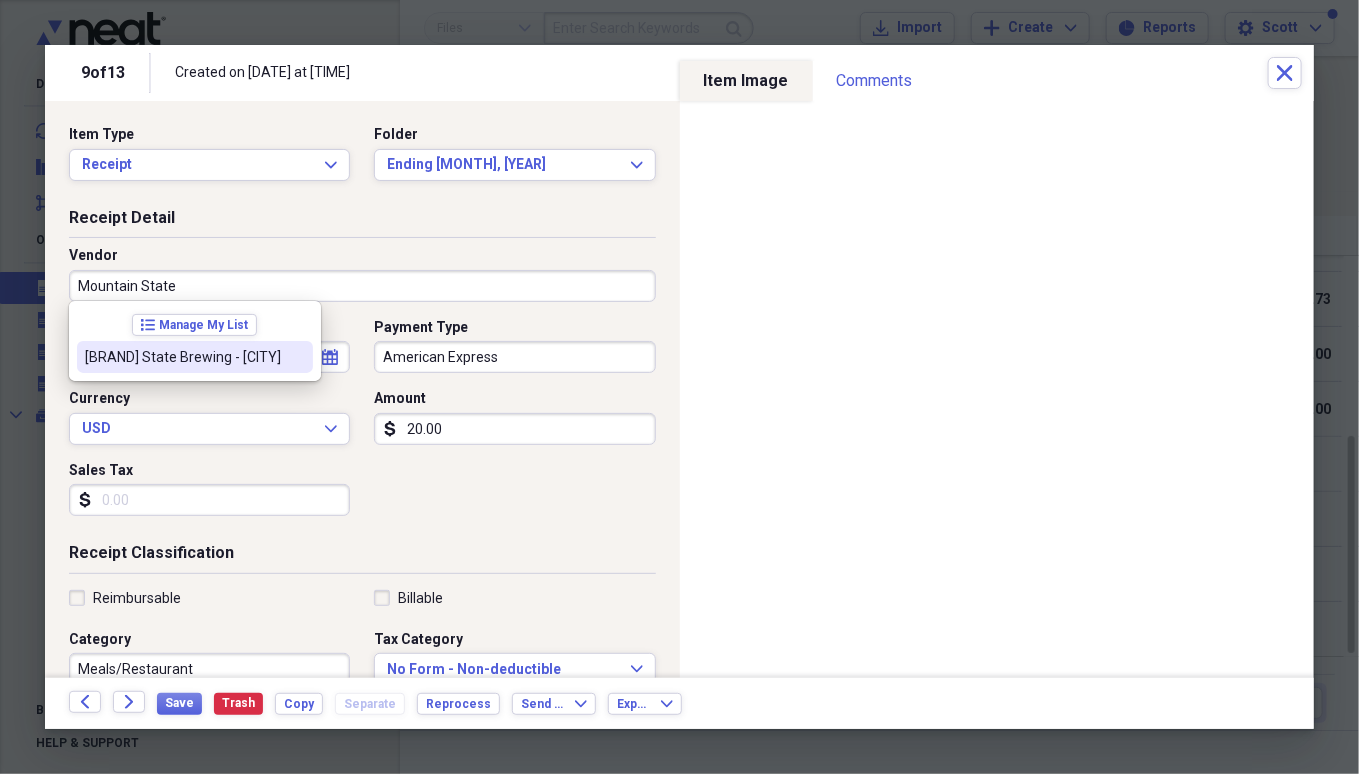 click on "[BRAND] State Brewing - [CITY]" at bounding box center [183, 357] 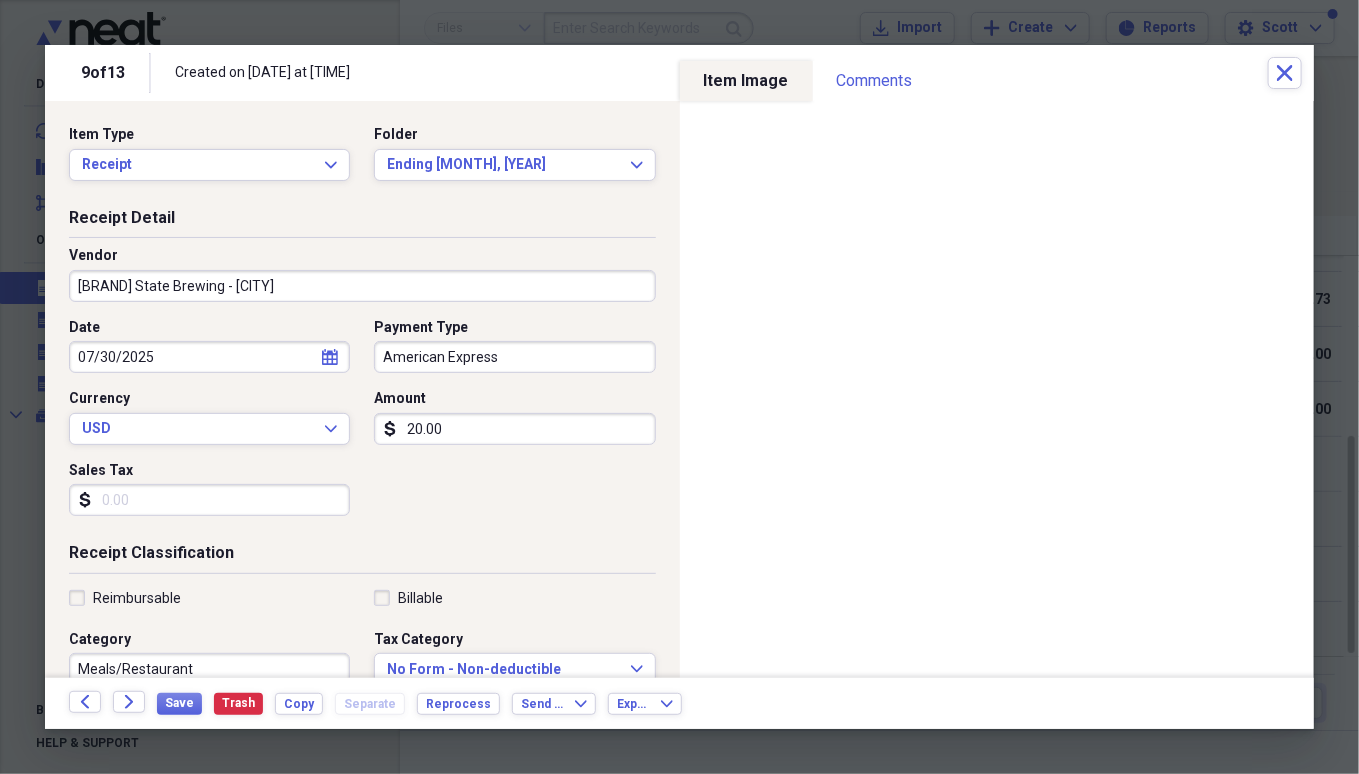 click on "Reimbursable" at bounding box center [125, 598] 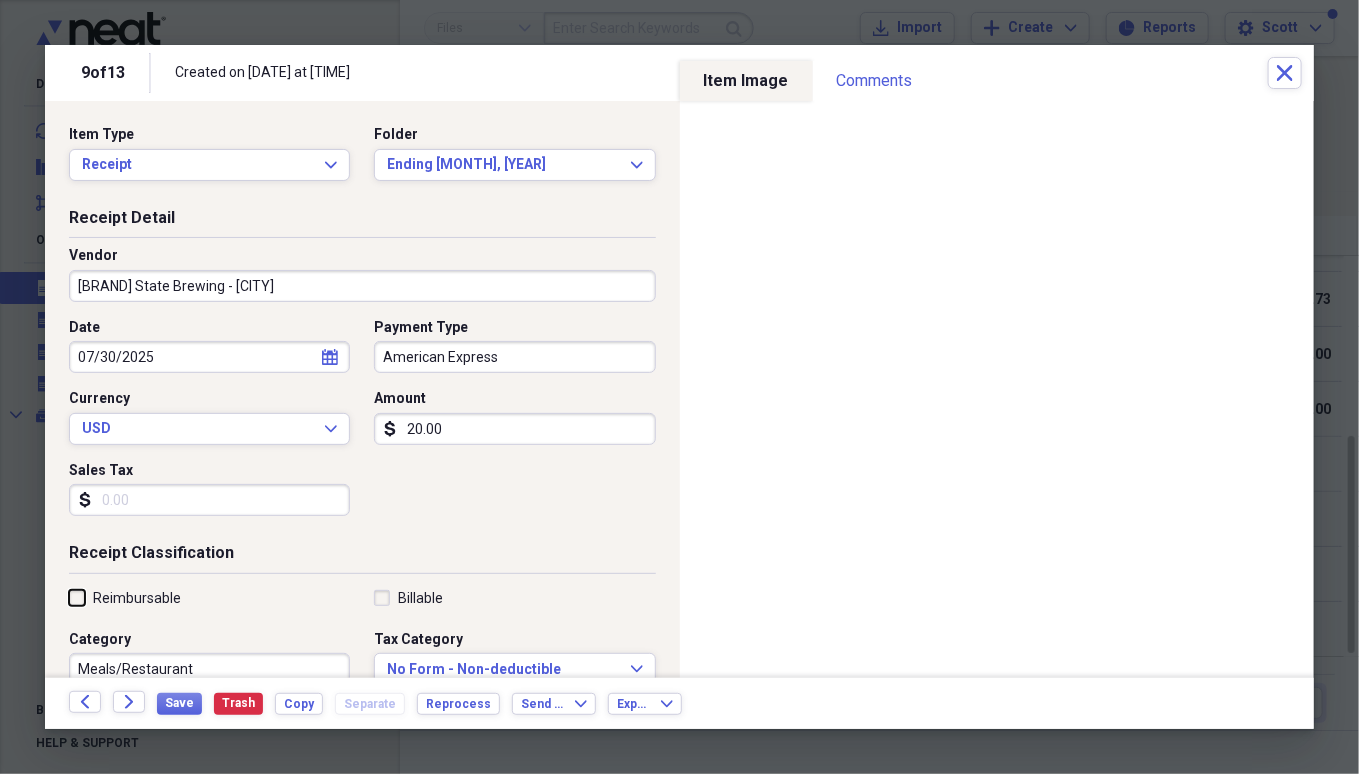 click on "Reimbursable" at bounding box center [69, 597] 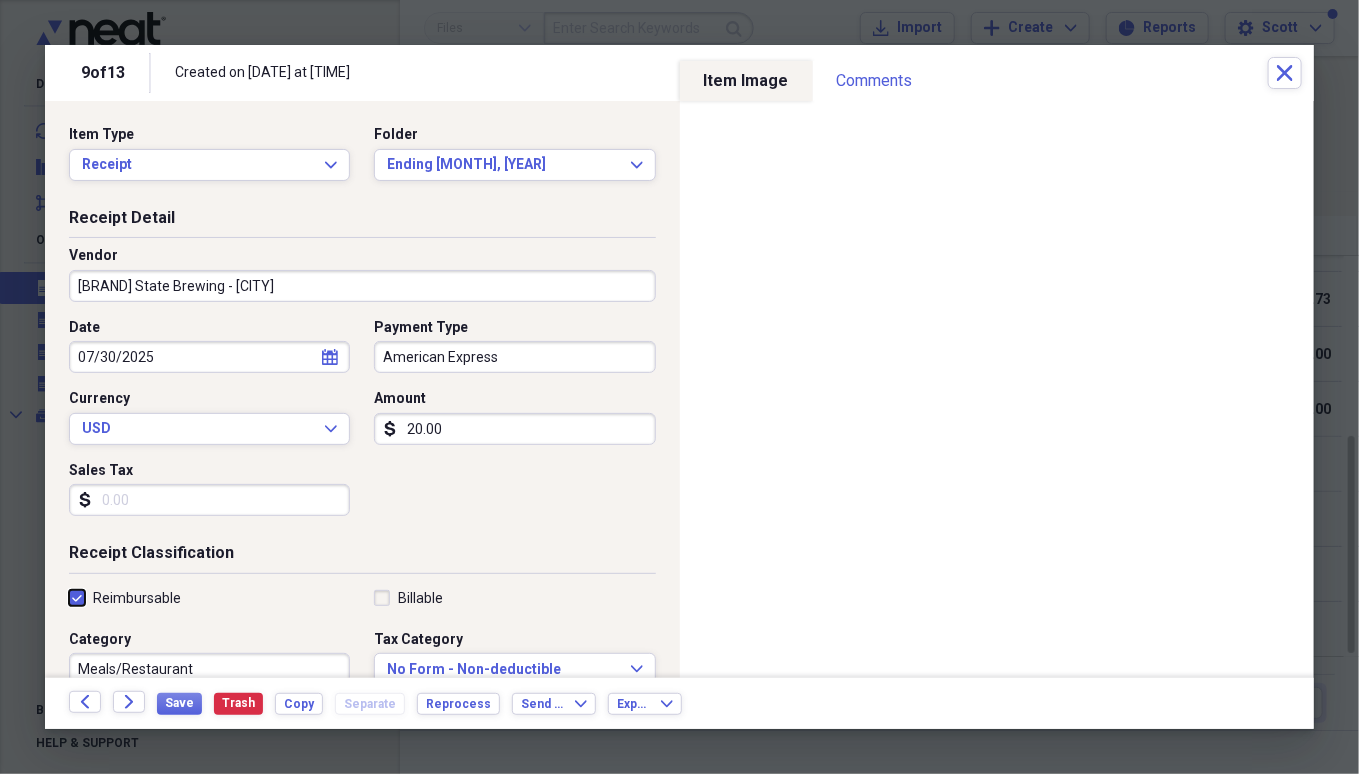 checkbox on "true" 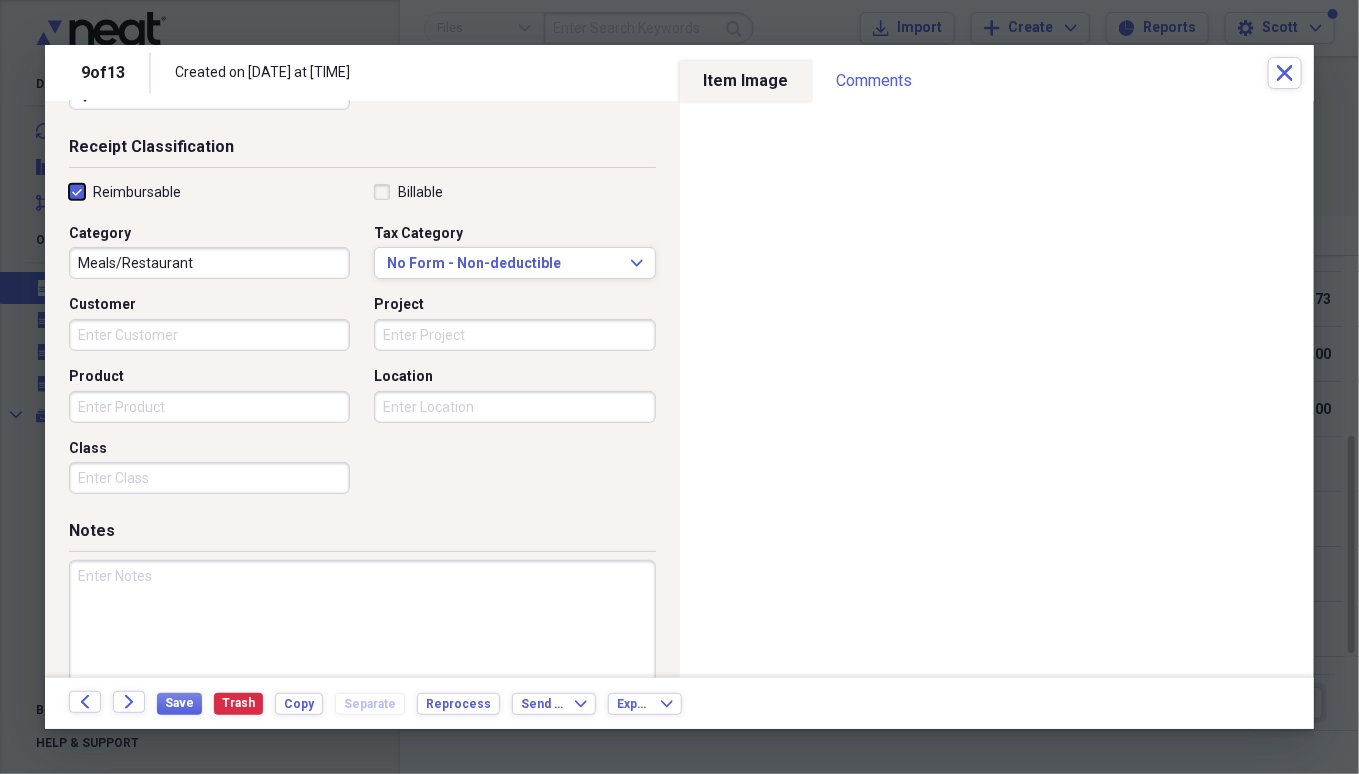 scroll, scrollTop: 442, scrollLeft: 0, axis: vertical 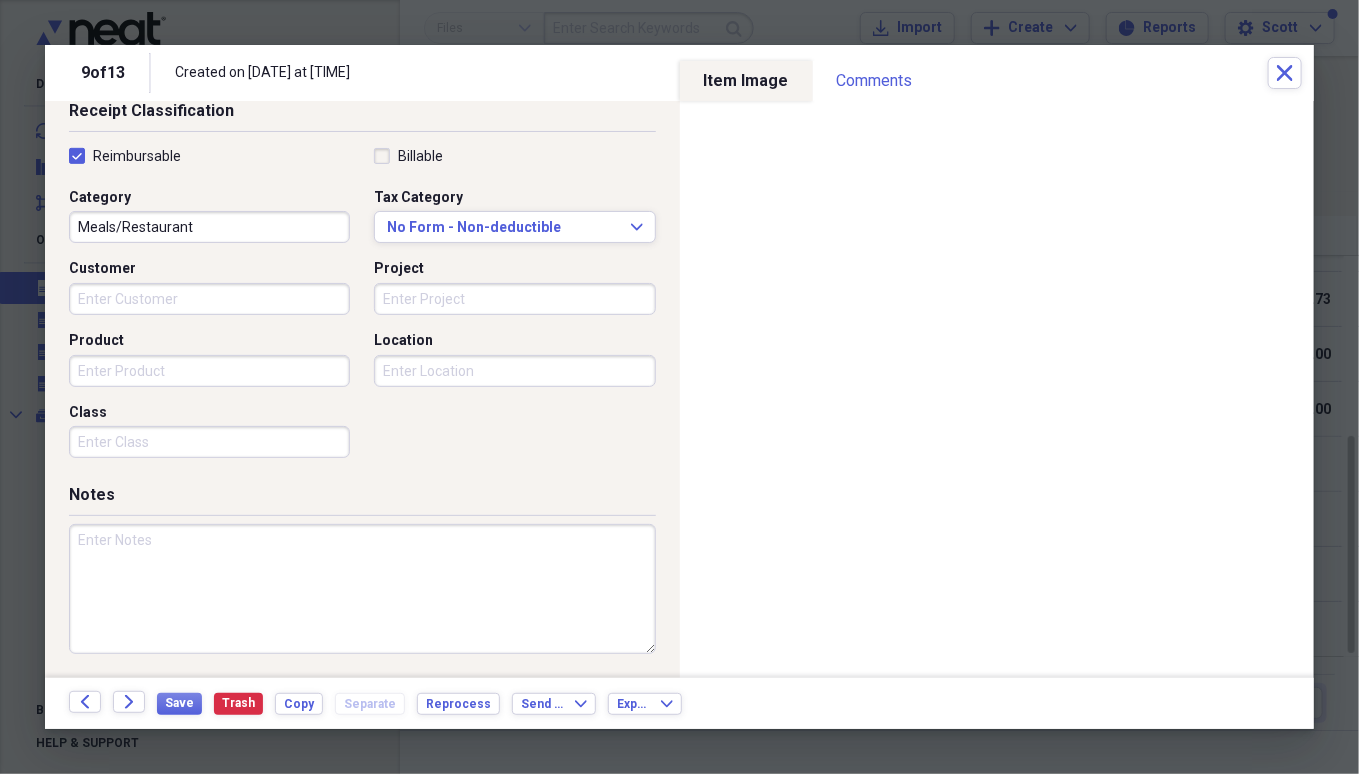 click at bounding box center (362, 589) 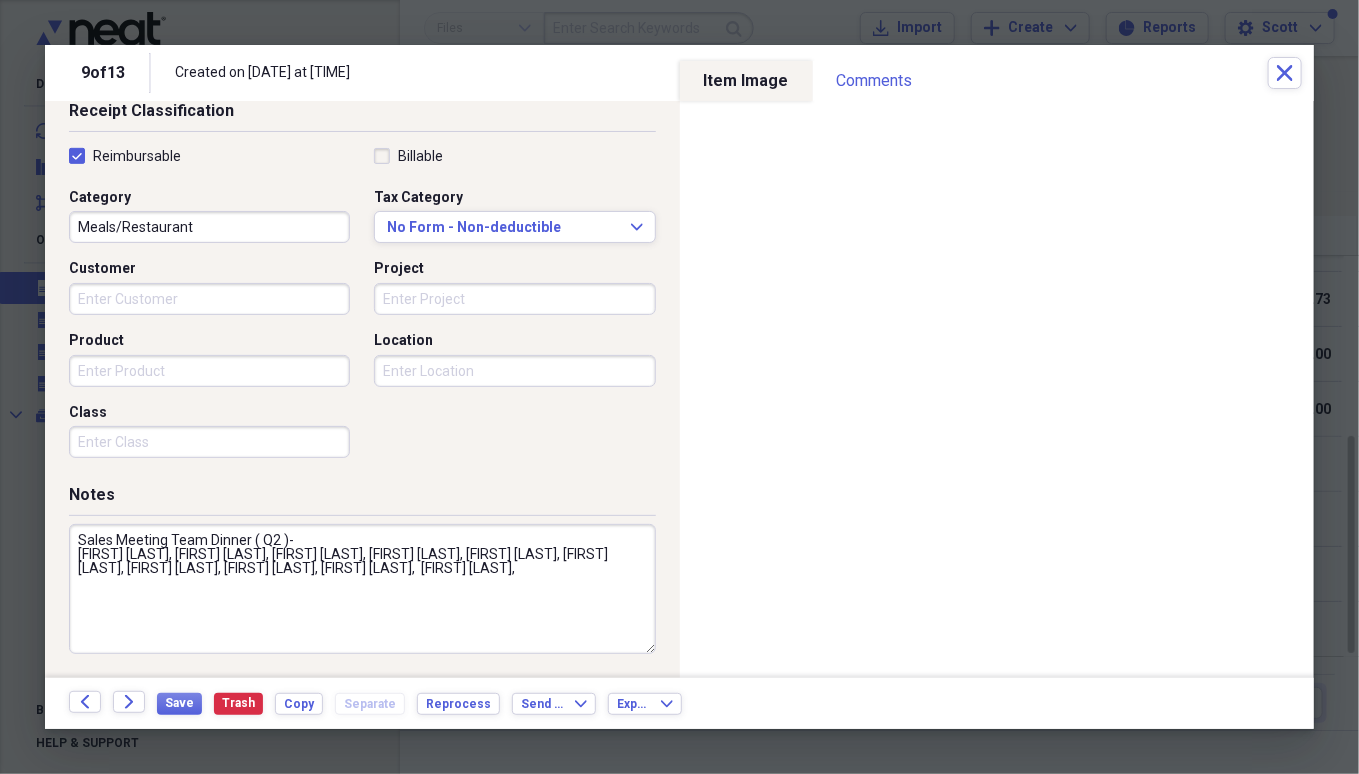 scroll, scrollTop: 0, scrollLeft: 0, axis: both 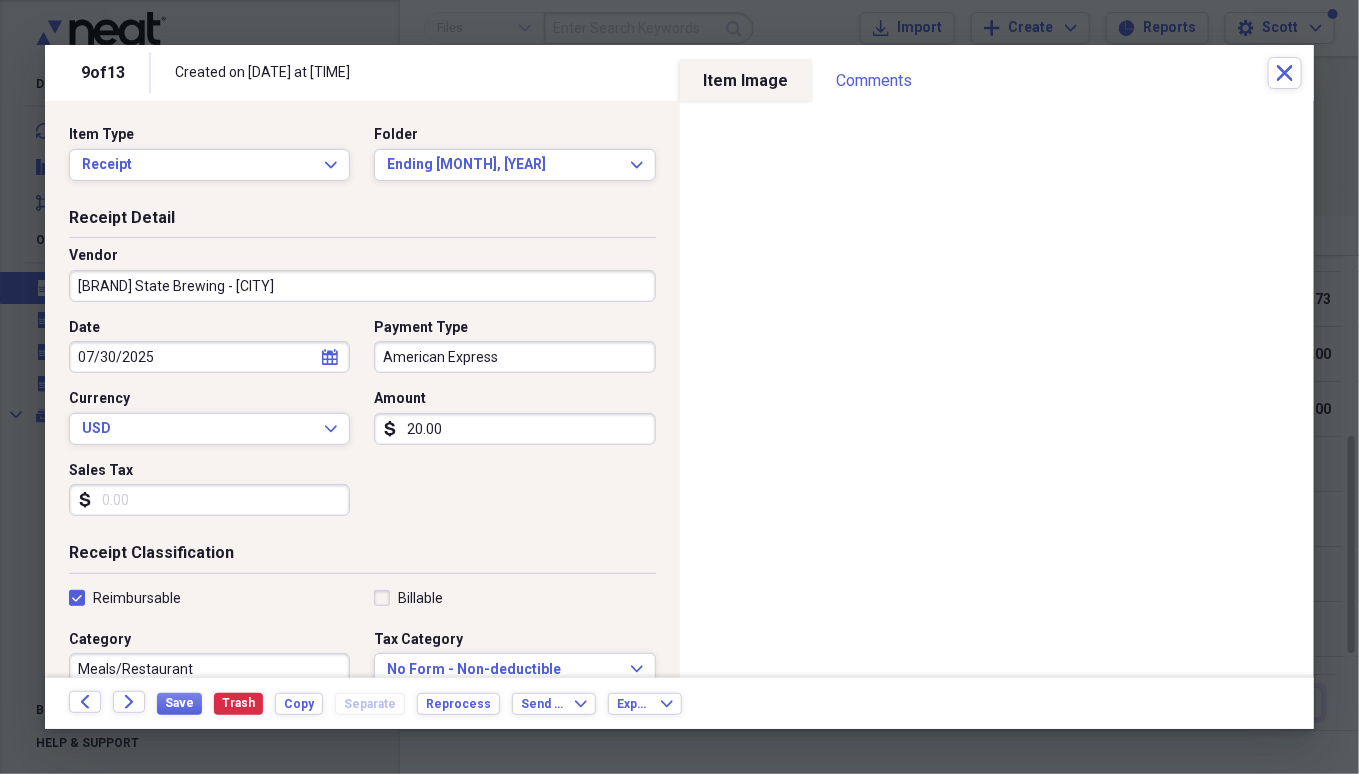 type on "Sales Meeting Team Dinner ( Q2 )-
[FIRST] [LAST], [FIRST] [LAST], [FIRST] [LAST], [FIRST] [LAST], [FIRST] [LAST], [FIRST] [LAST], [FIRST] [LAST], [FIRST] [LAST], [FIRST] [LAST],  [FIRST] [LAST]," 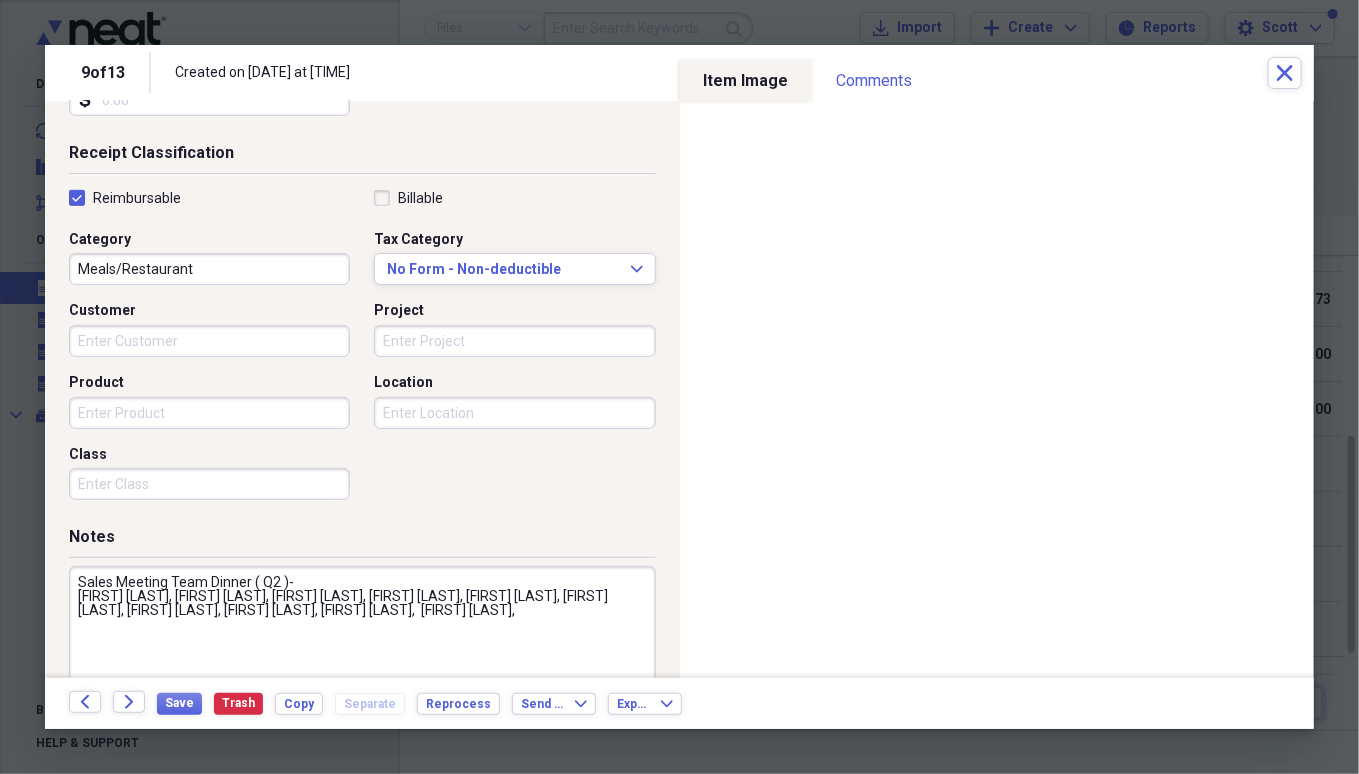 scroll, scrollTop: 430, scrollLeft: 0, axis: vertical 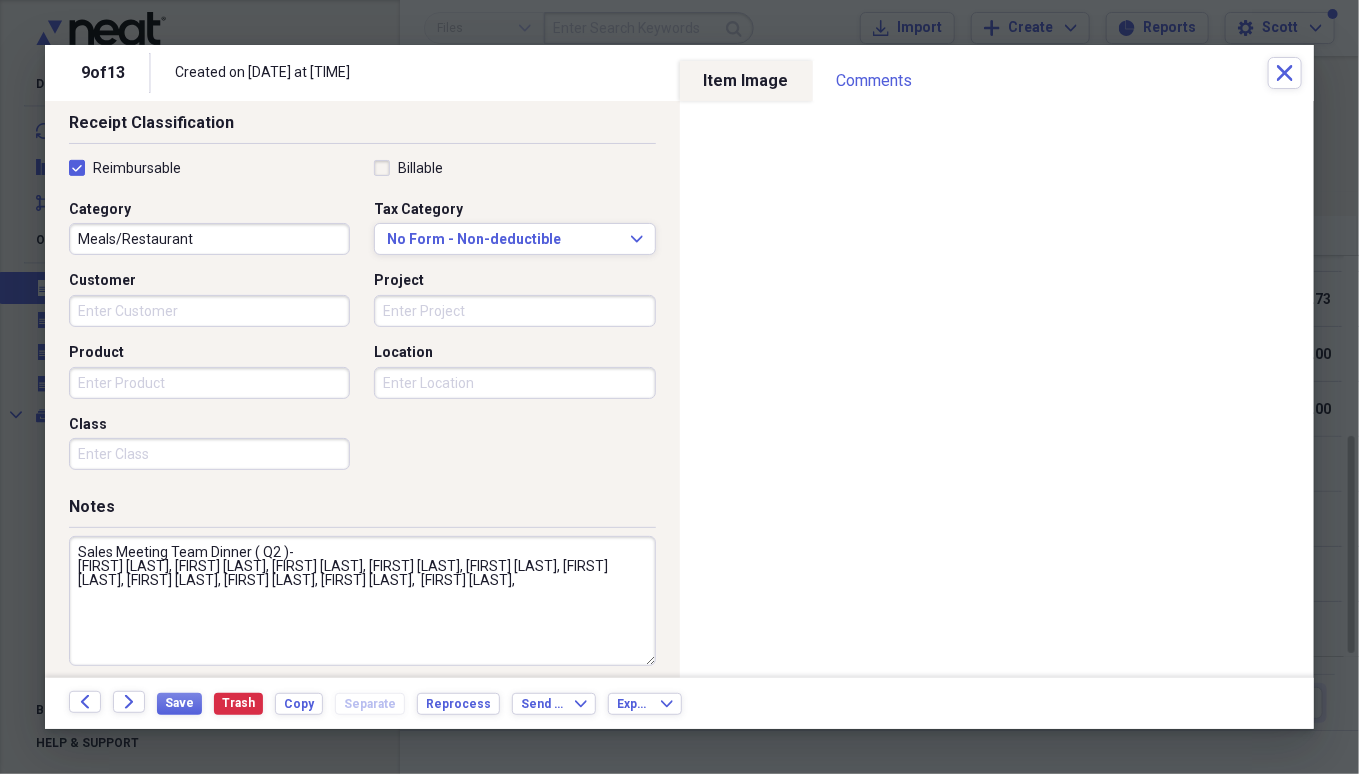 type on "[PRICE]" 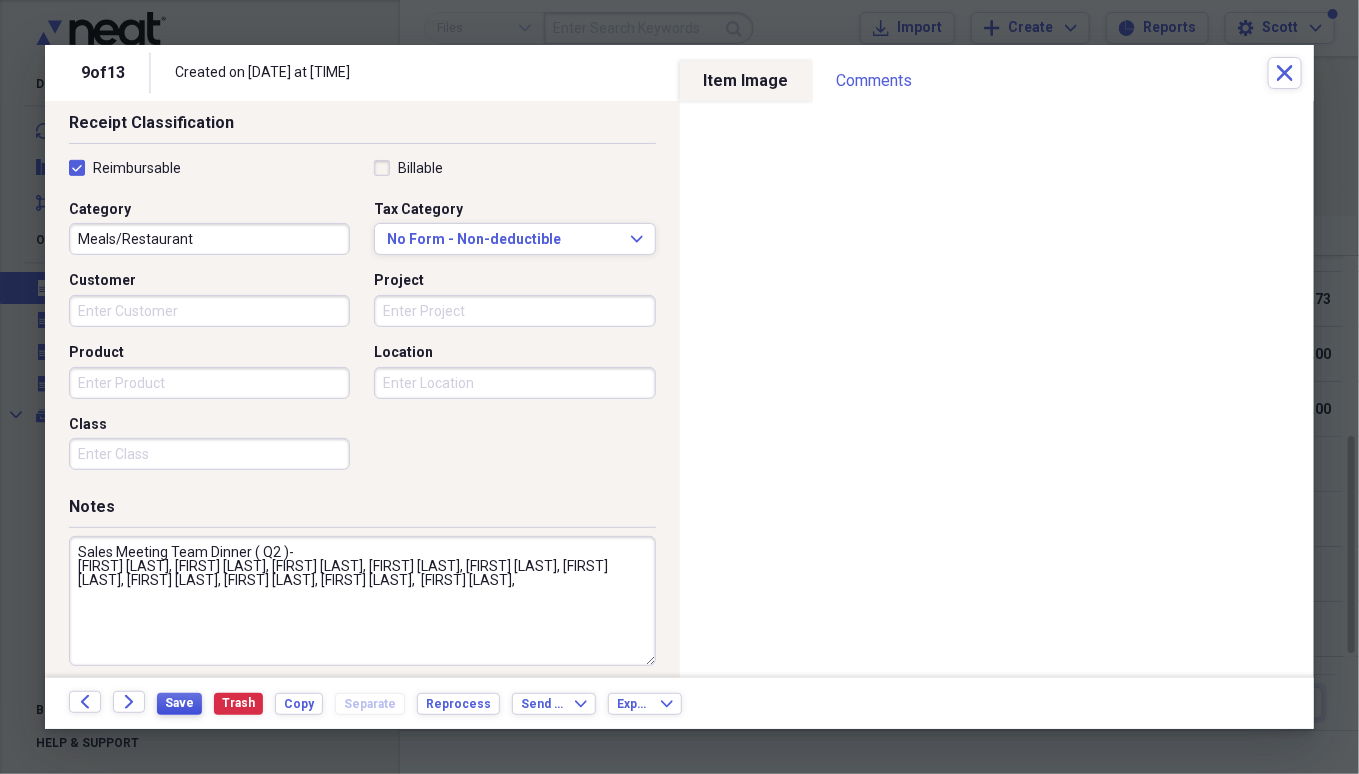 click on "Save" at bounding box center (179, 703) 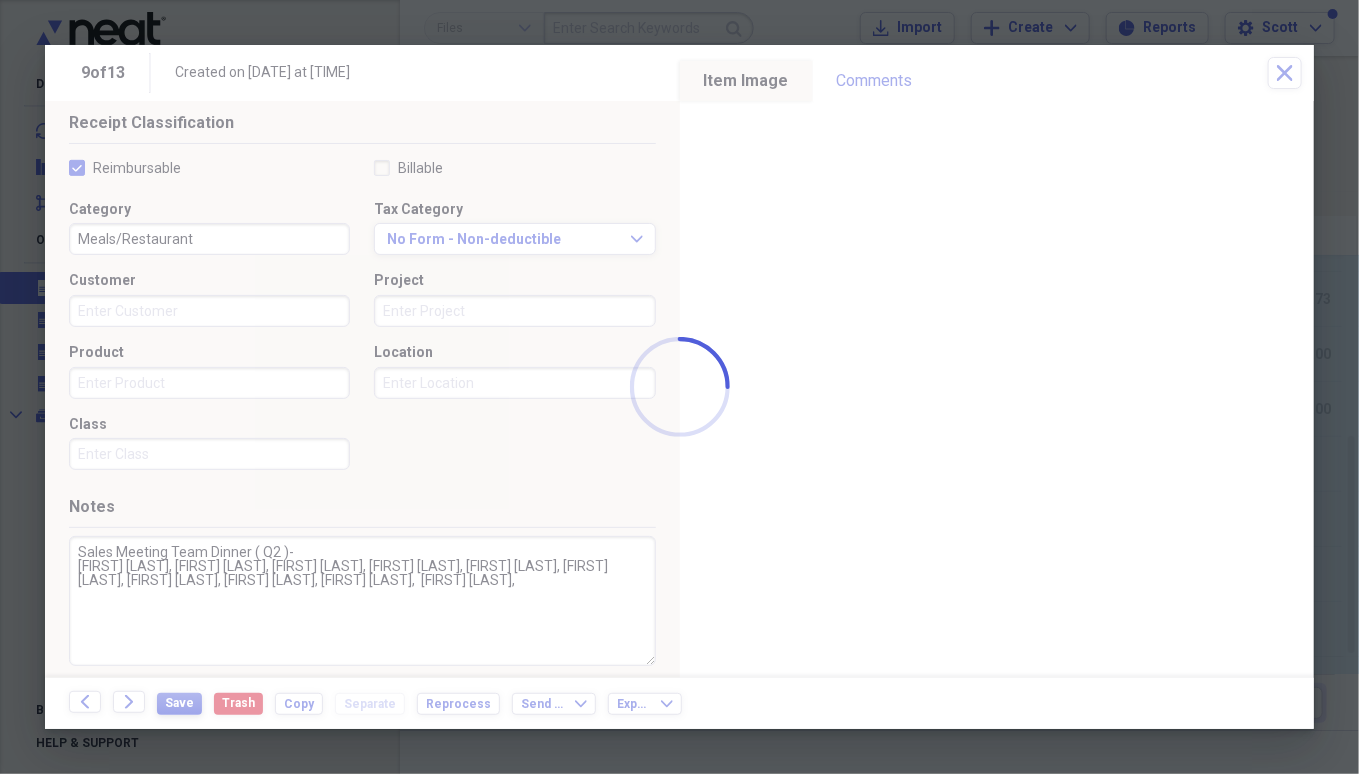 type on "Sales Meeting Team Dinner ( Q2 )-
[FIRST] [LAST], [FIRST] [LAST], [FIRST] [LAST], [FIRST] [LAST], [FIRST] [LAST], [FIRST] [LAST], [FIRST] [LAST], [FIRST] [LAST], [FIRST] [LAST],  [FIRST] [LAST]," 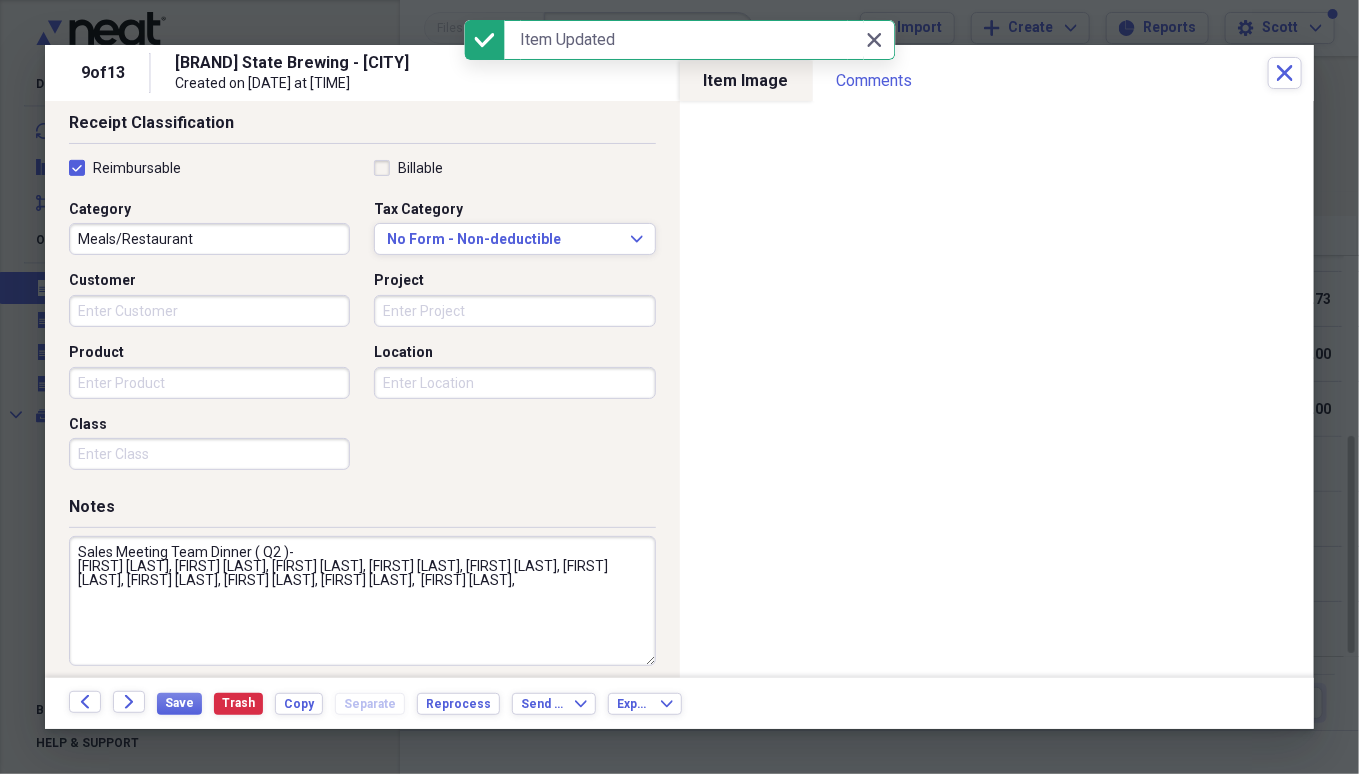 click on "Close Close" at bounding box center [875, 40] 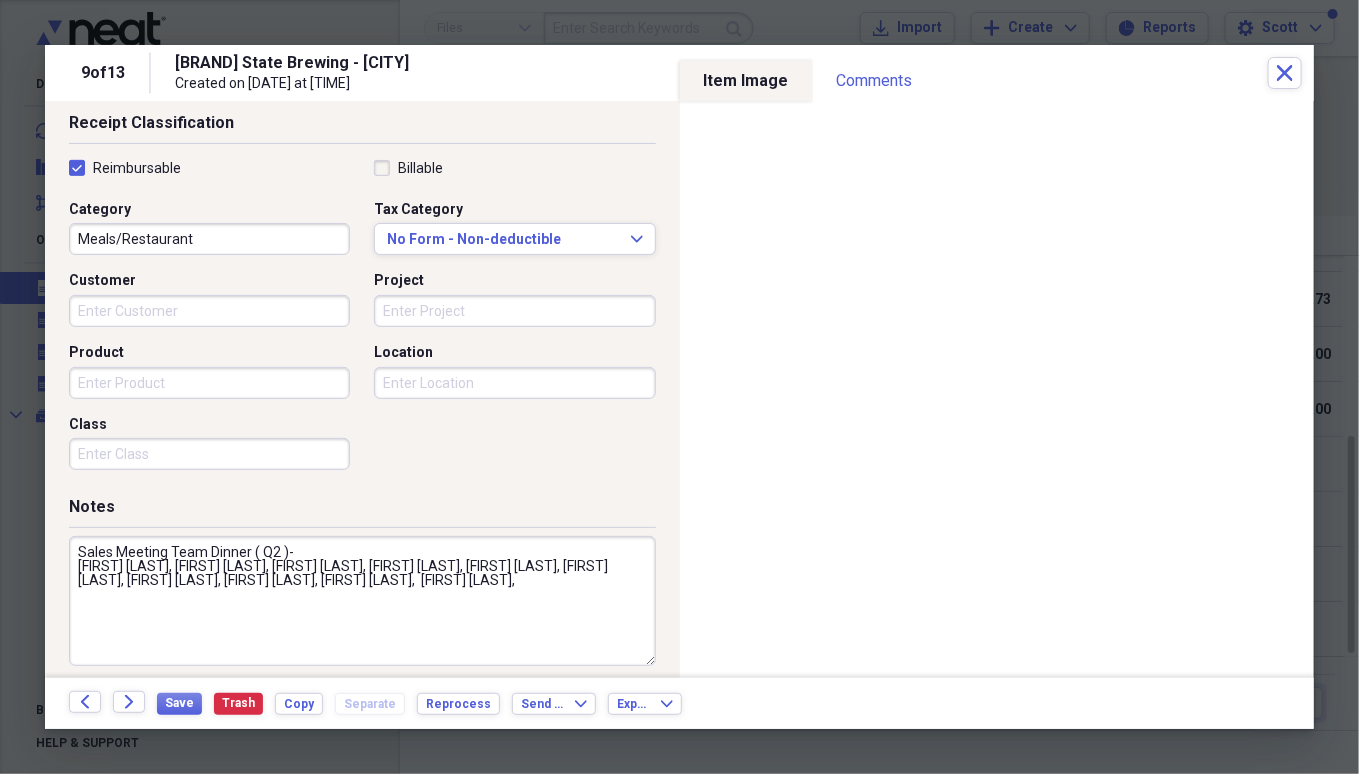 scroll, scrollTop: 0, scrollLeft: 0, axis: both 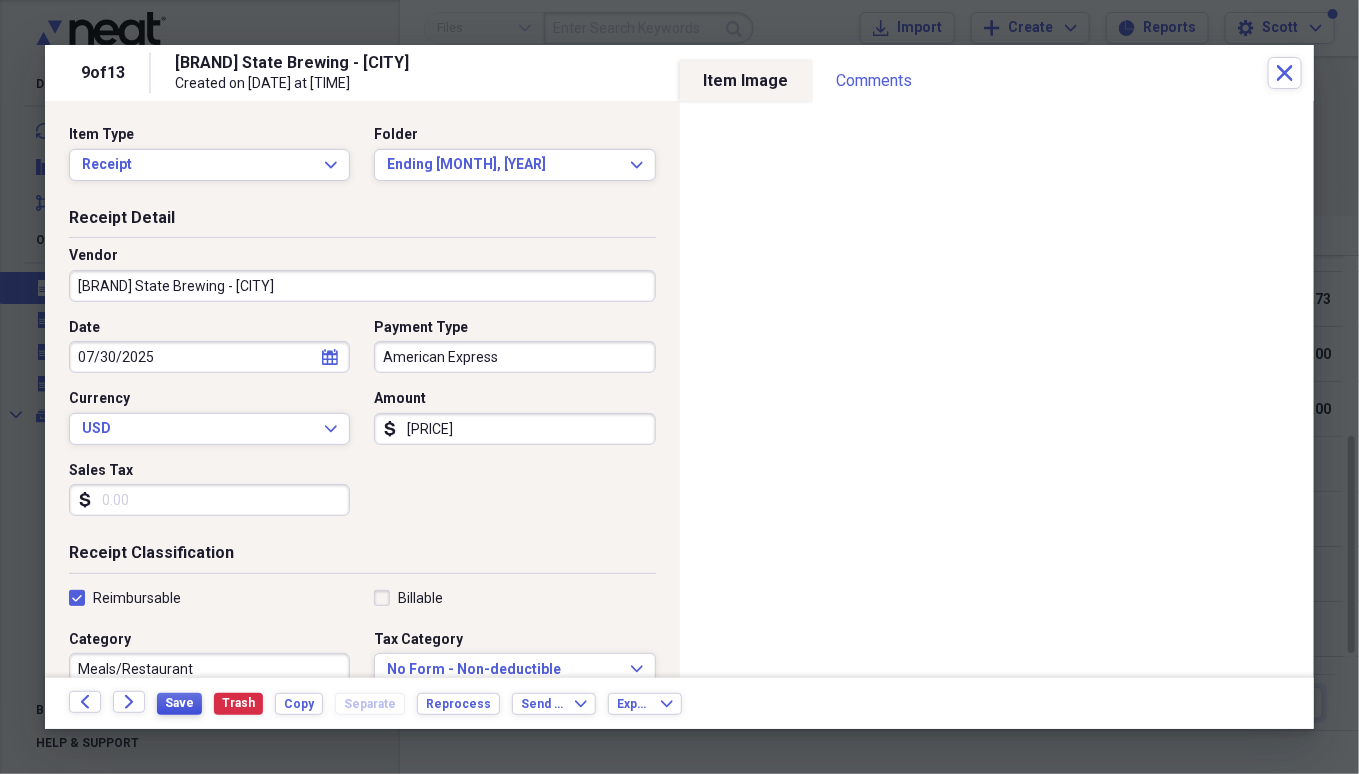 click on "Save" at bounding box center (179, 703) 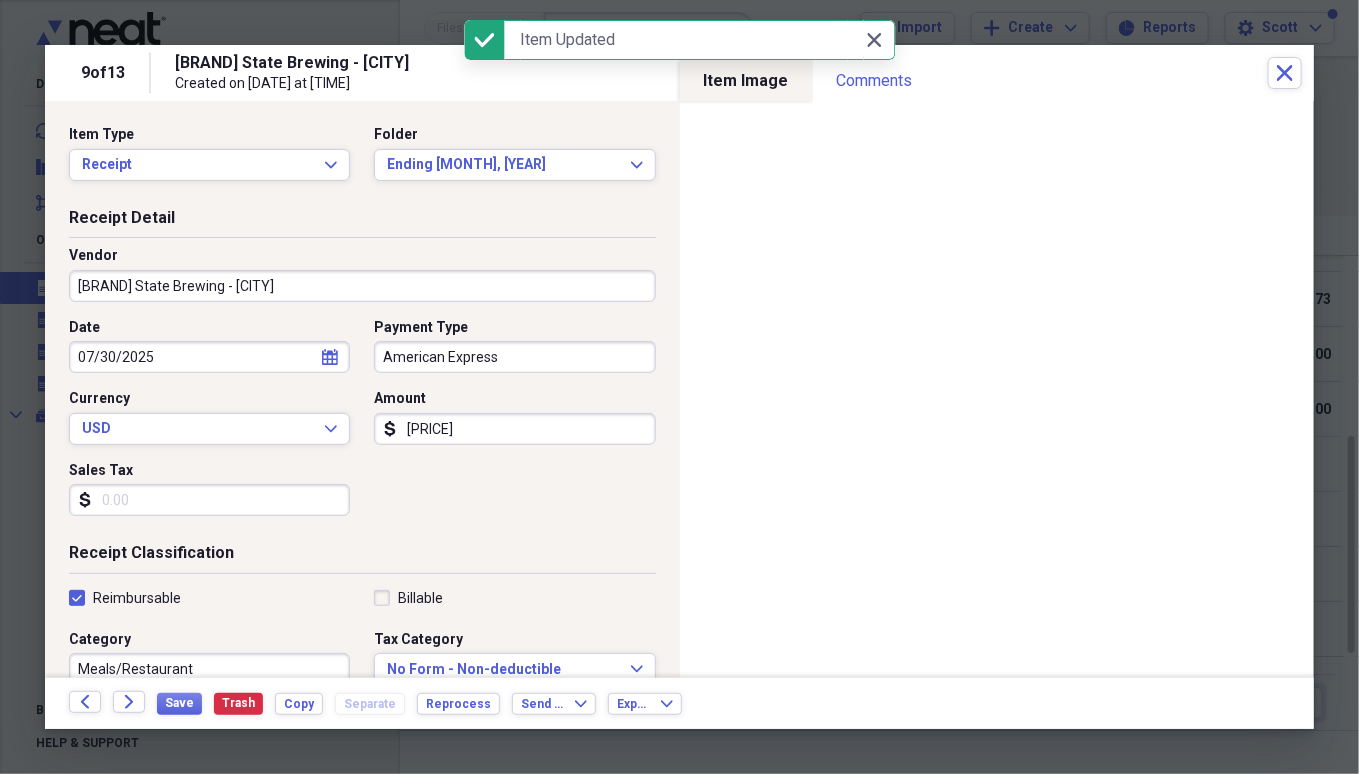 click on "Close" 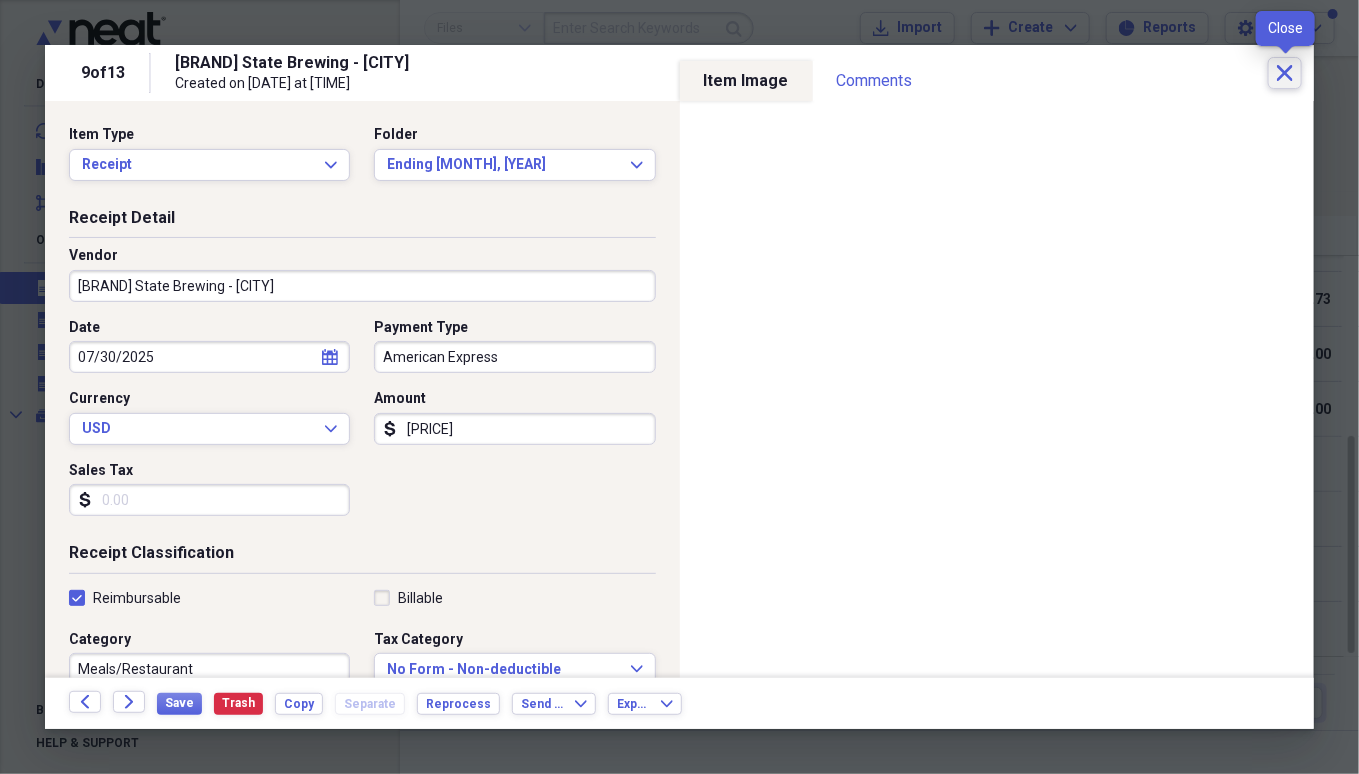 click 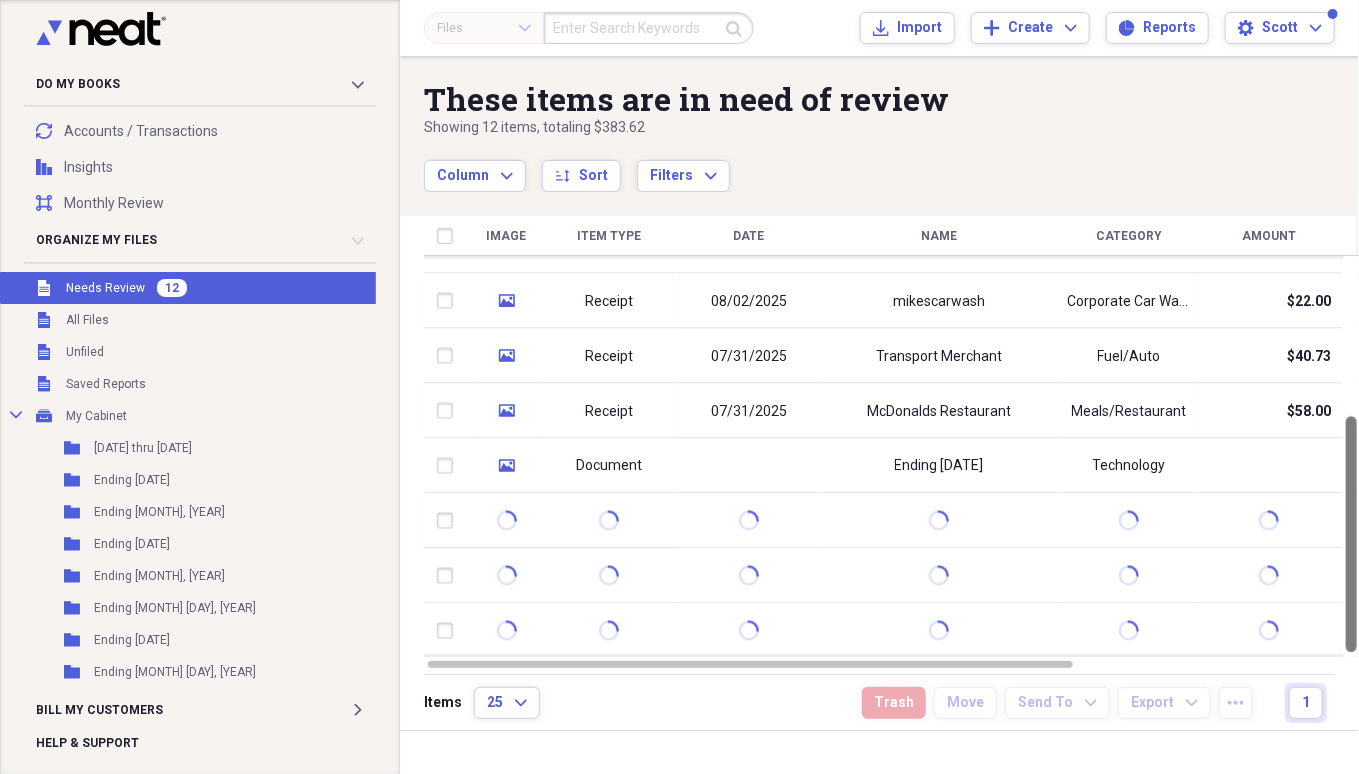 drag, startPoint x: 1348, startPoint y: 438, endPoint x: 1321, endPoint y: 405, distance: 42.638012 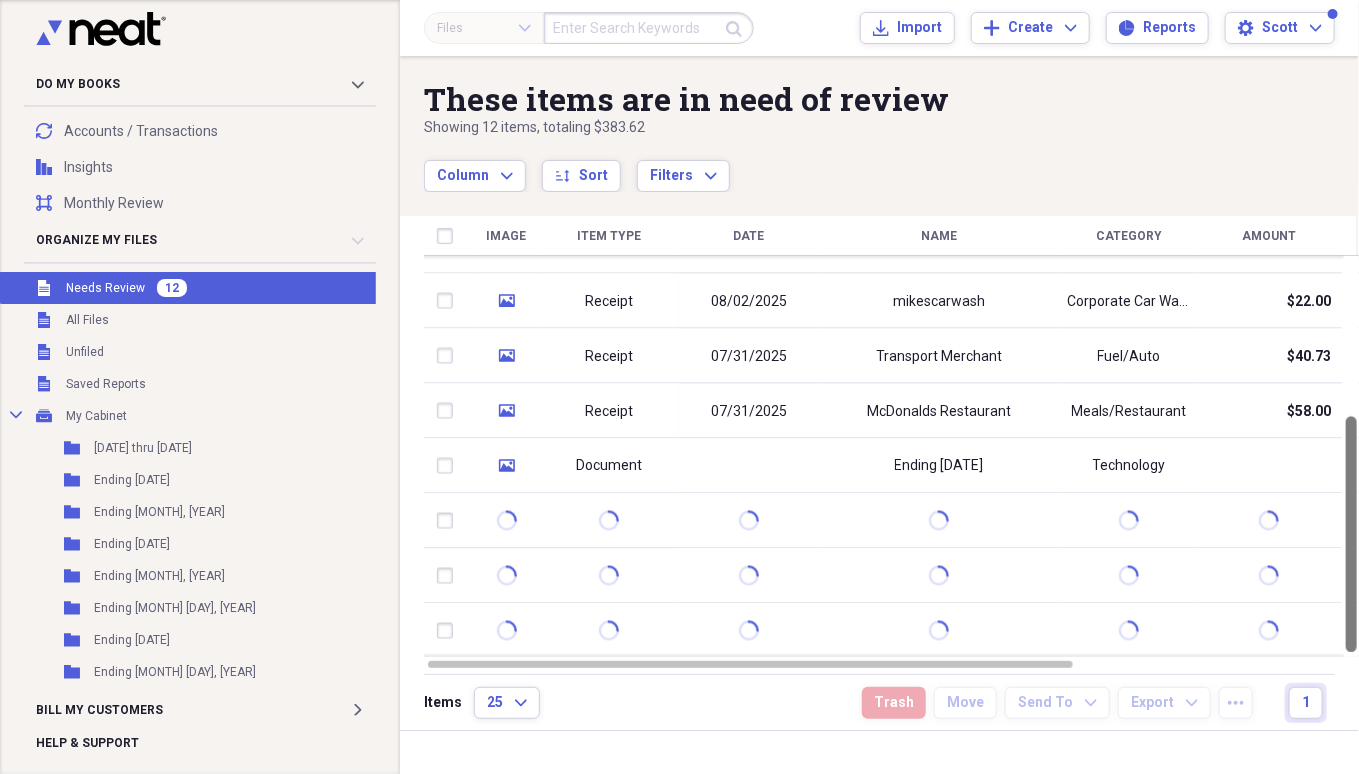 click on "Image Item Type Date Name Category Amount Source Date Added chevron-down Folder media Receipt [DATE] Stow Paninis Meals/Restaurant $20.84 Mobile [DATE] 6:50 pm Unfiled media Receipt [DATE] McDonald's Restaurant Meals/Restaurant $9.91 Mobile [DATE] 1:54 pm Unfiled media Receipt [DATE] Little General Fuel/Auto $39.15 Mobile [DATE] 1:48 pm Unfiled media Receipt [DATE] iStock Marketing $87.00 Mobile [DATE] 6:47 am Unfiled media Receipt THORNTONS Fuel/Auto $51.94 Mobile [DATE] 4:53 pm Unfiled media Document Ending [DATE] Technology Report [DATE] 3:14 pm Ending [DATE]" at bounding box center [891, 445] 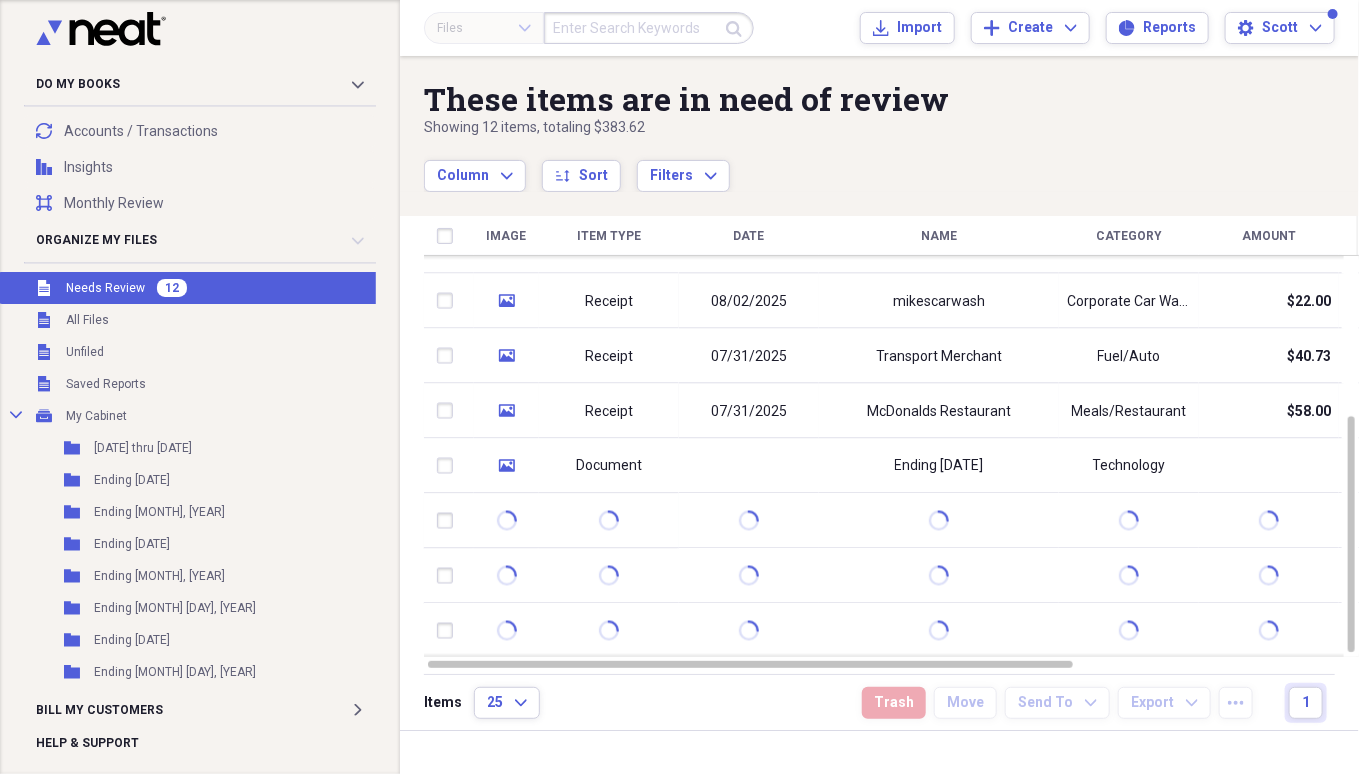 click on "McDonalds Restaurant" at bounding box center [939, 411] 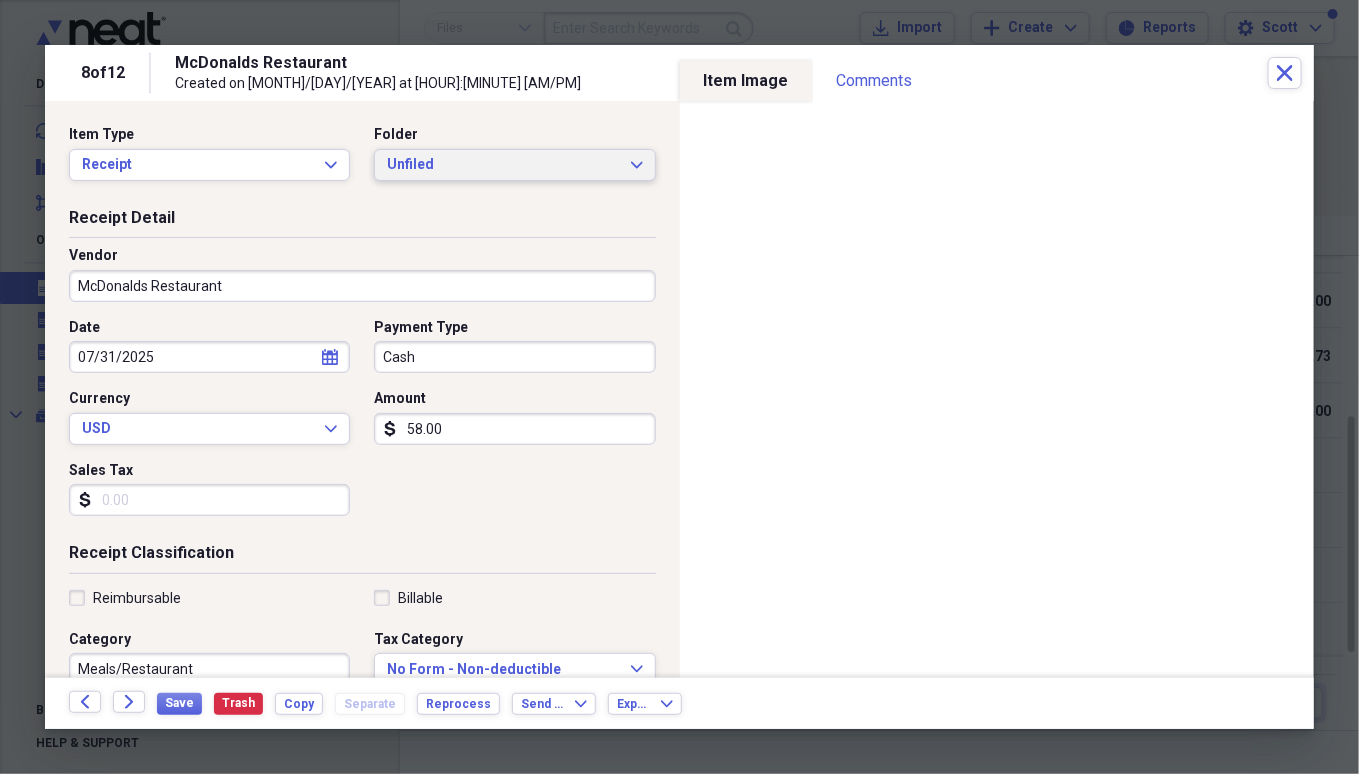 click on "Unfiled Expand" at bounding box center (514, 165) 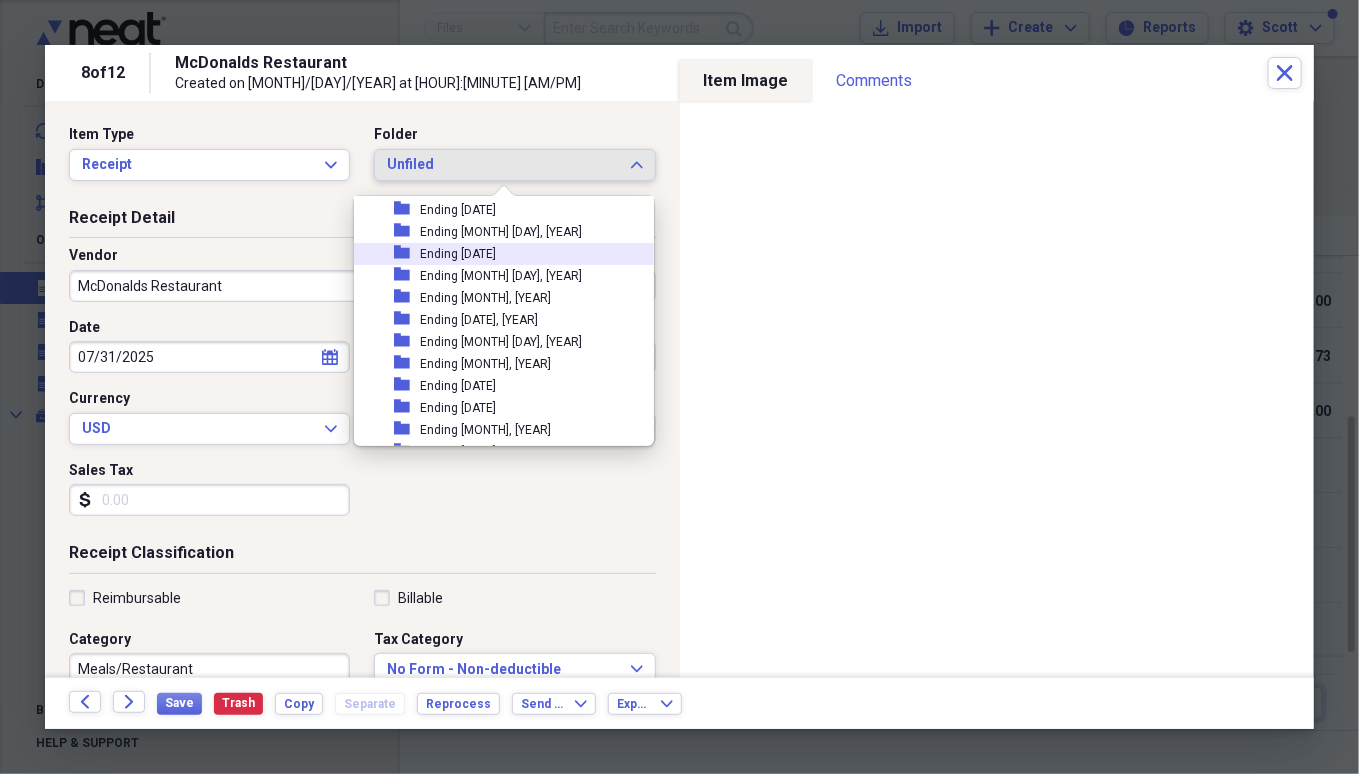 scroll, scrollTop: 200, scrollLeft: 0, axis: vertical 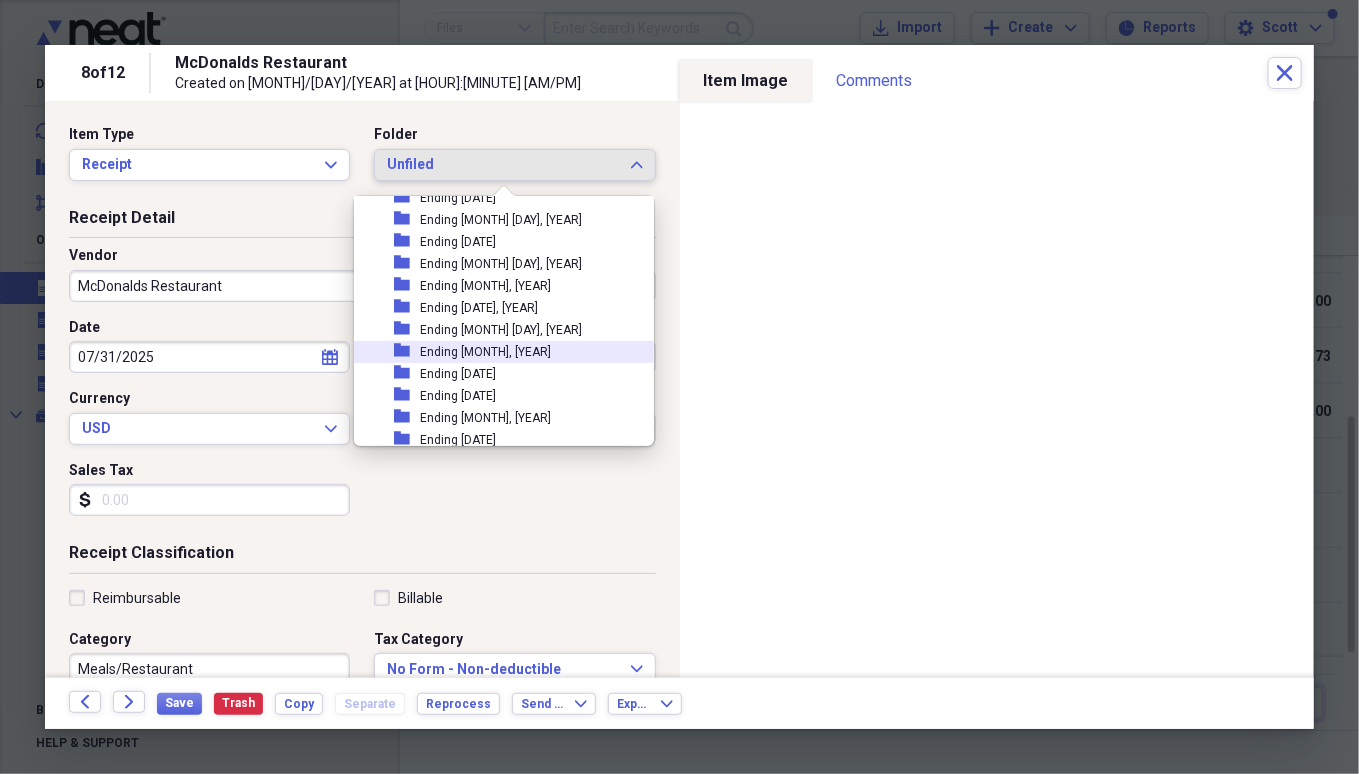 click on "Ending [MONTH], [YEAR]" at bounding box center [485, 352] 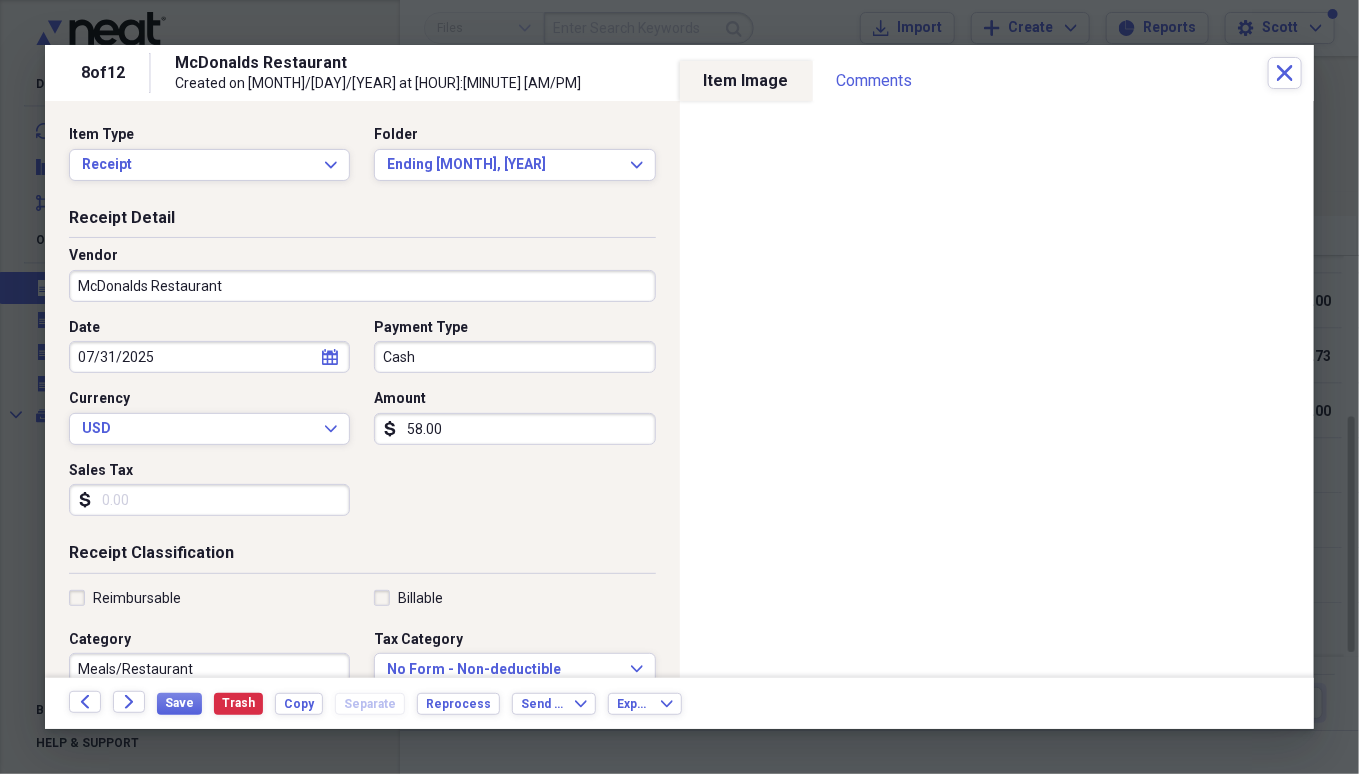 click on "Reimbursable" at bounding box center (125, 598) 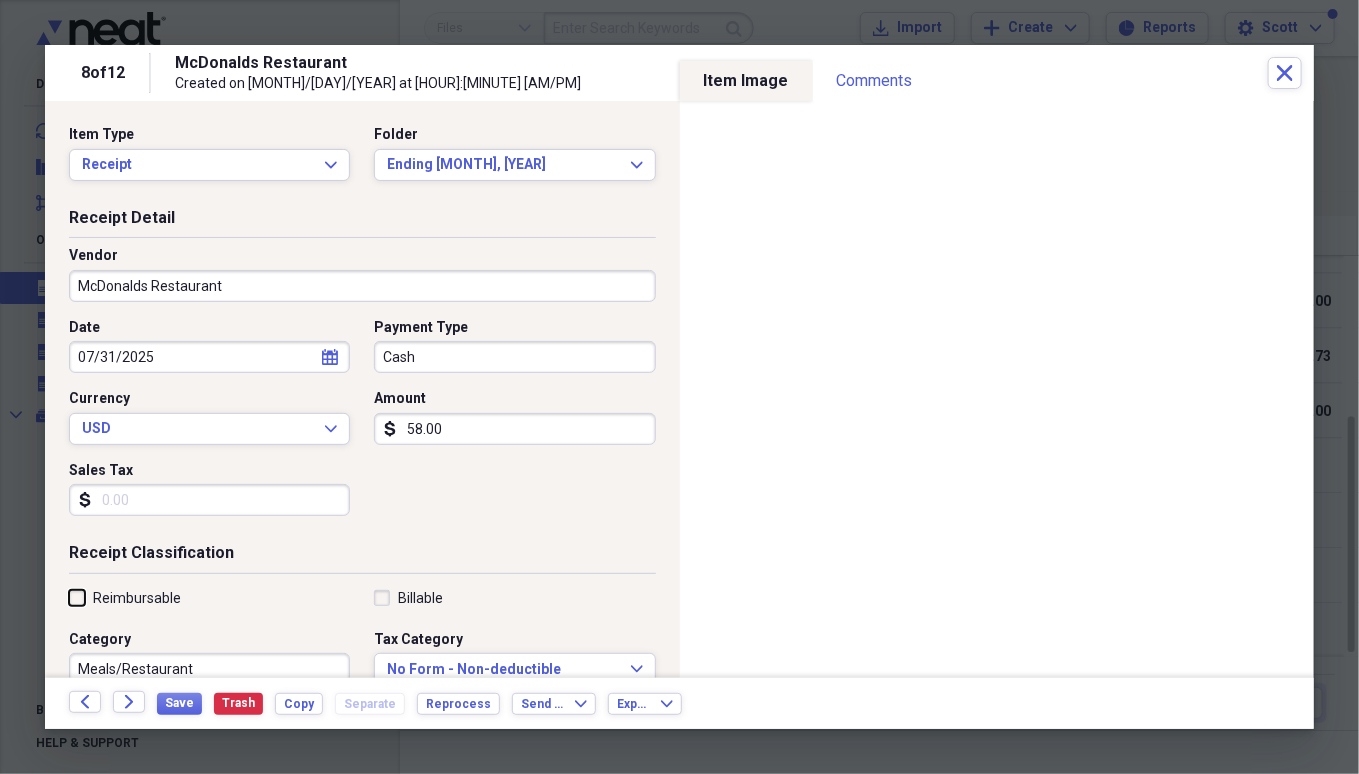 click on "Reimbursable" at bounding box center [69, 597] 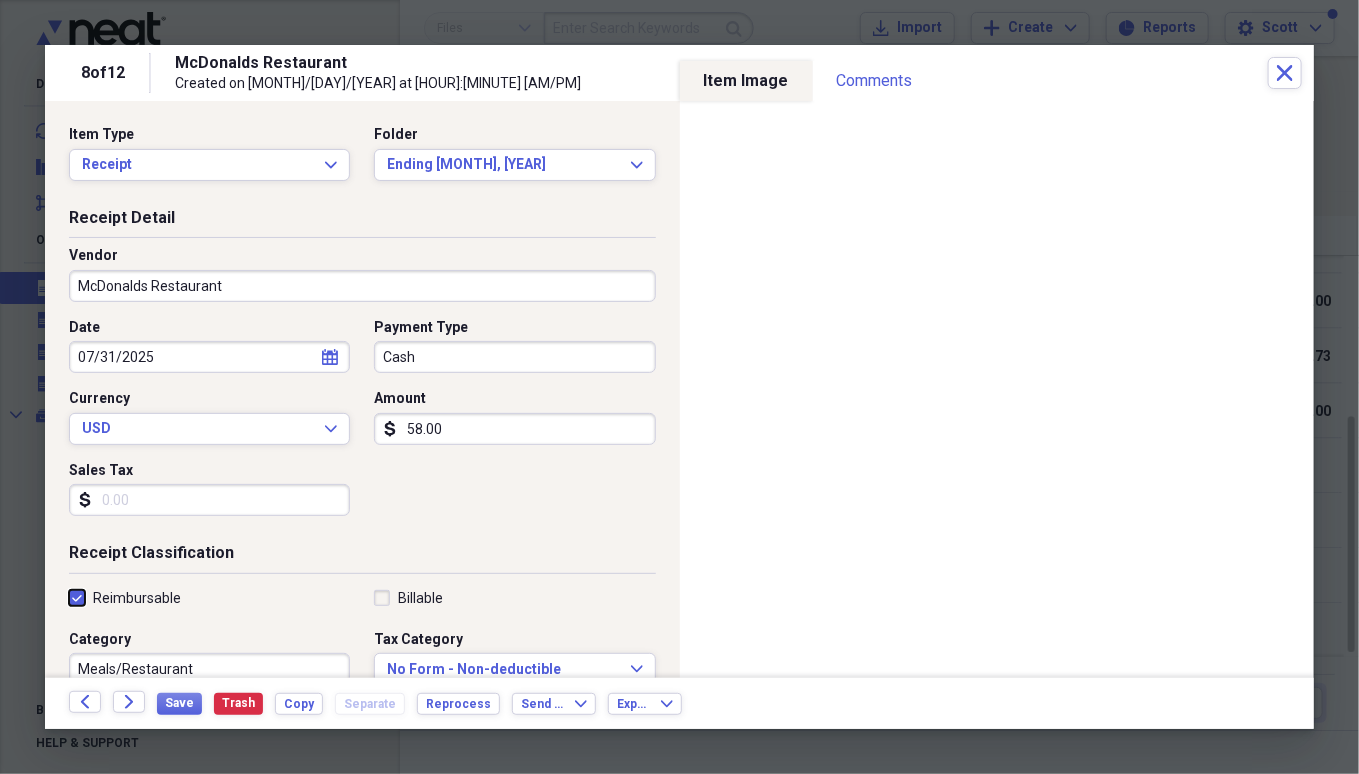 checkbox on "true" 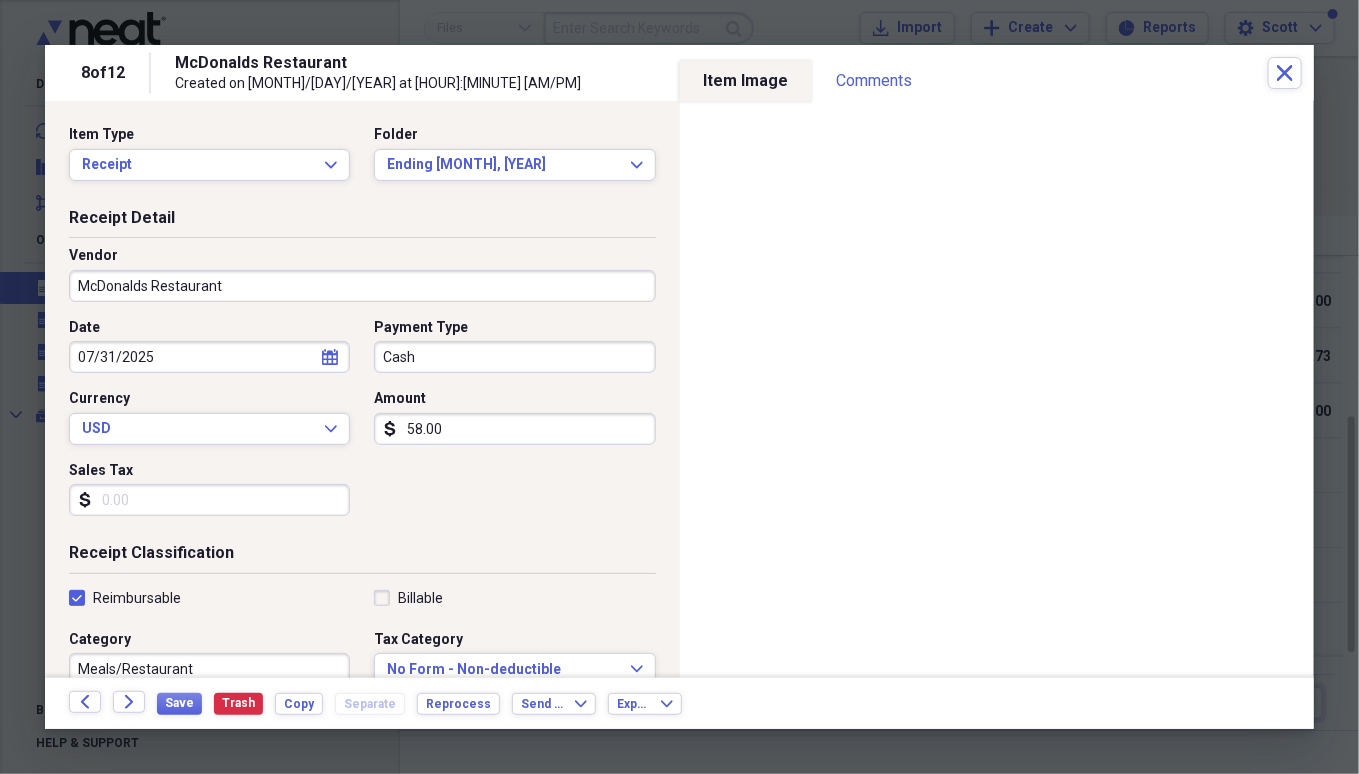 click on "Cash" at bounding box center [514, 357] 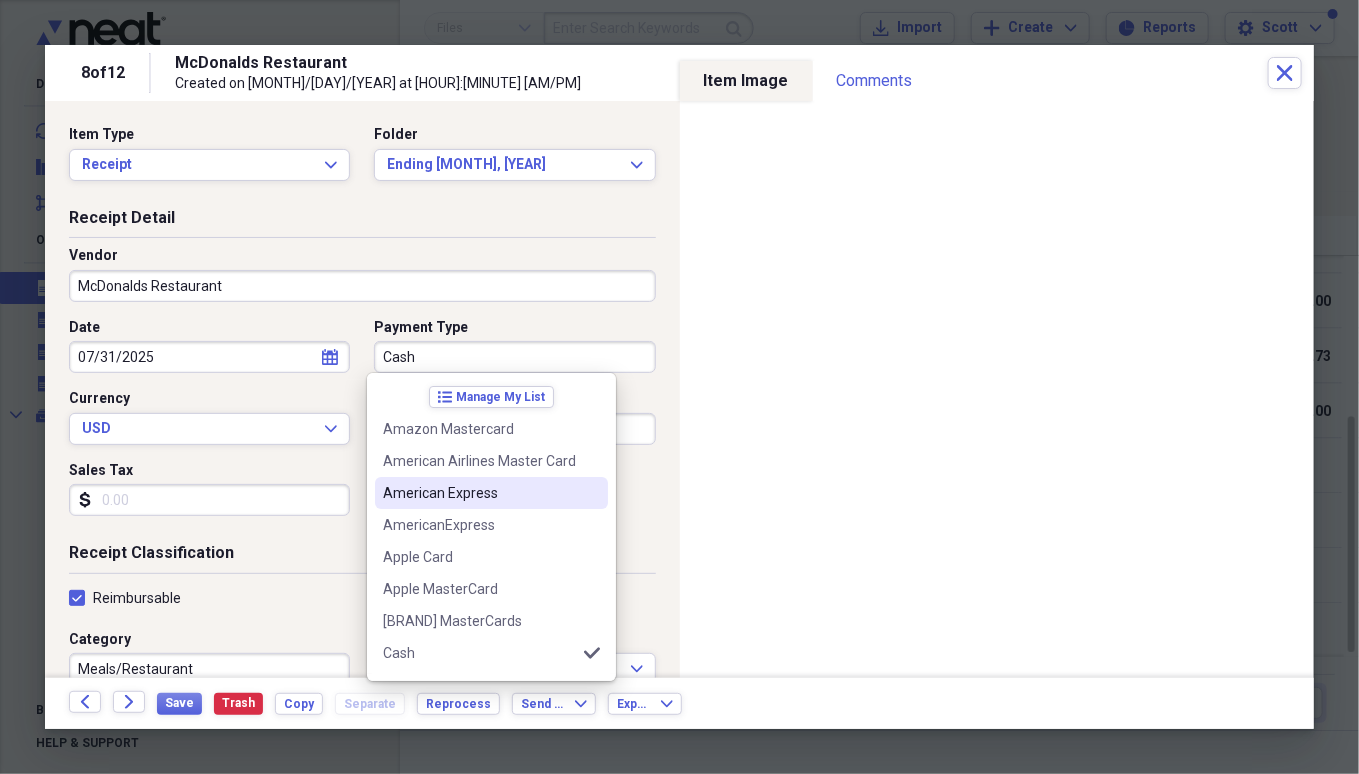click on "American Express" at bounding box center (479, 493) 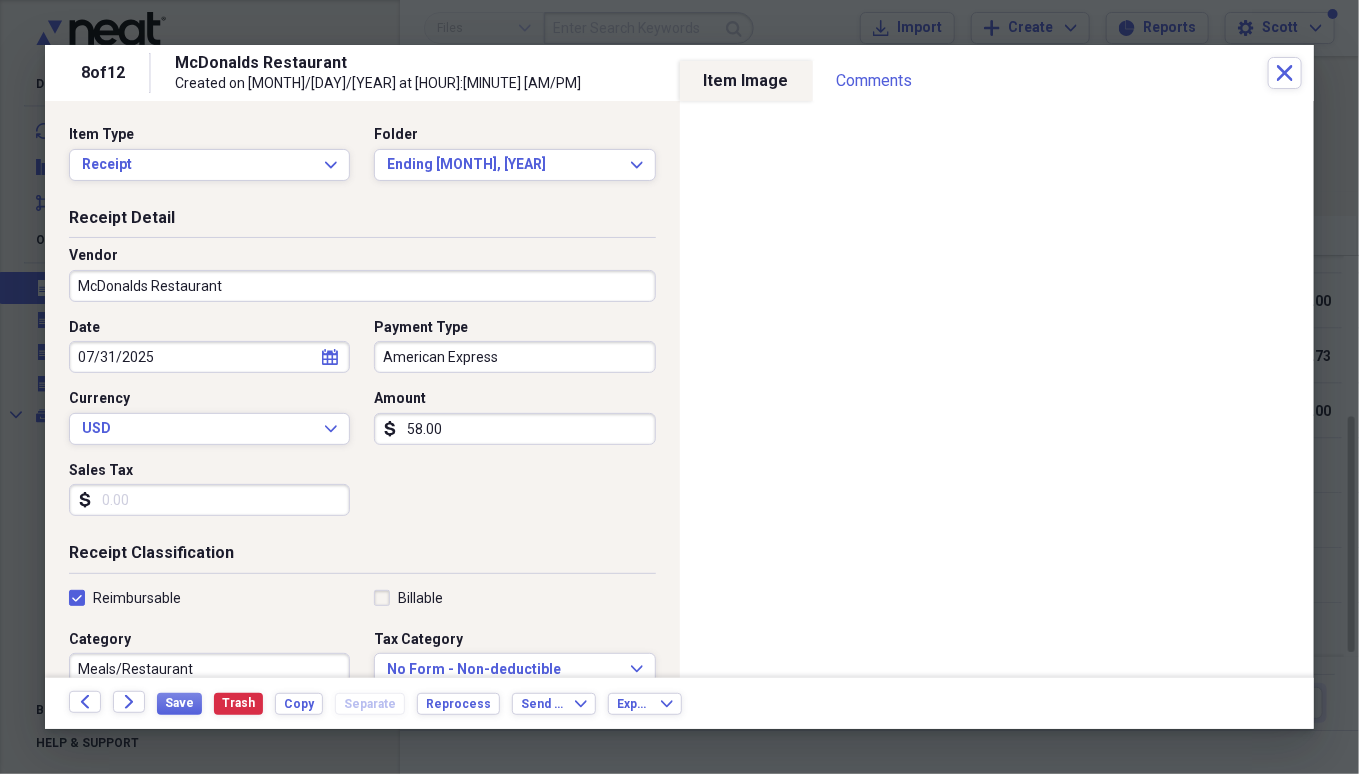 scroll, scrollTop: 442, scrollLeft: 0, axis: vertical 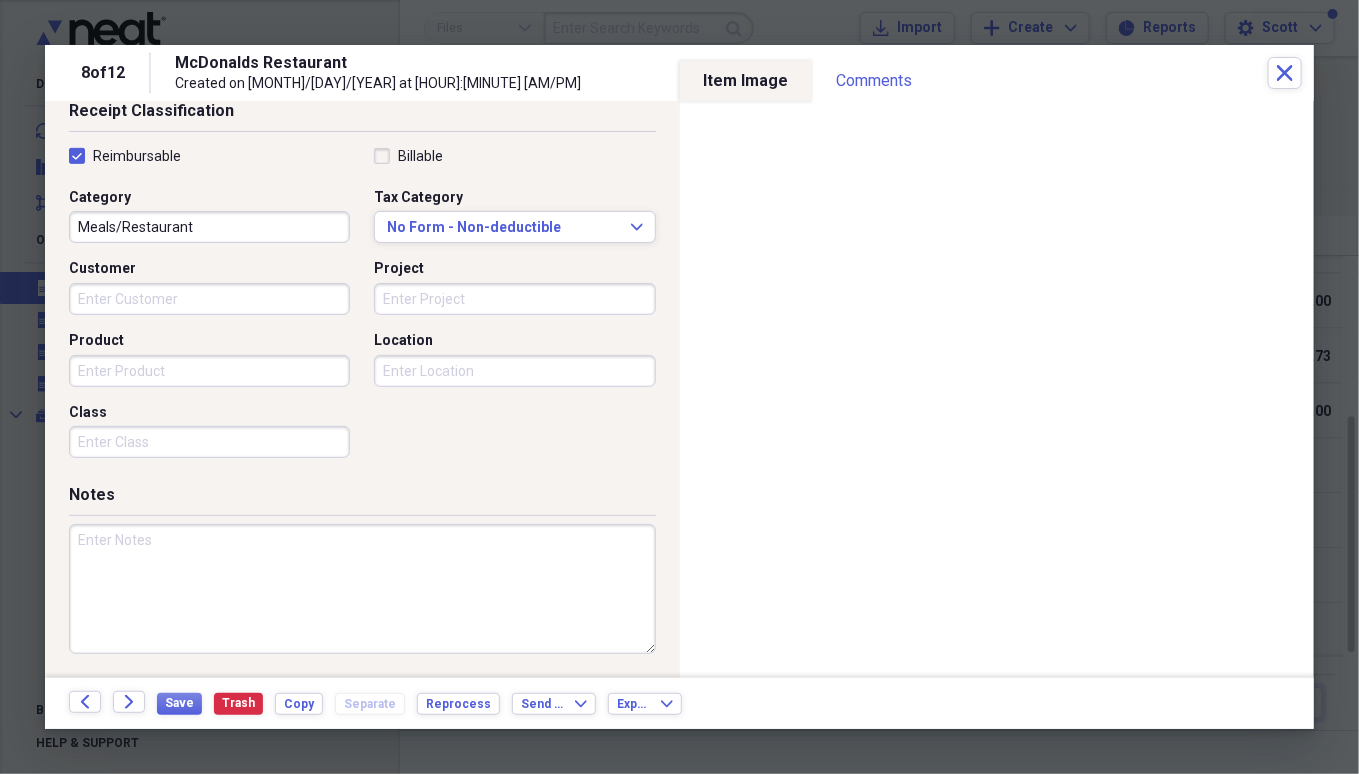 click at bounding box center [362, 589] 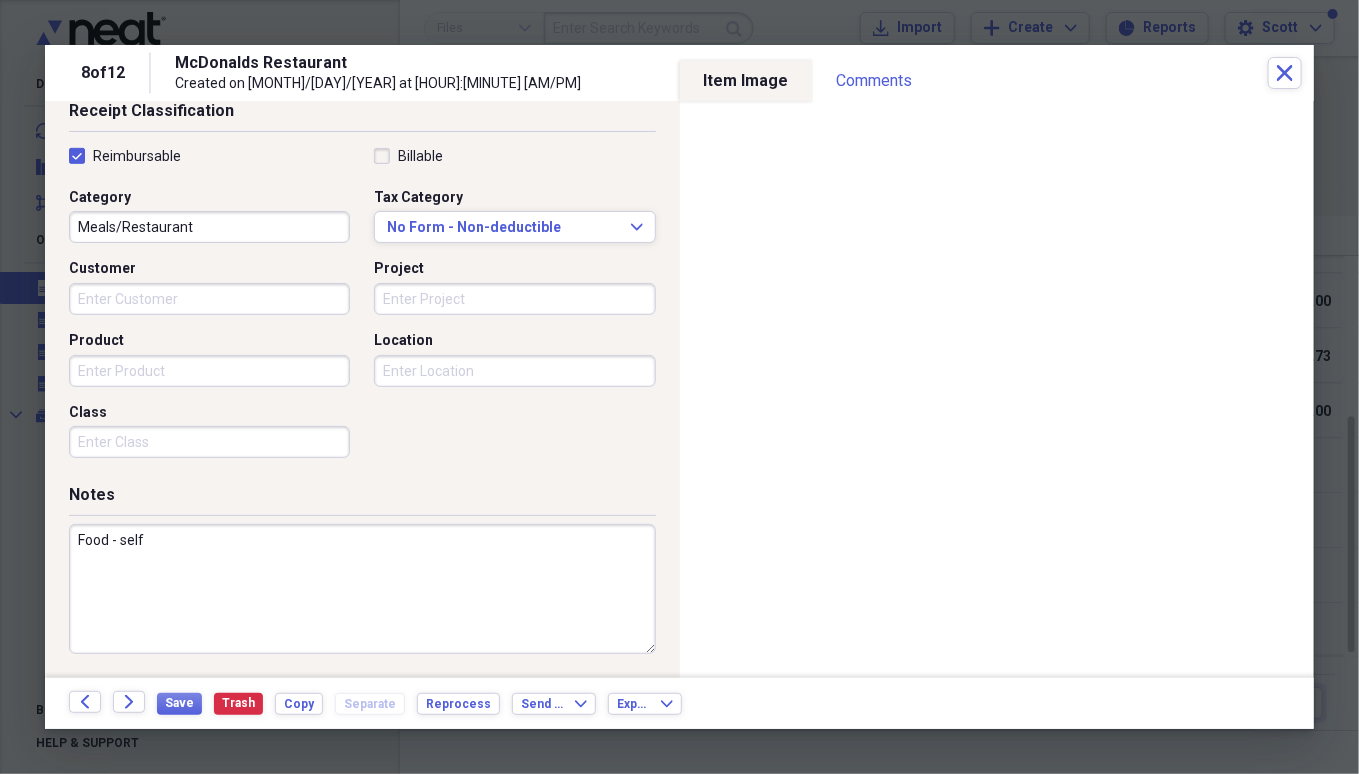 scroll, scrollTop: 0, scrollLeft: 0, axis: both 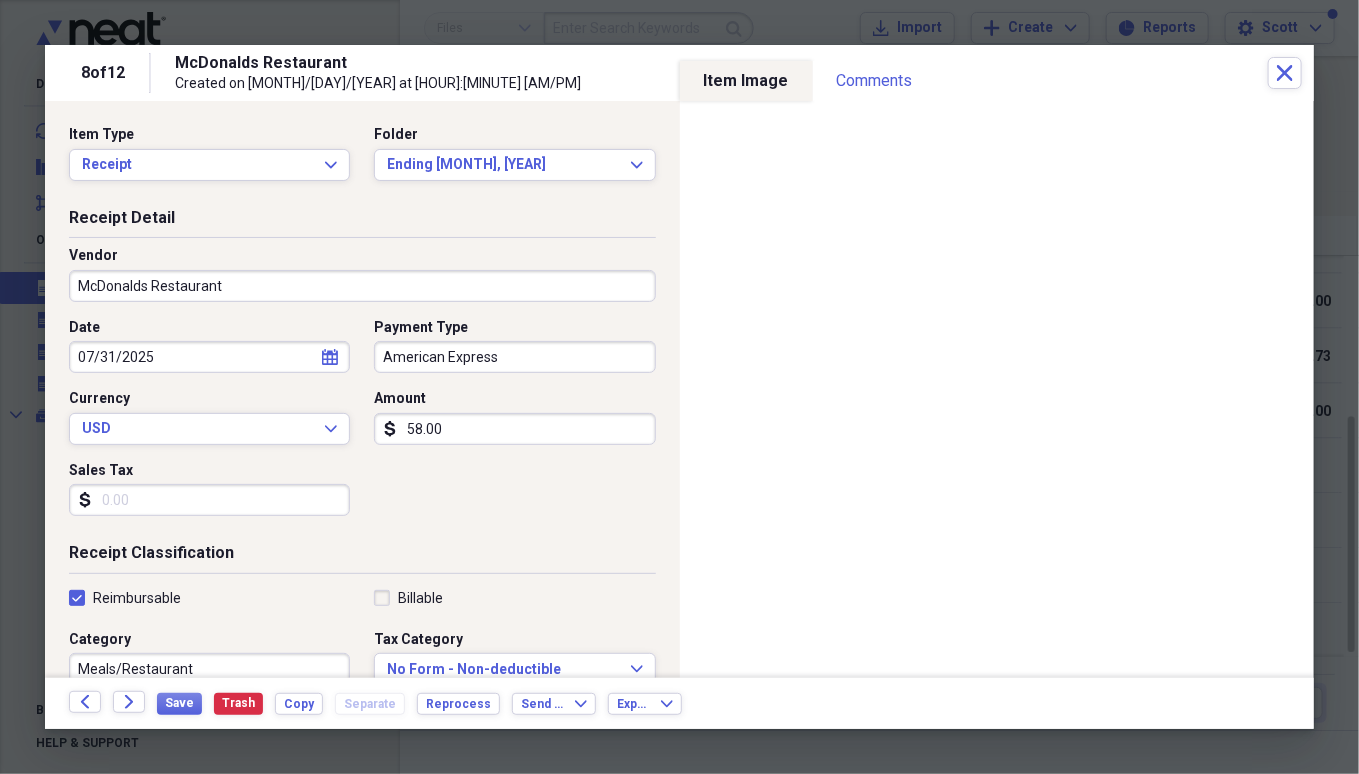 type on "Food - self" 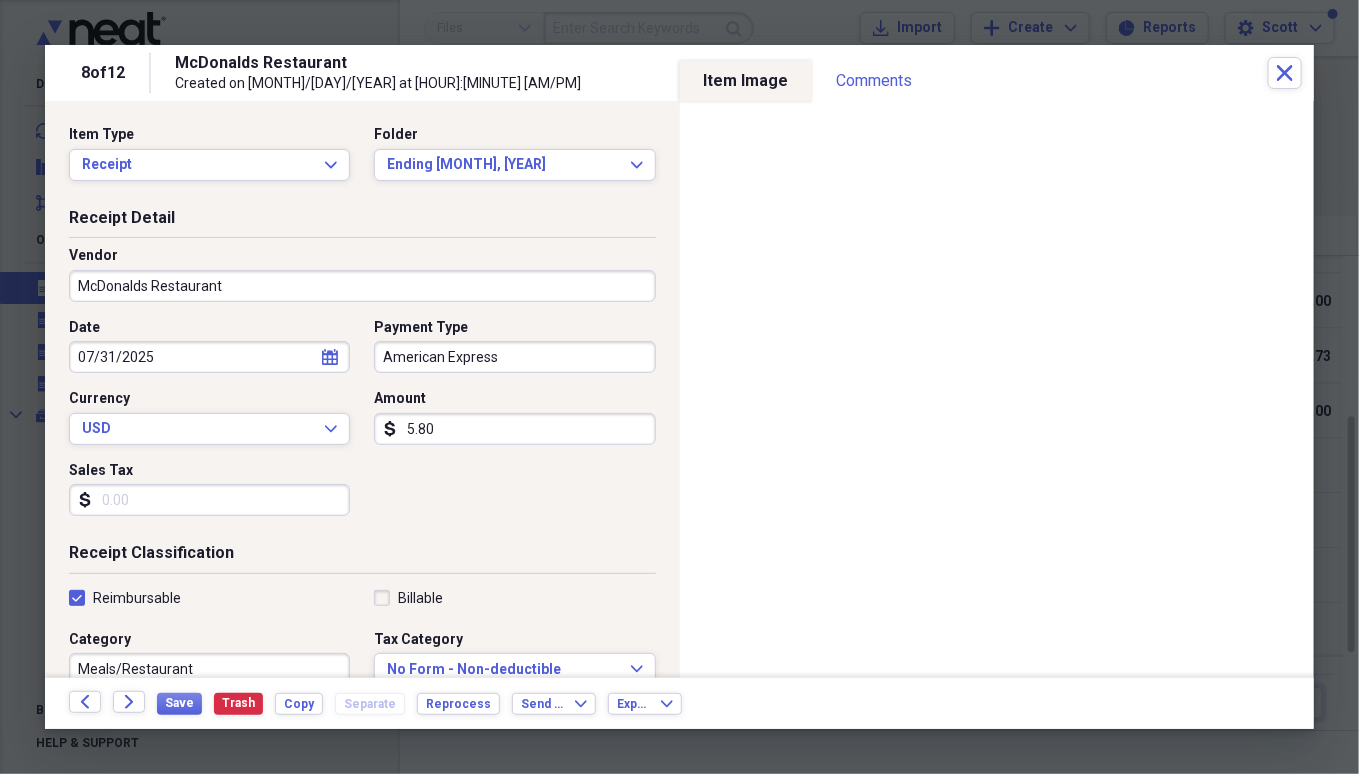 type on "5.80" 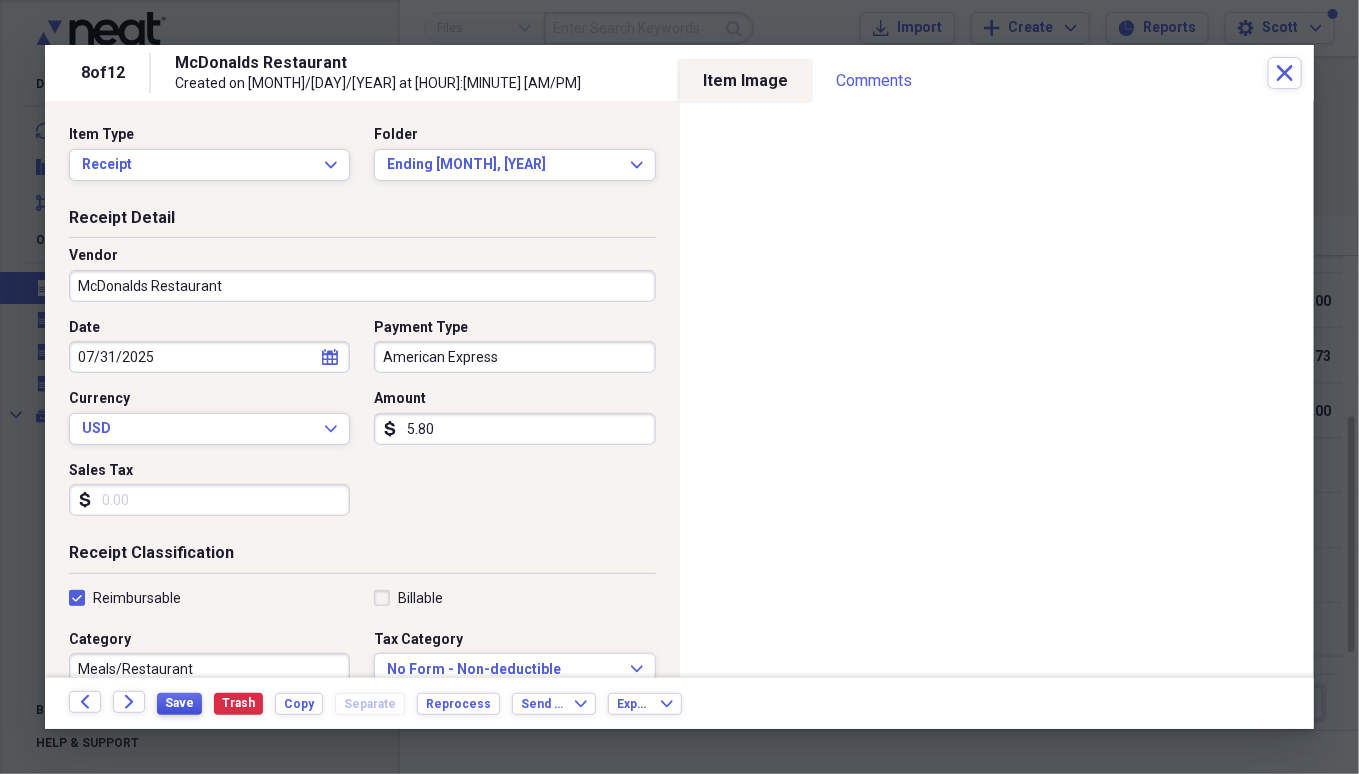 click on "Save" at bounding box center (179, 703) 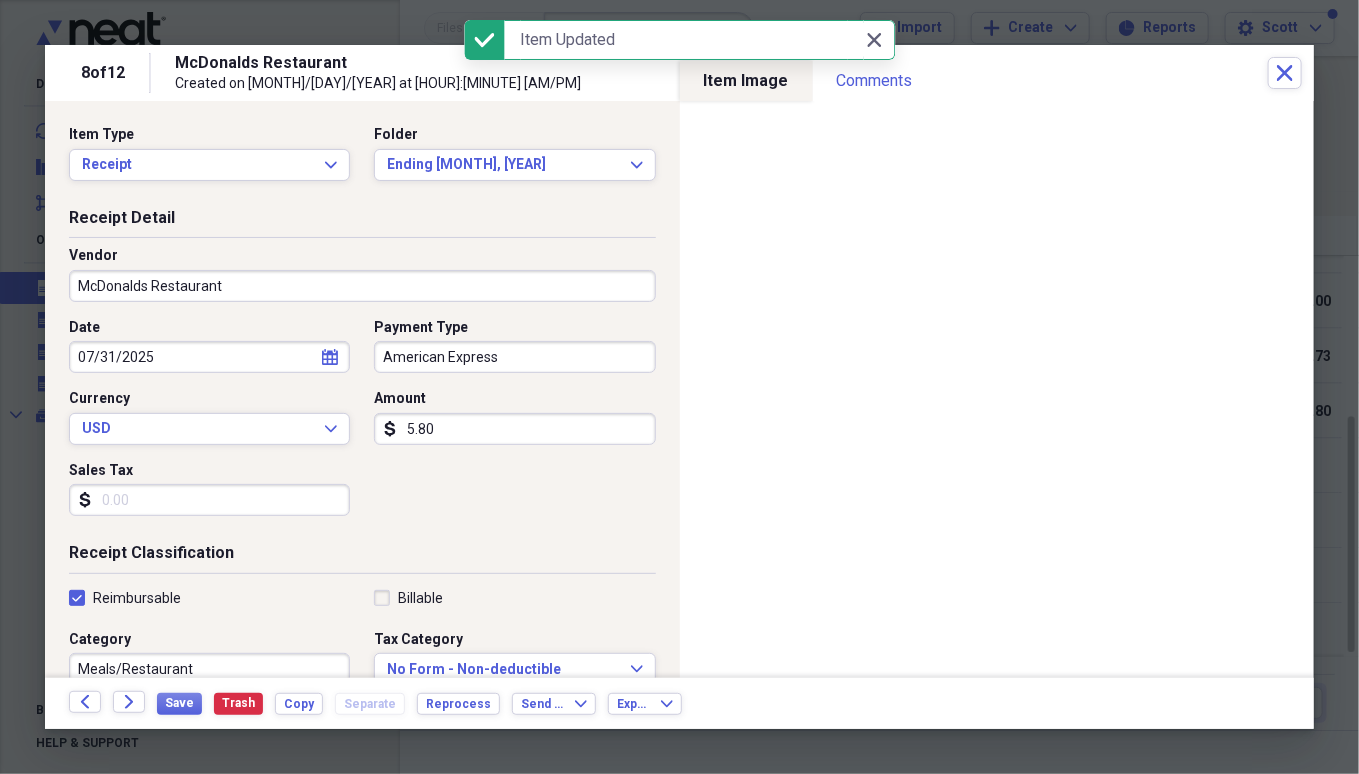 click on "Close" 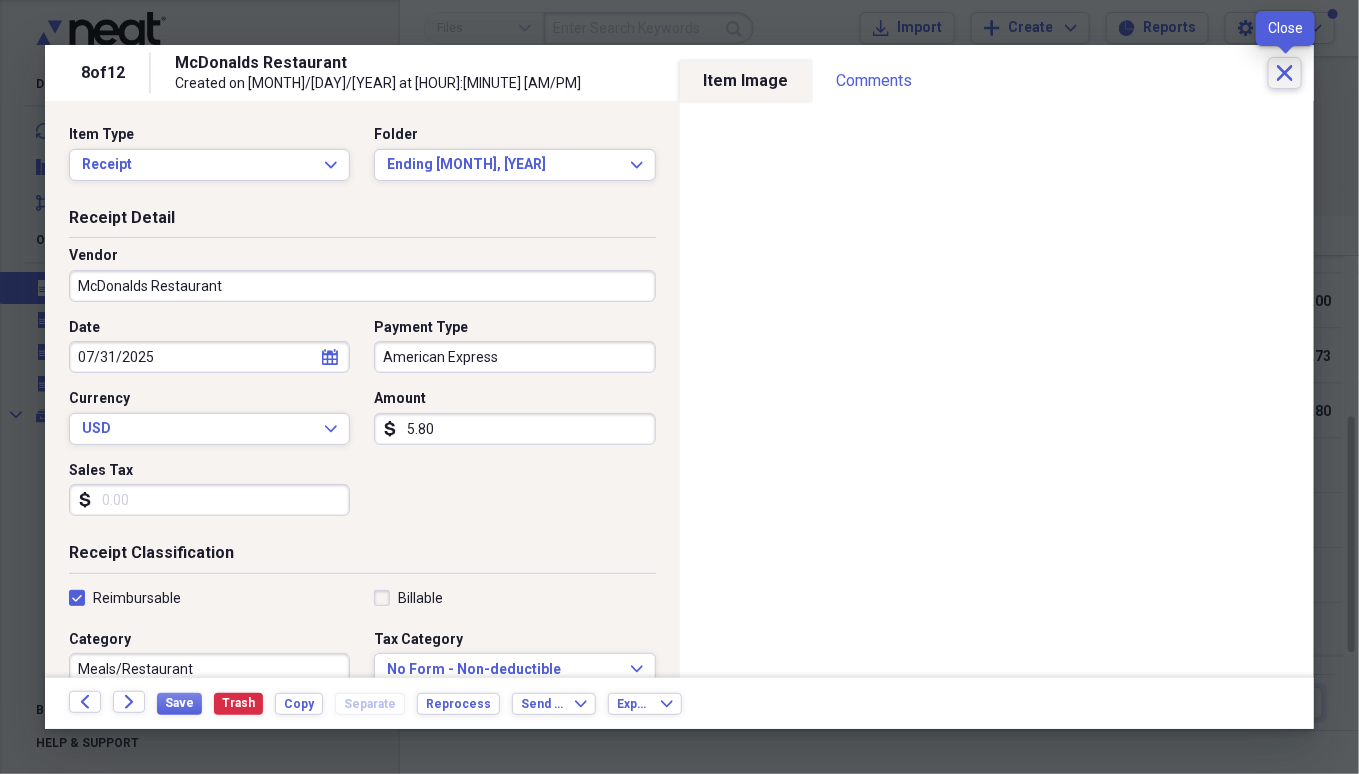 click on "Close" 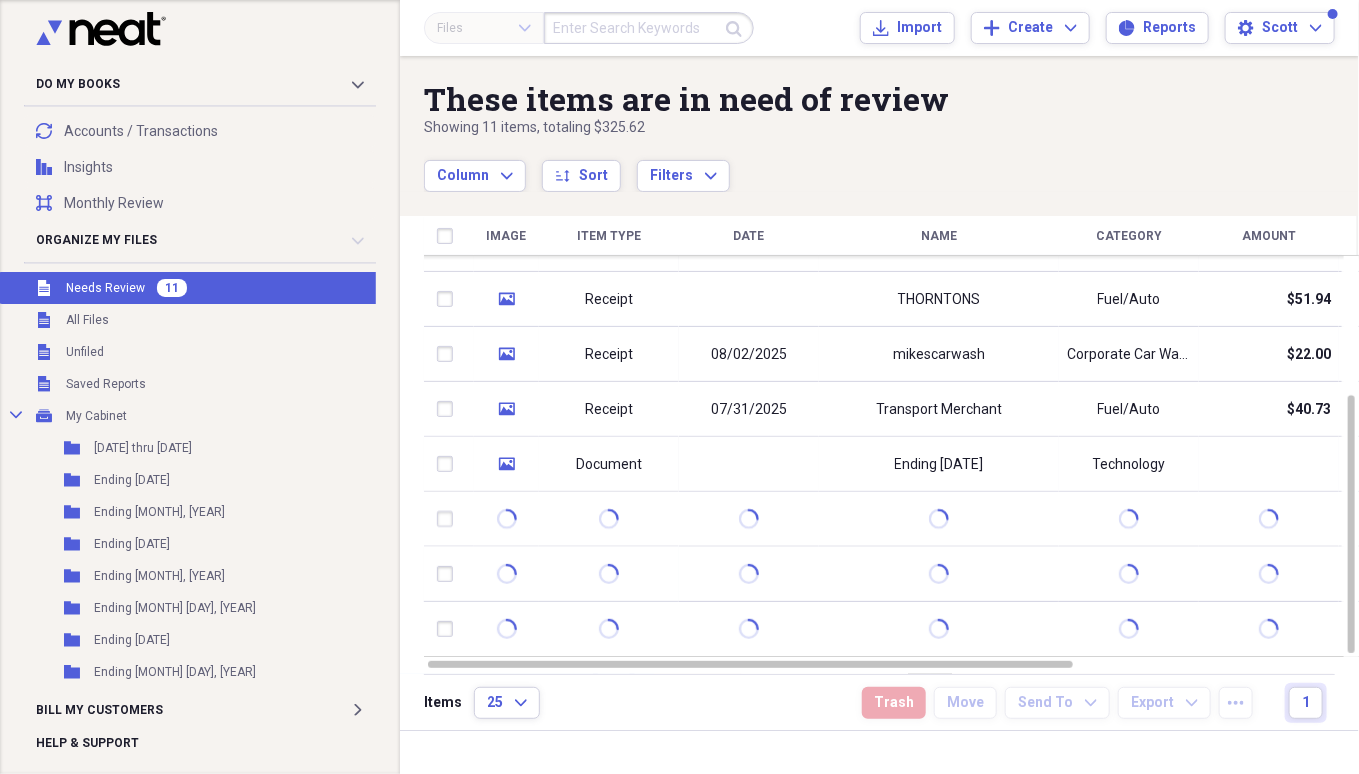 click on "Transport Merchant" at bounding box center [939, 410] 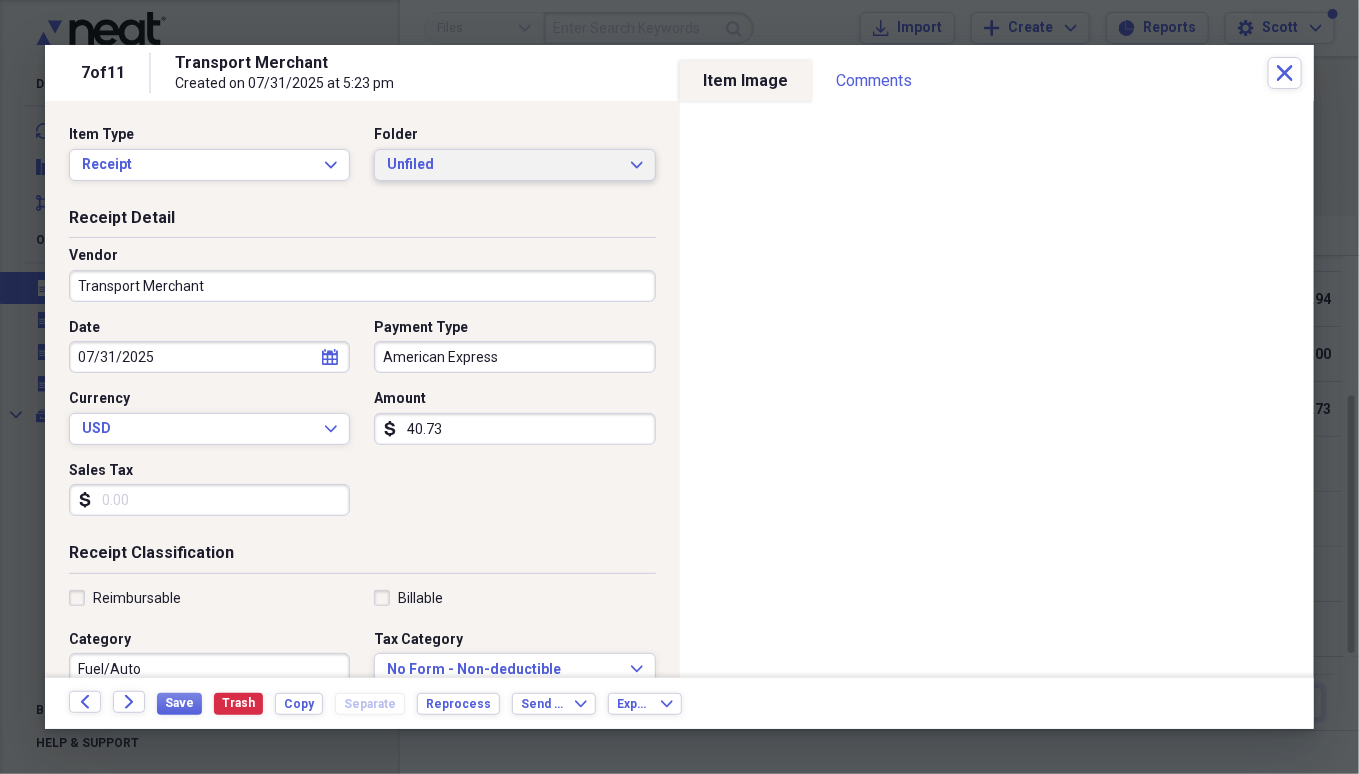 click on "Expand" 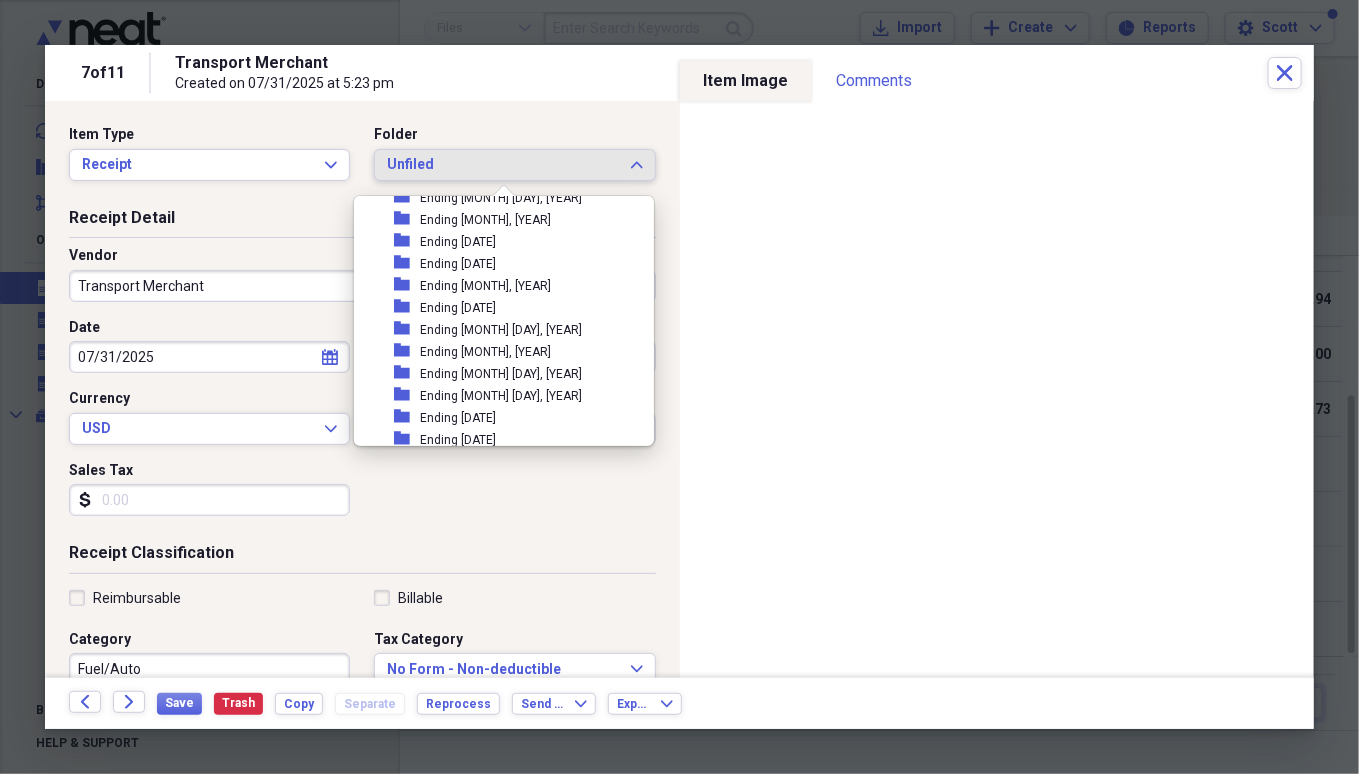scroll, scrollTop: 266, scrollLeft: 0, axis: vertical 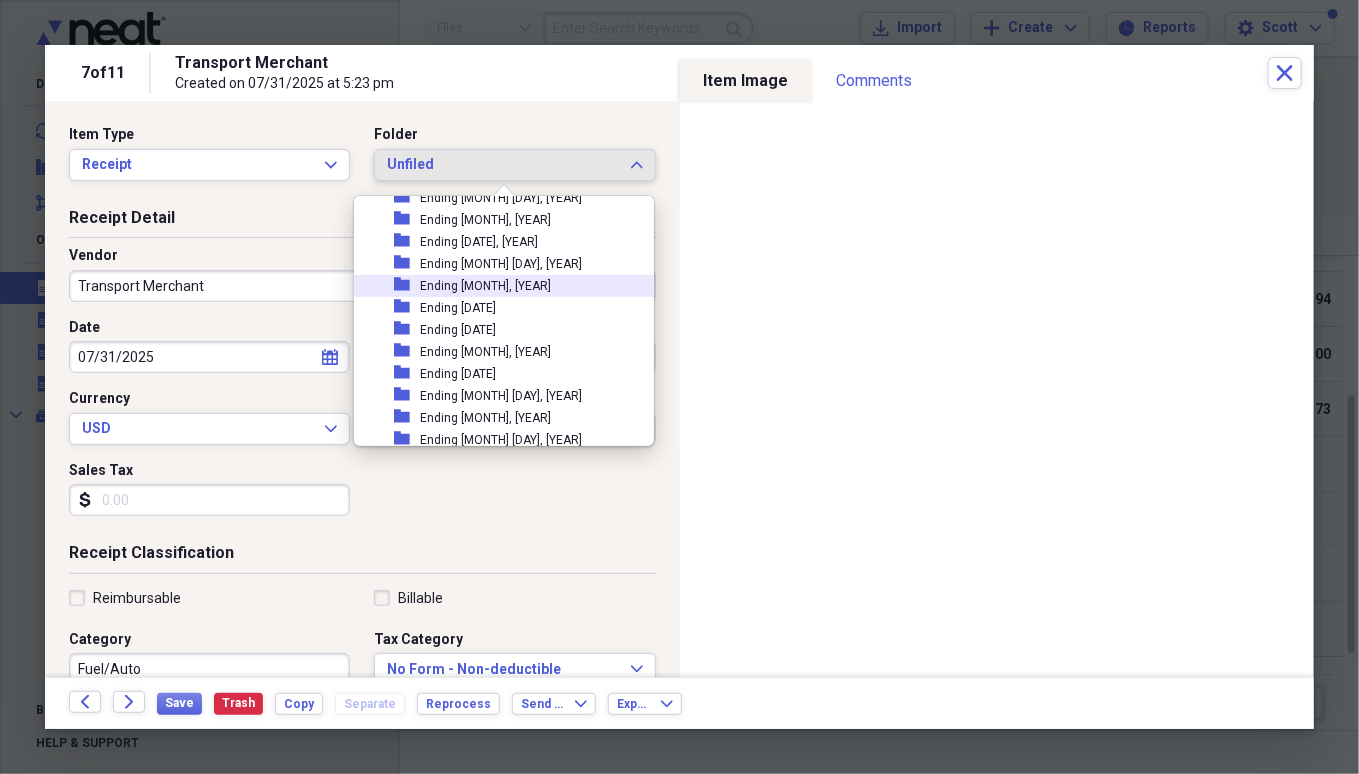 click on "folder Ending [DATE]" at bounding box center [496, 286] 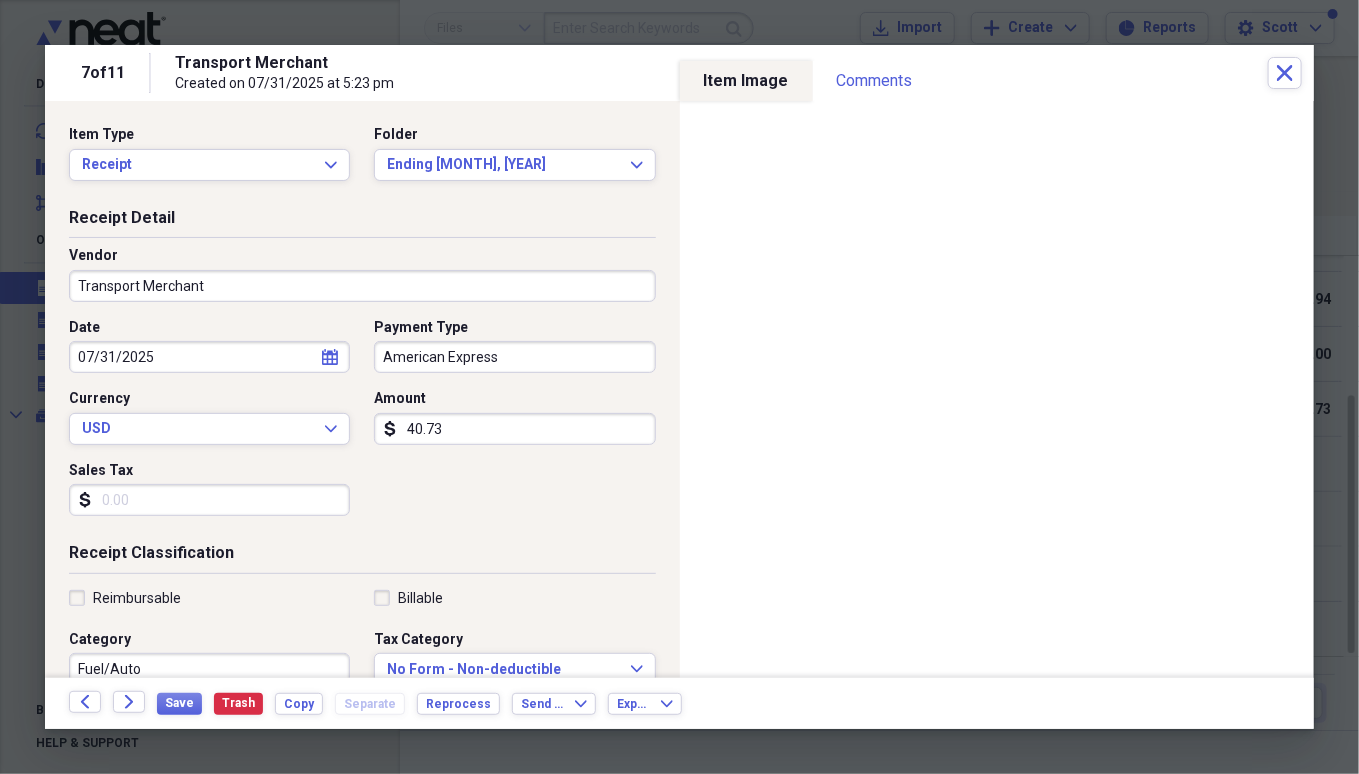 click on "Transport Merchant" at bounding box center [362, 286] 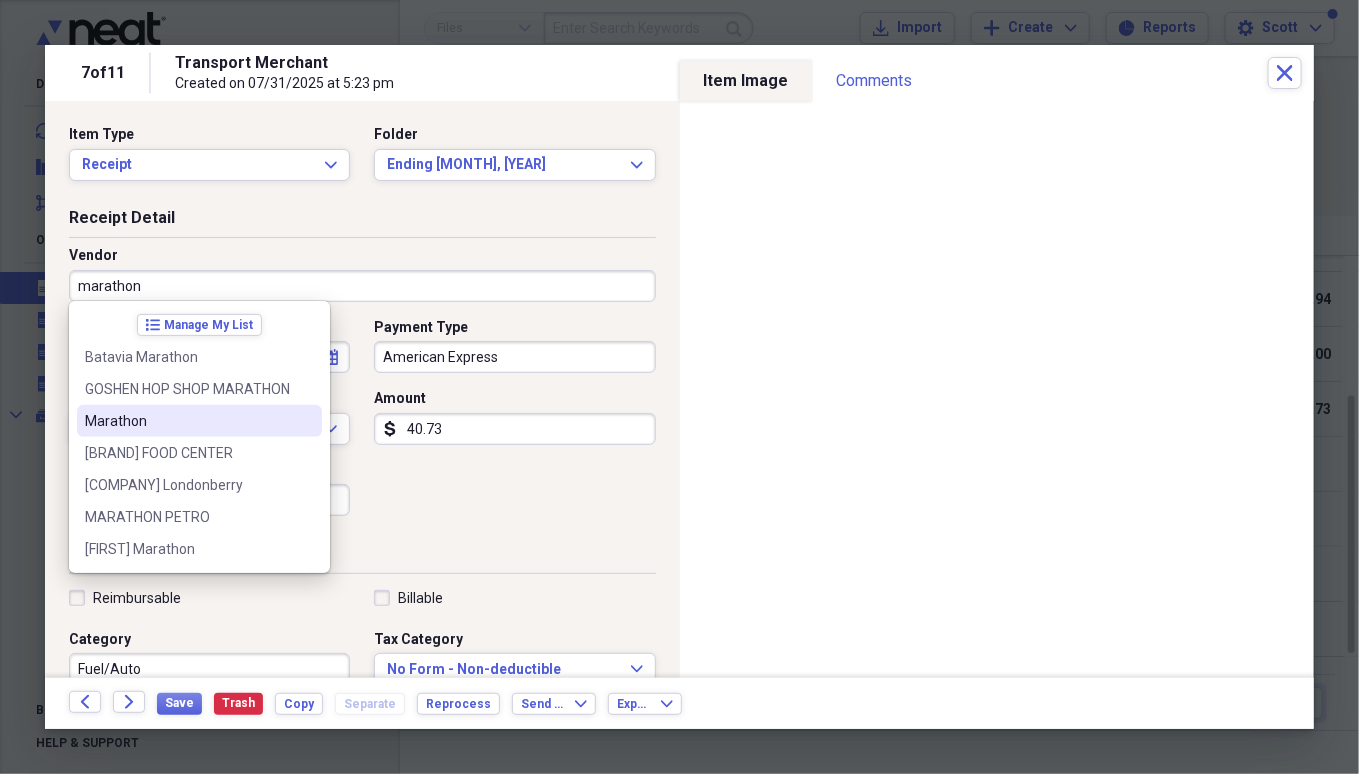 click on "Marathon" at bounding box center (199, 421) 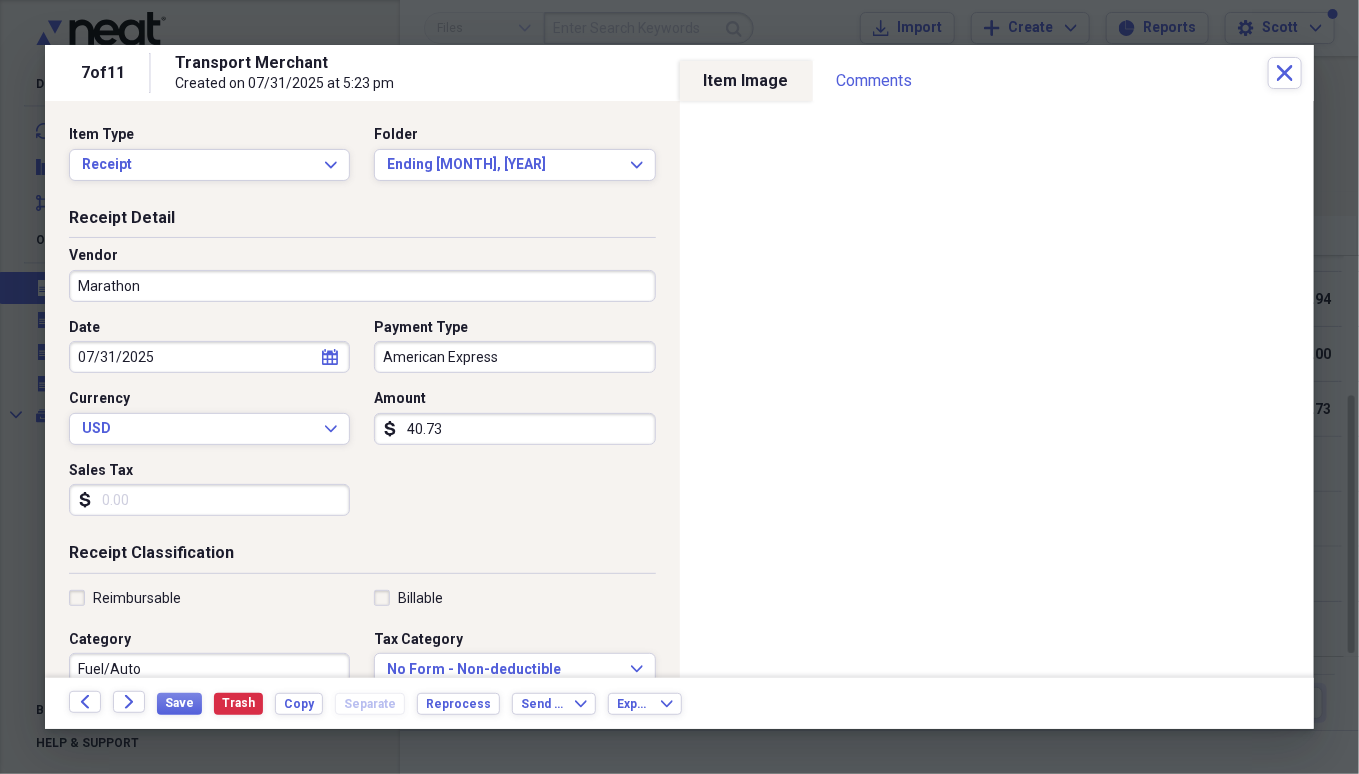 click on "Reimbursable" at bounding box center (125, 598) 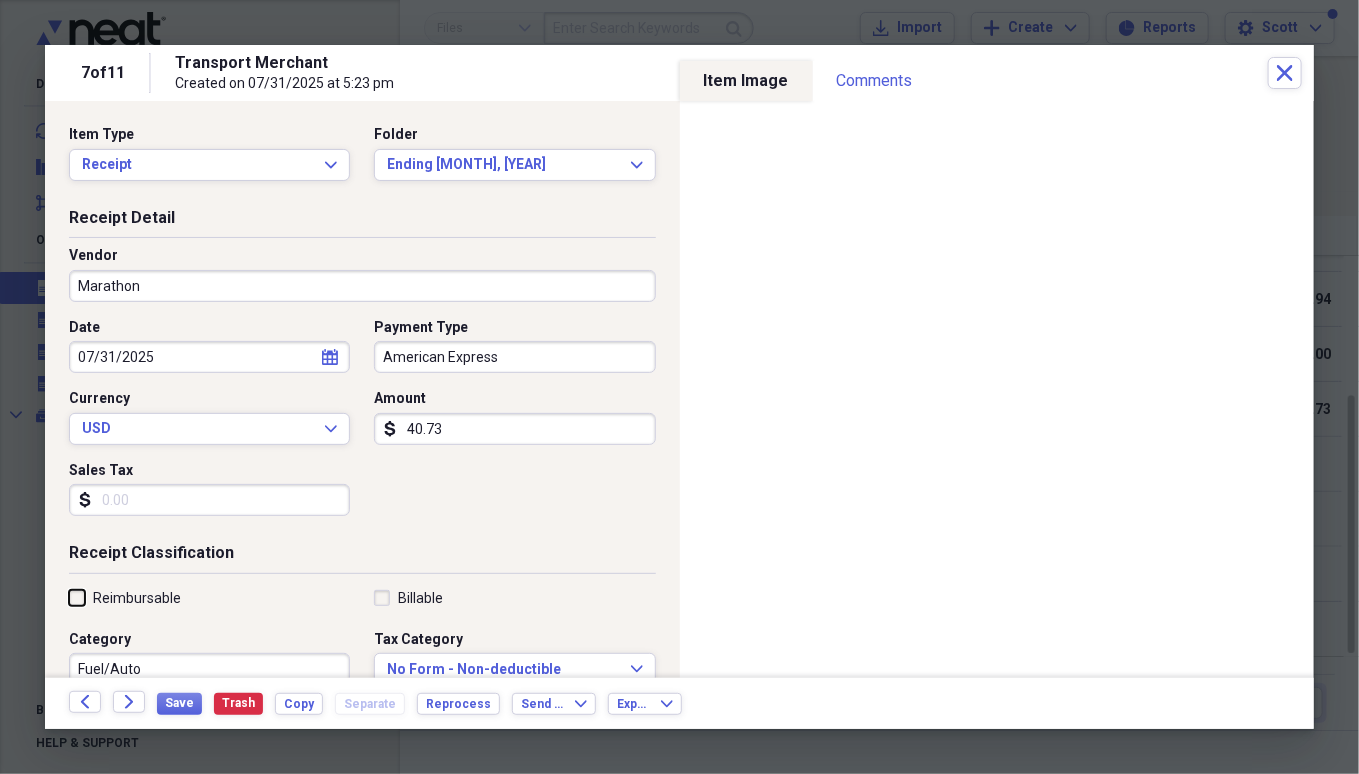 click on "Reimbursable" at bounding box center [69, 597] 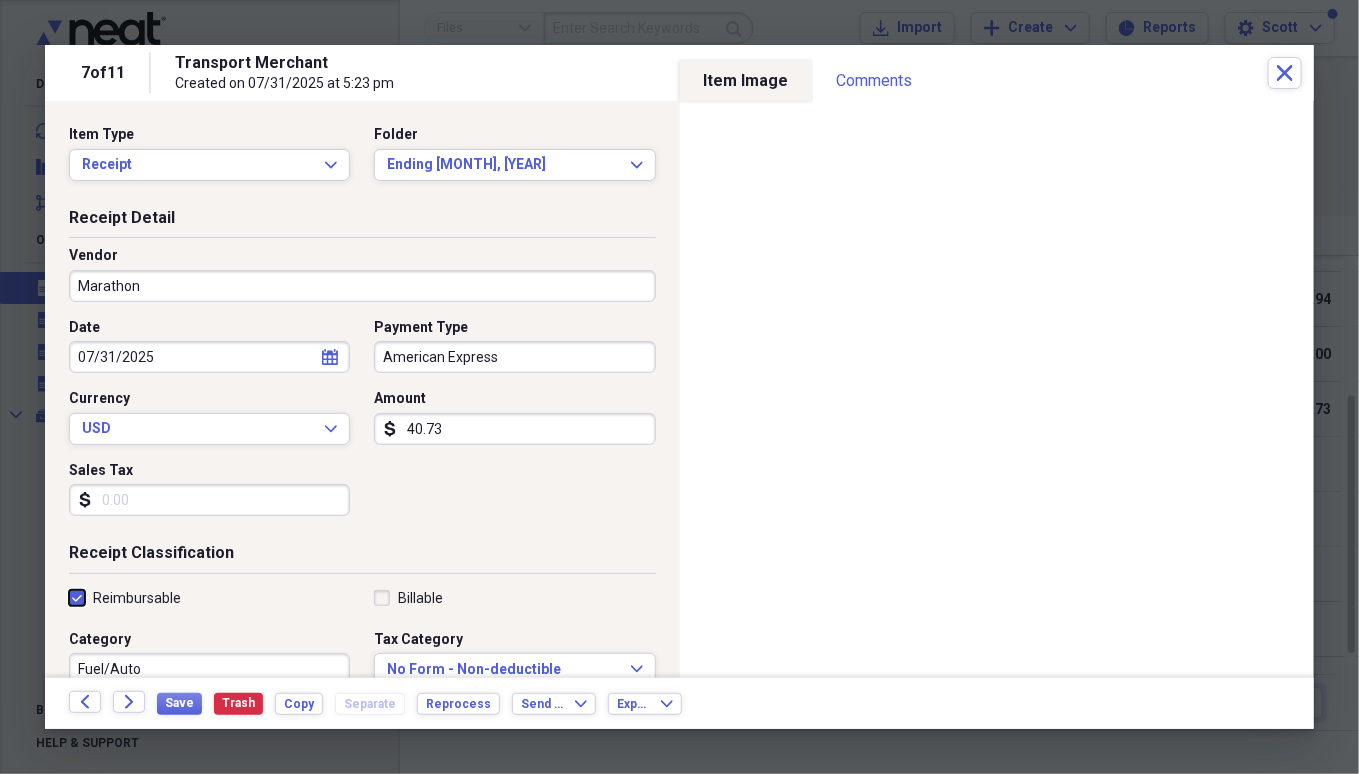 checkbox on "true" 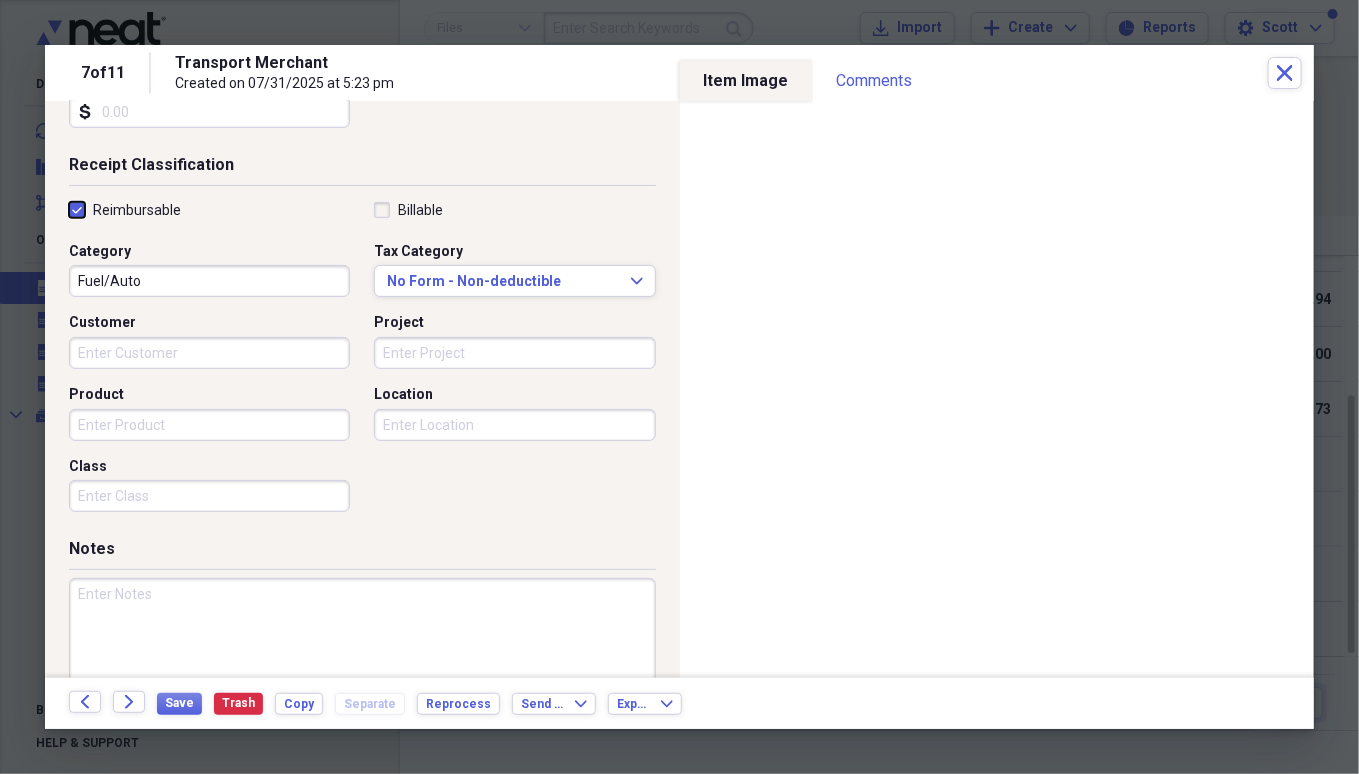 scroll, scrollTop: 442, scrollLeft: 0, axis: vertical 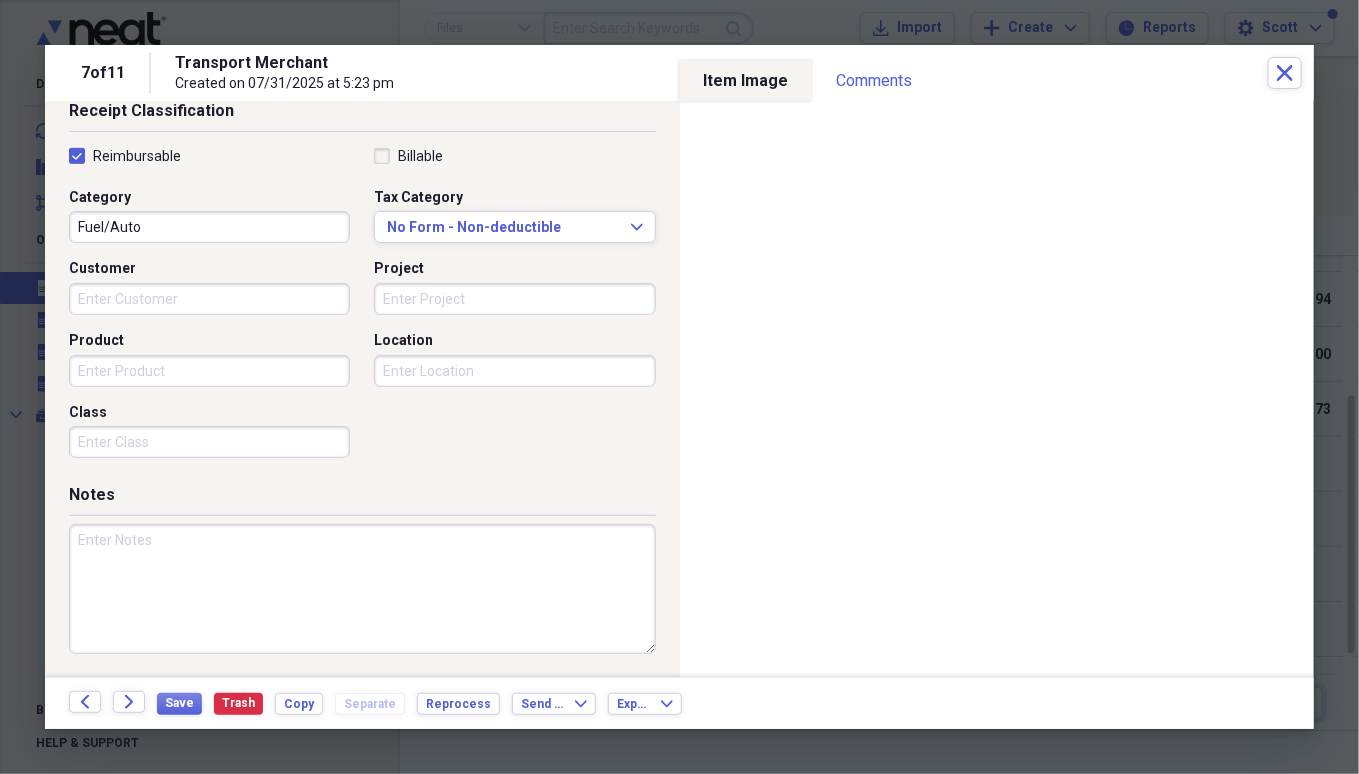 click at bounding box center [362, 589] 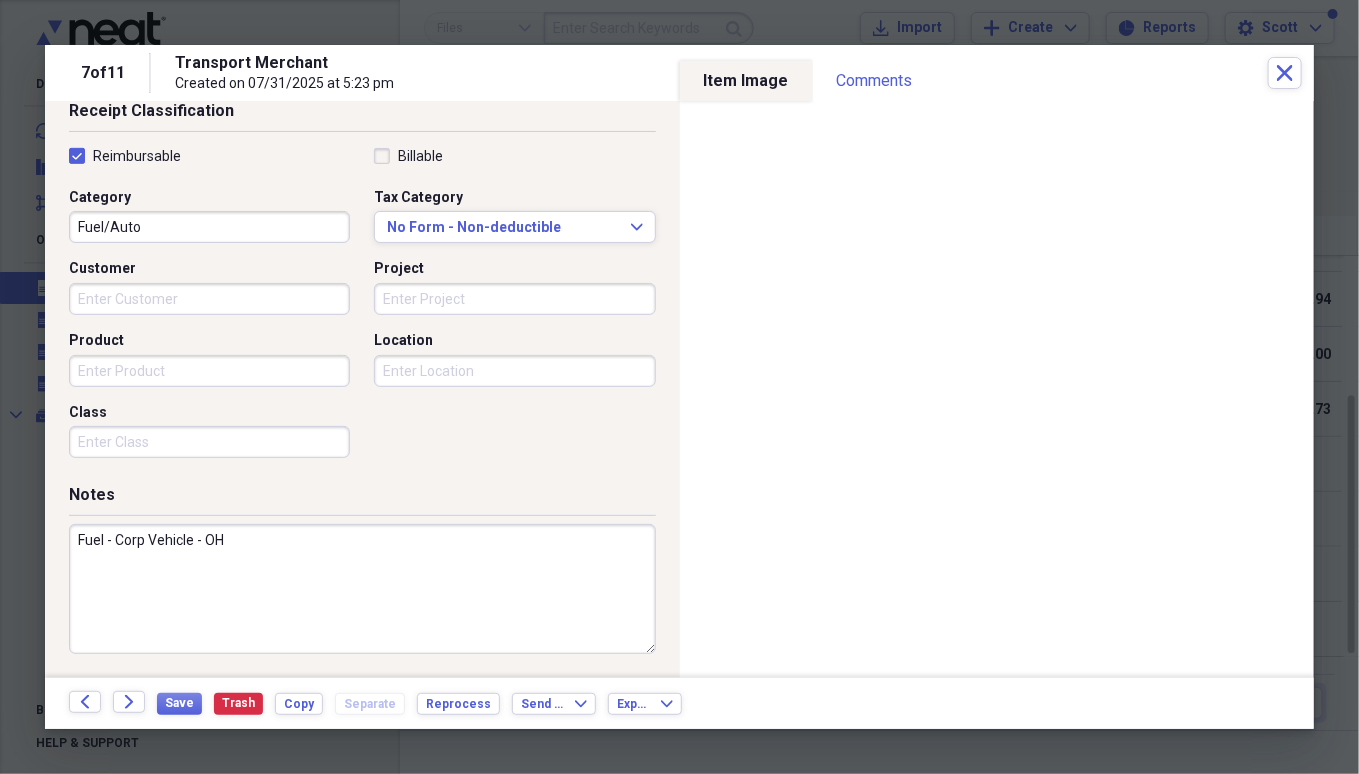 type on "Fuel - Corp Vehicle - OH" 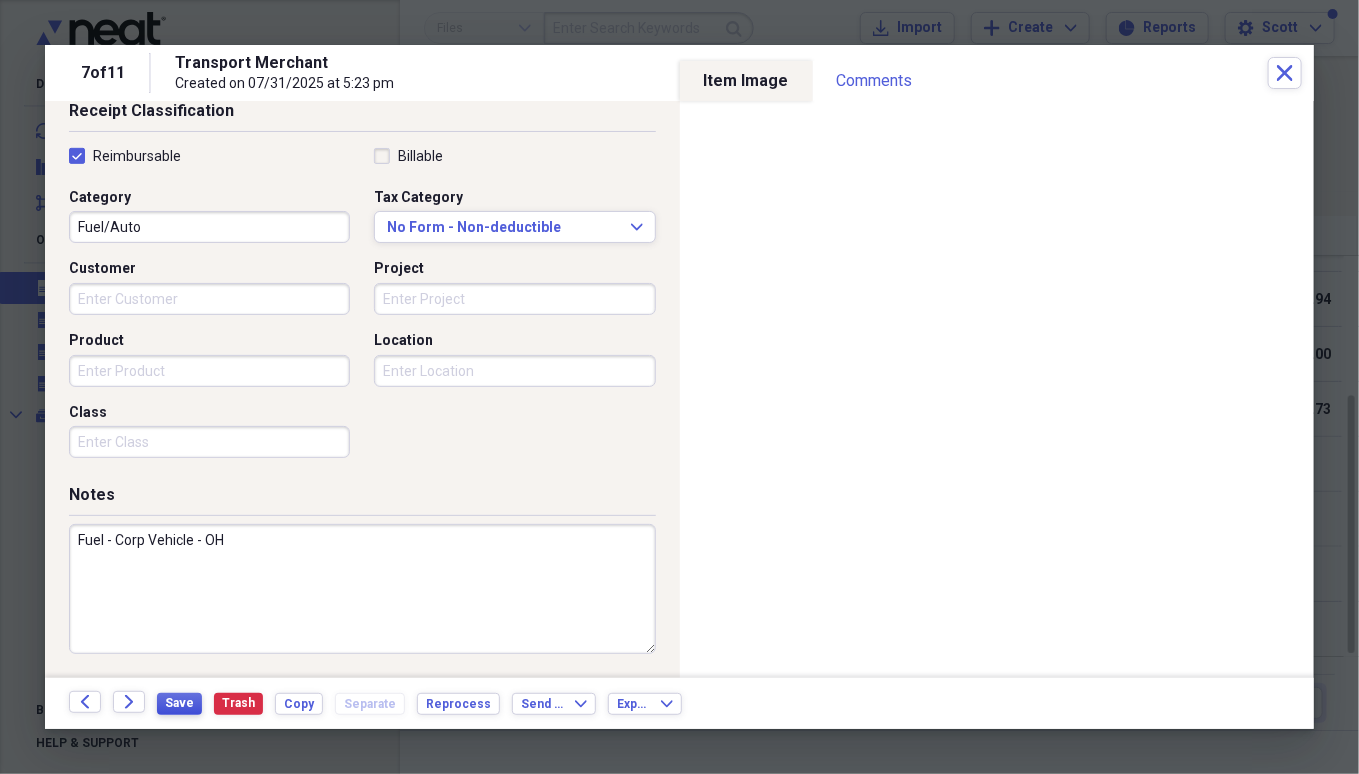 click on "Save" at bounding box center [179, 703] 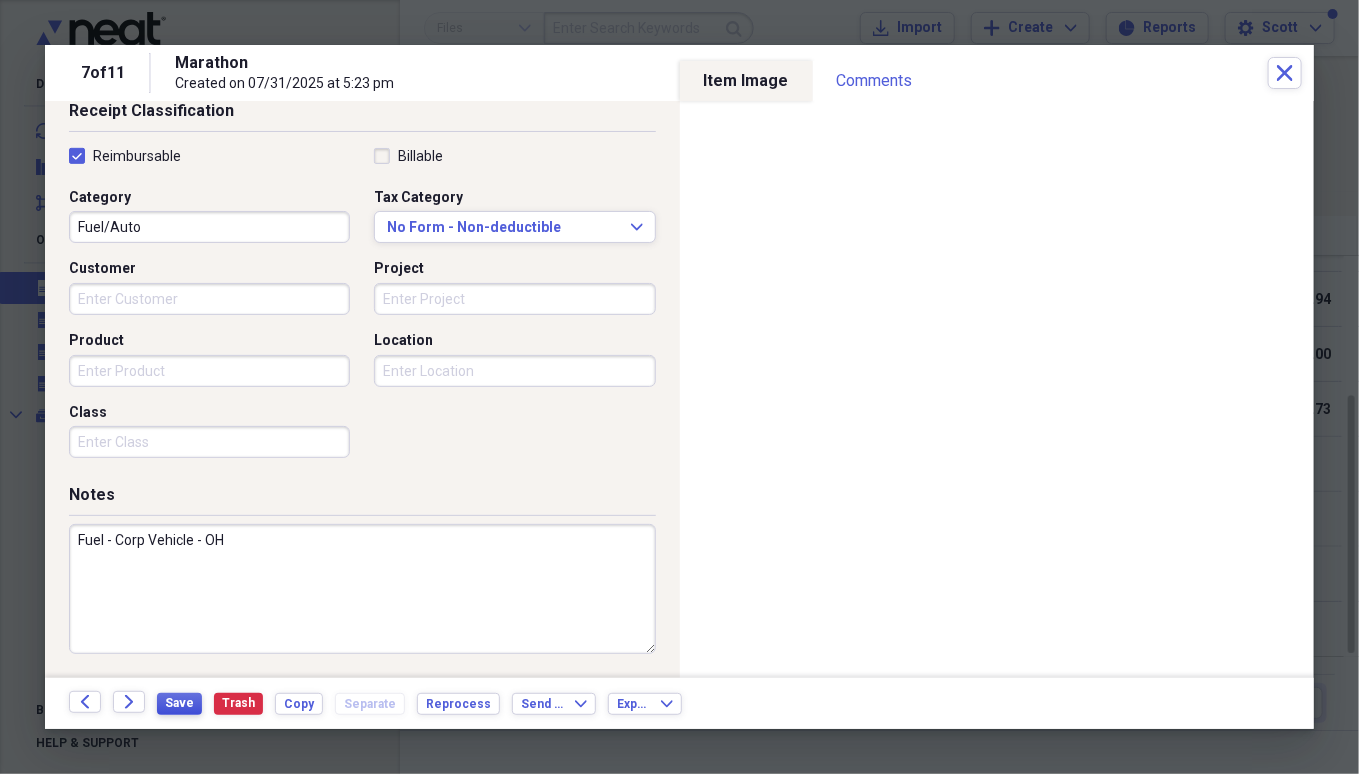 click on "Save" at bounding box center (179, 703) 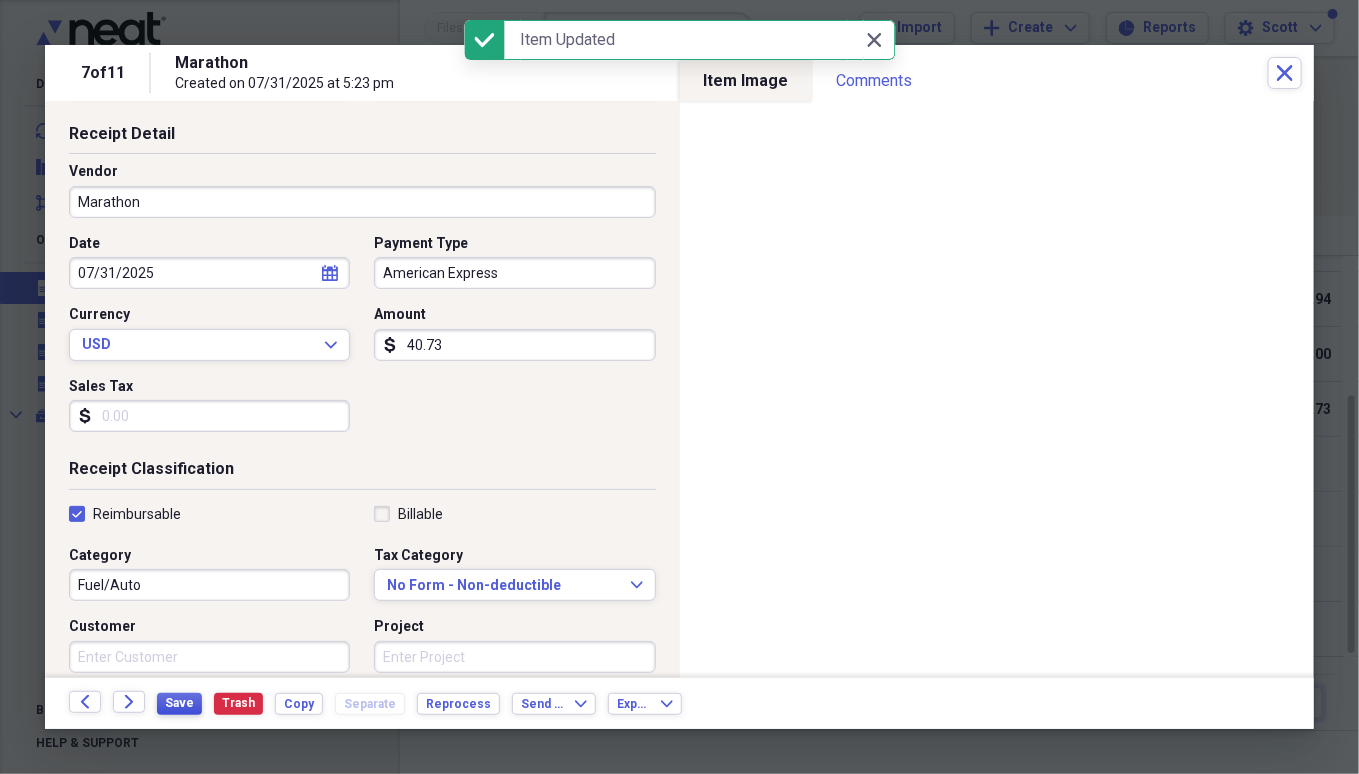 scroll, scrollTop: 83, scrollLeft: 0, axis: vertical 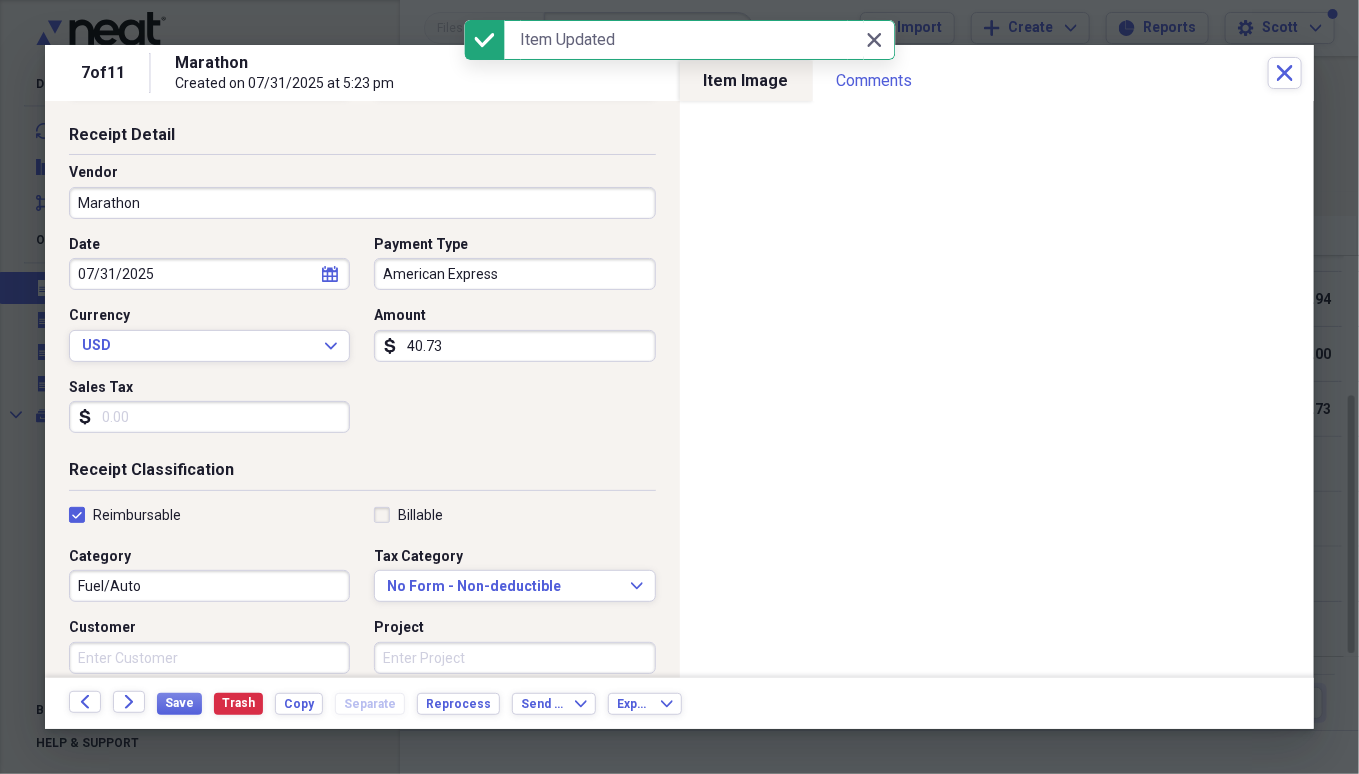click 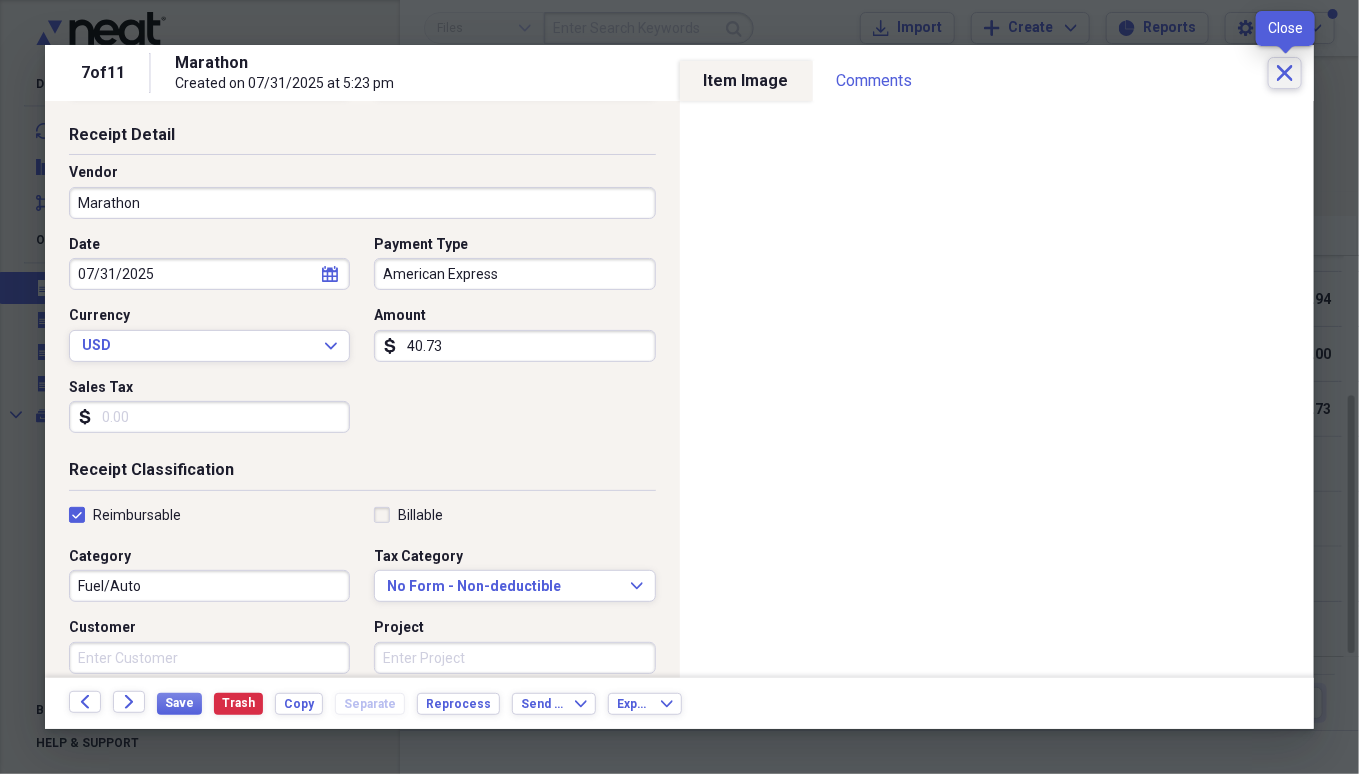 click on "Close" at bounding box center (1285, 73) 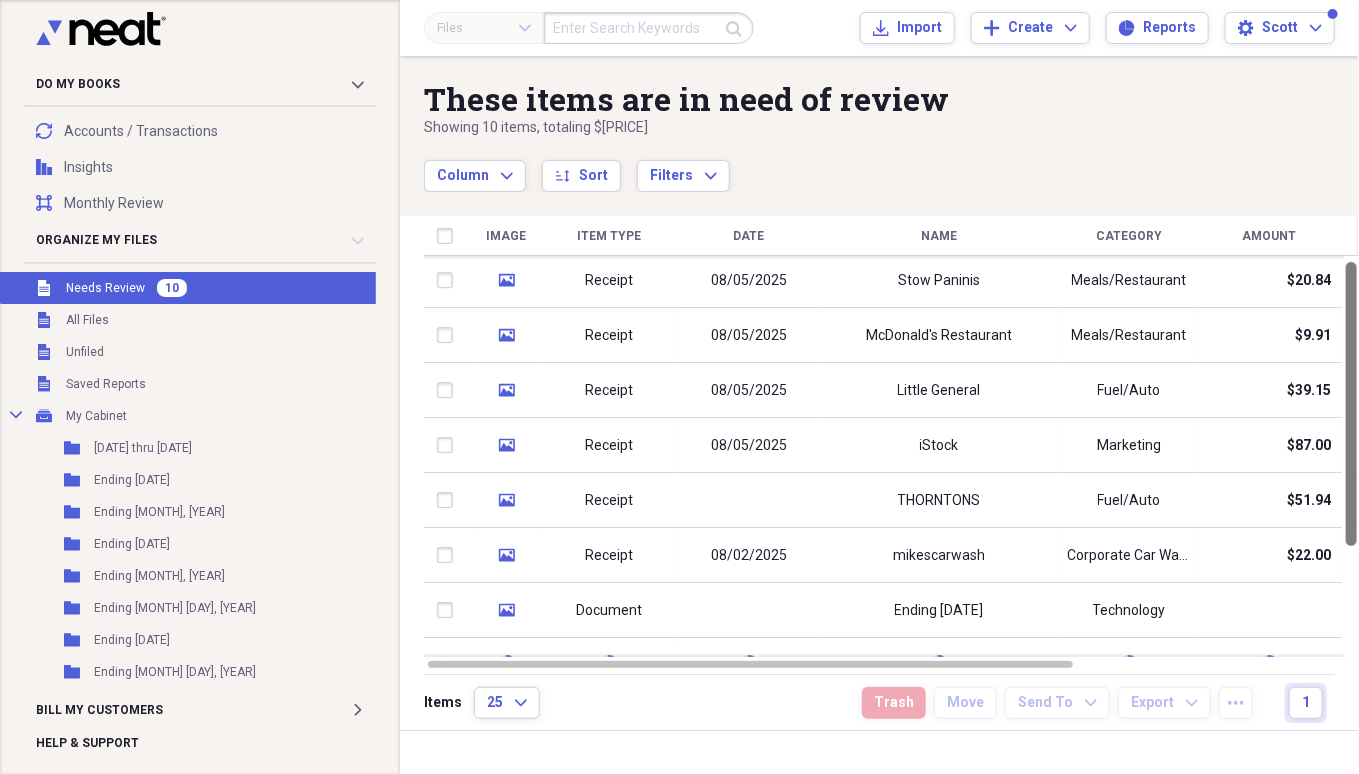 drag, startPoint x: 1351, startPoint y: 634, endPoint x: 1318, endPoint y: 506, distance: 132.18547 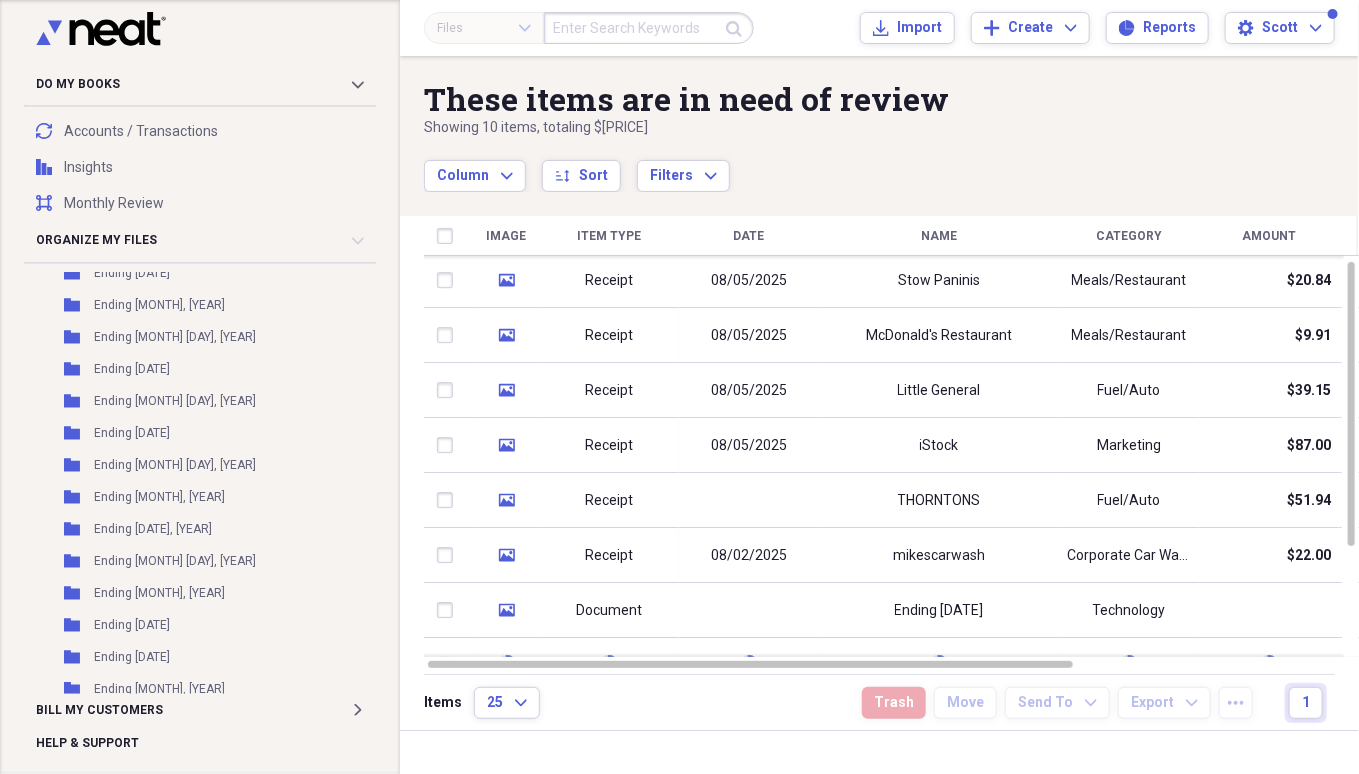 scroll, scrollTop: 280, scrollLeft: 0, axis: vertical 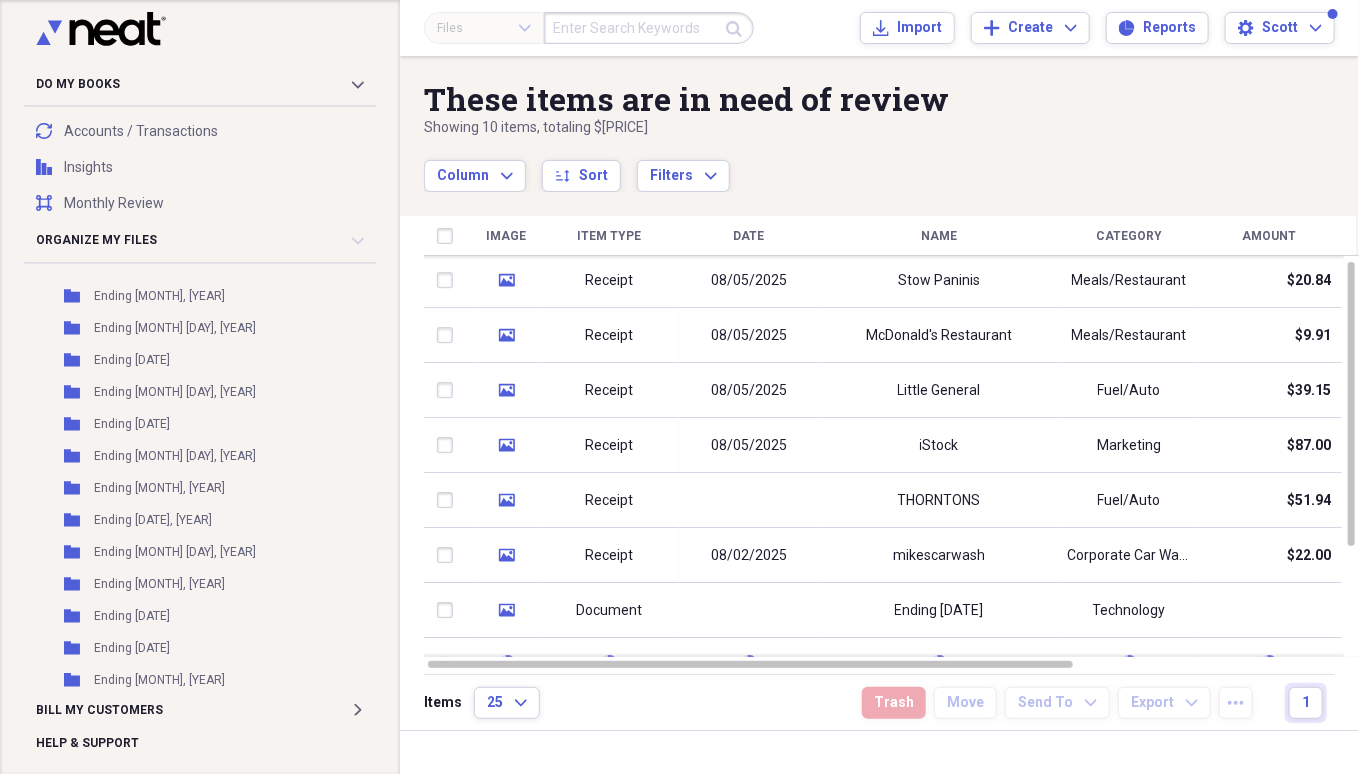 click on "Ending [MONTH], [YEAR]" at bounding box center [159, 584] 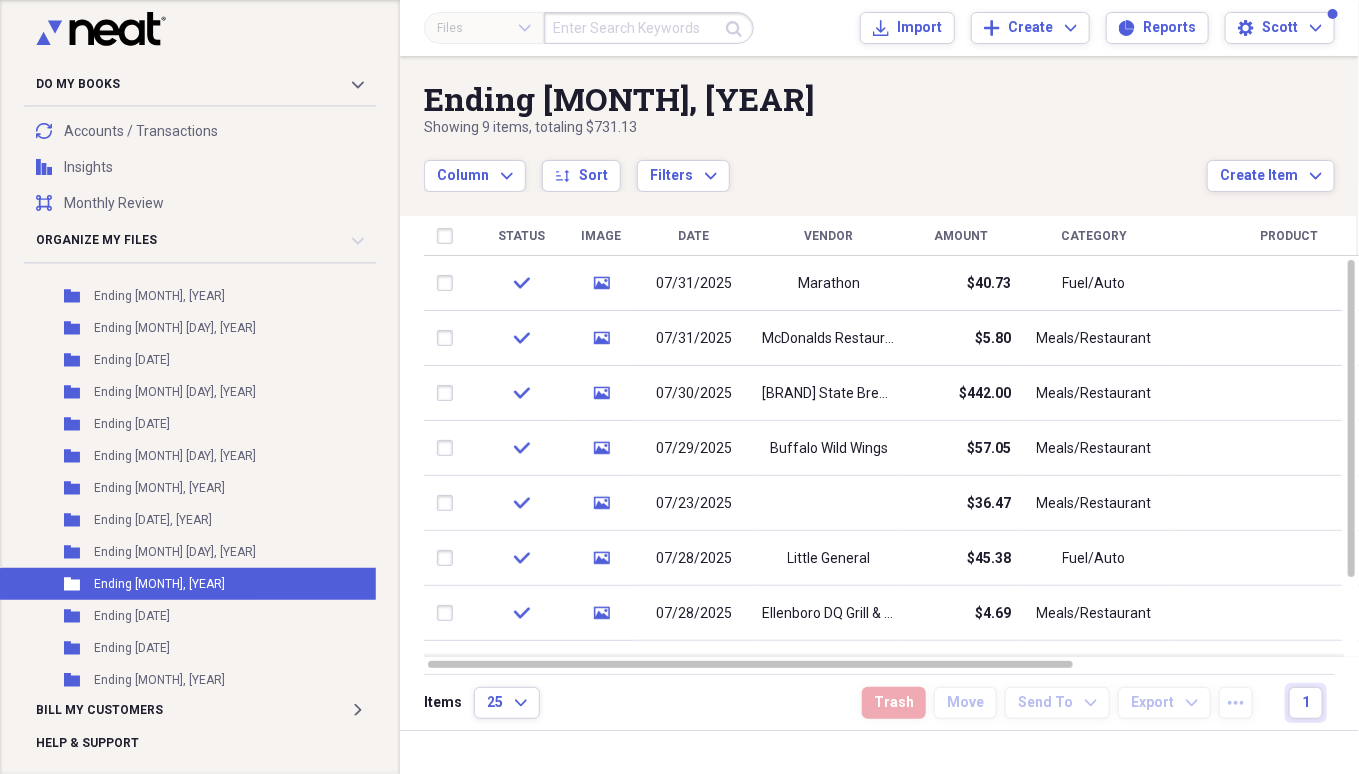 click on "07/23/2025" at bounding box center [694, 504] 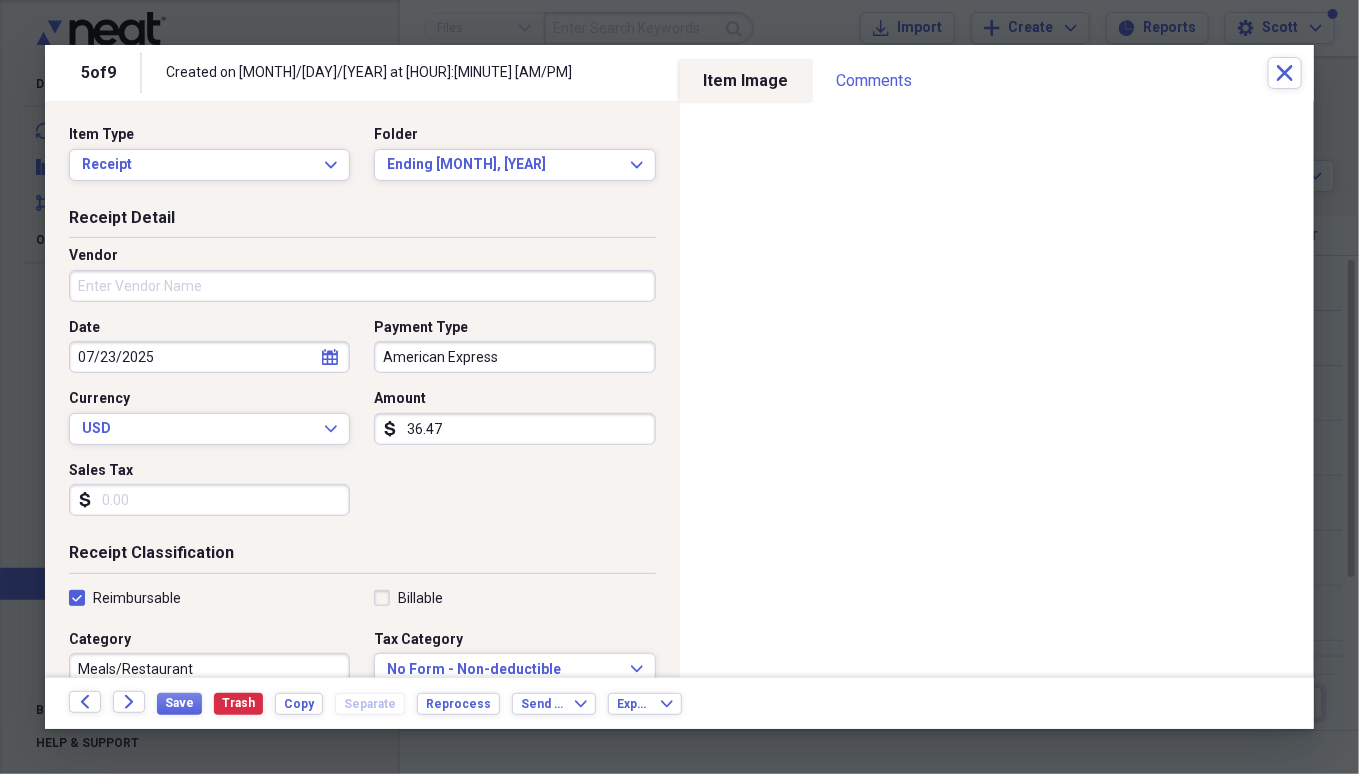 click on "calendar" 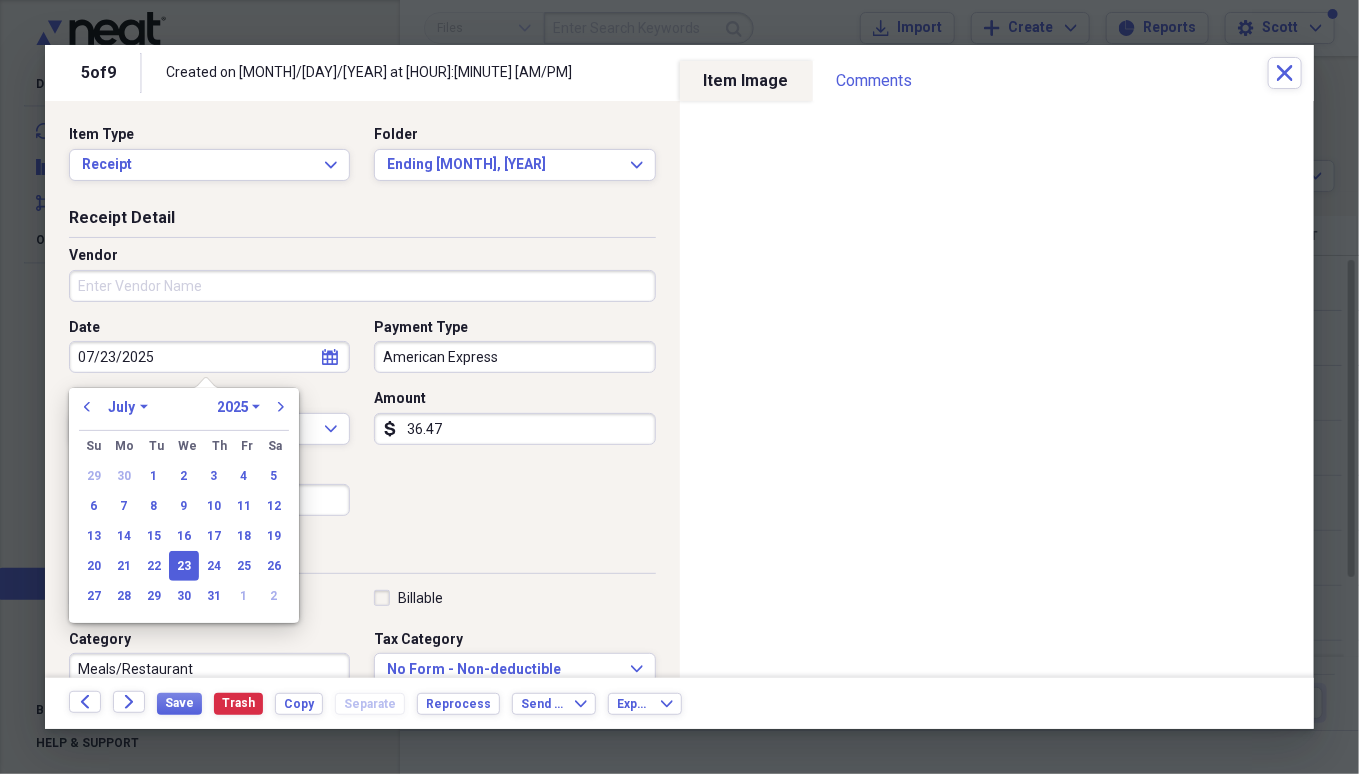 click on "29" at bounding box center [154, 596] 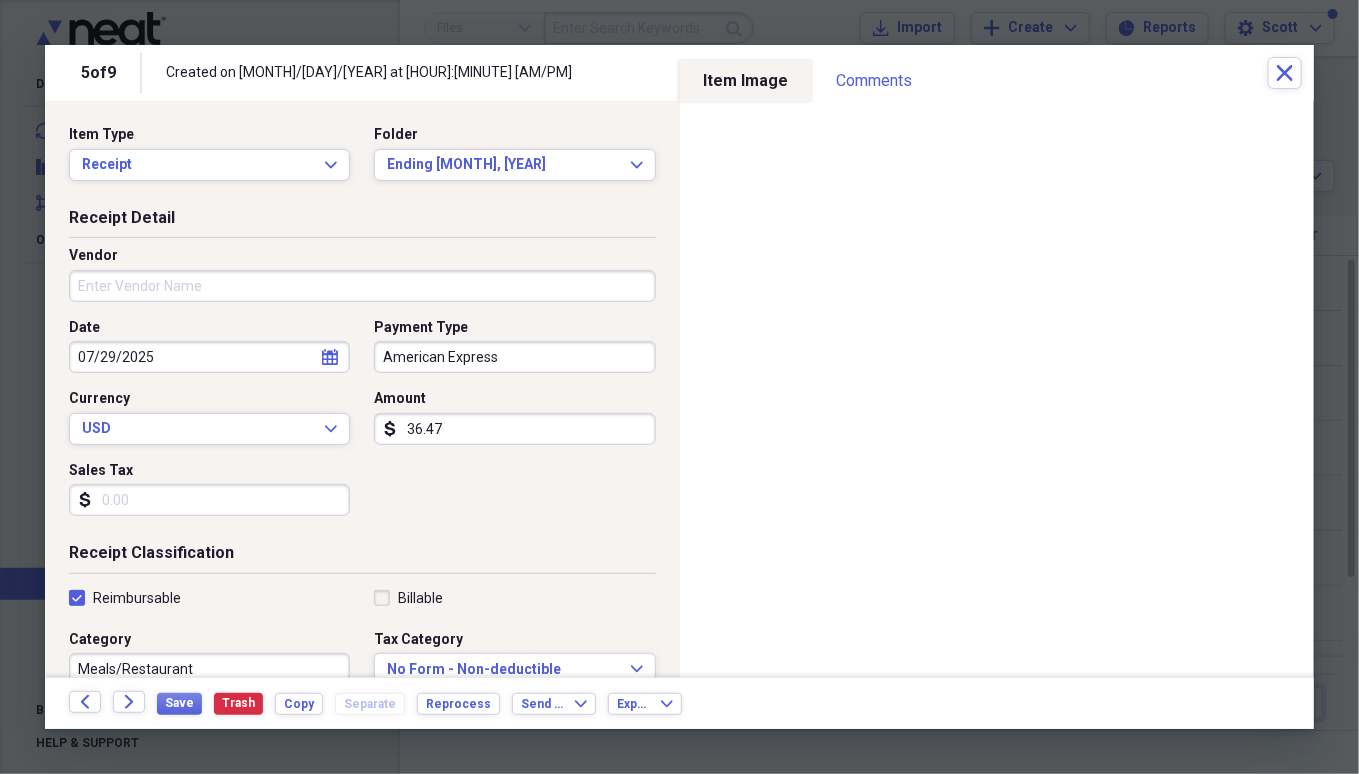 click on "Vendor" at bounding box center (362, 286) 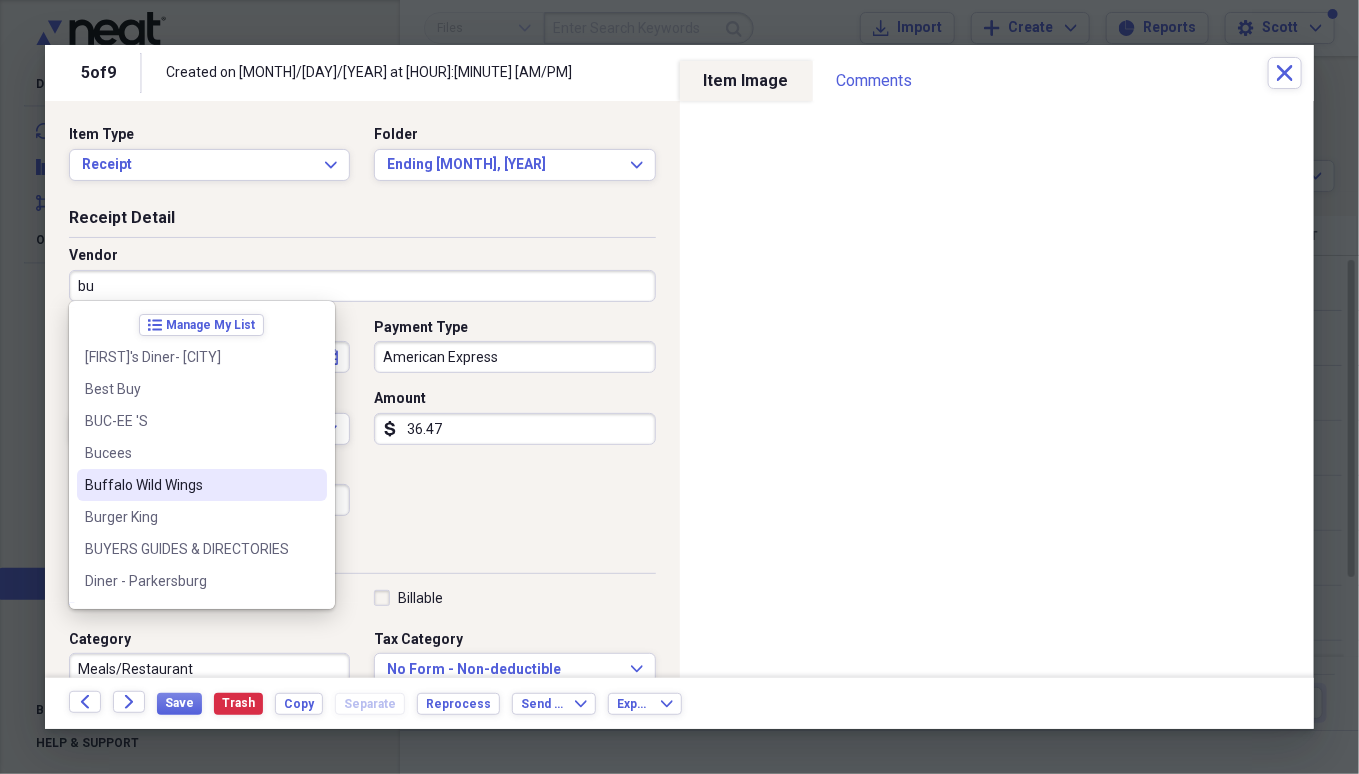 click on "Buffalo Wild Wings" at bounding box center [190, 485] 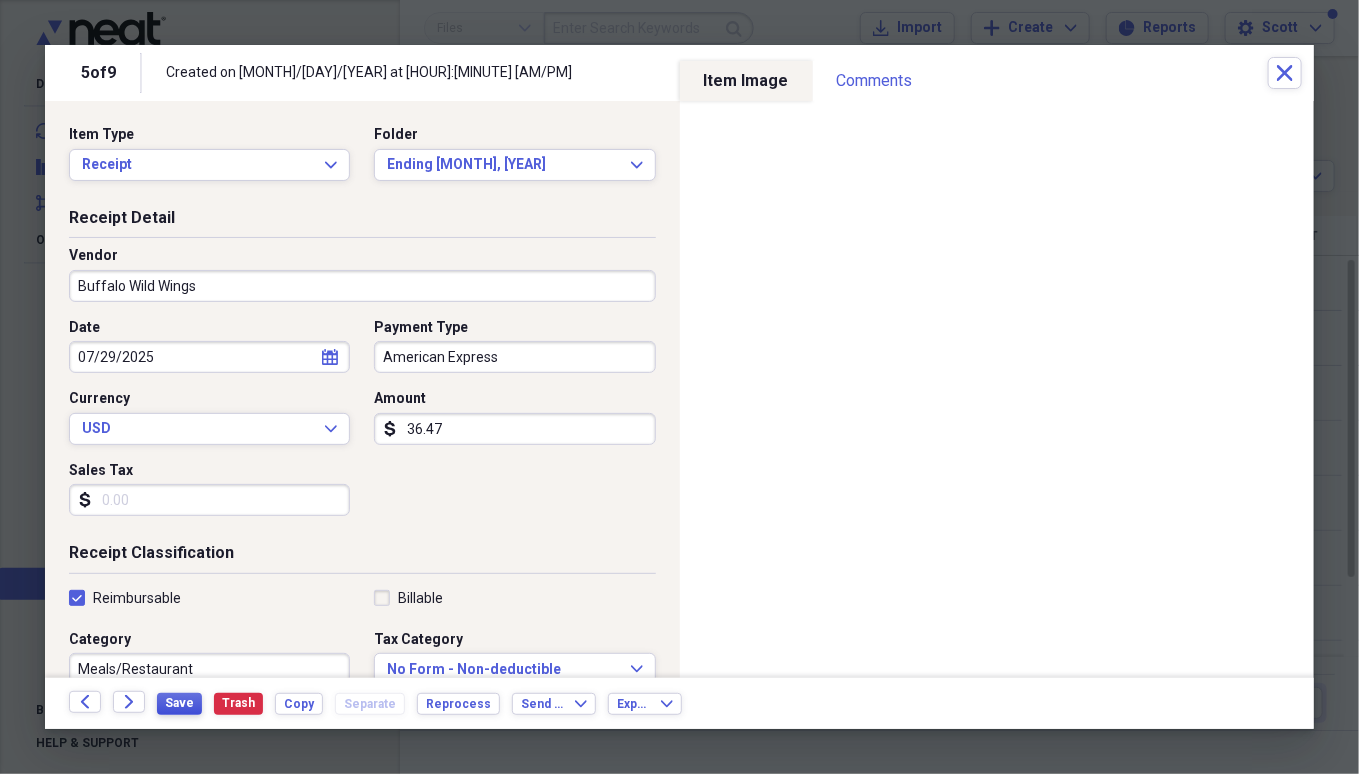 click on "Save" at bounding box center [179, 703] 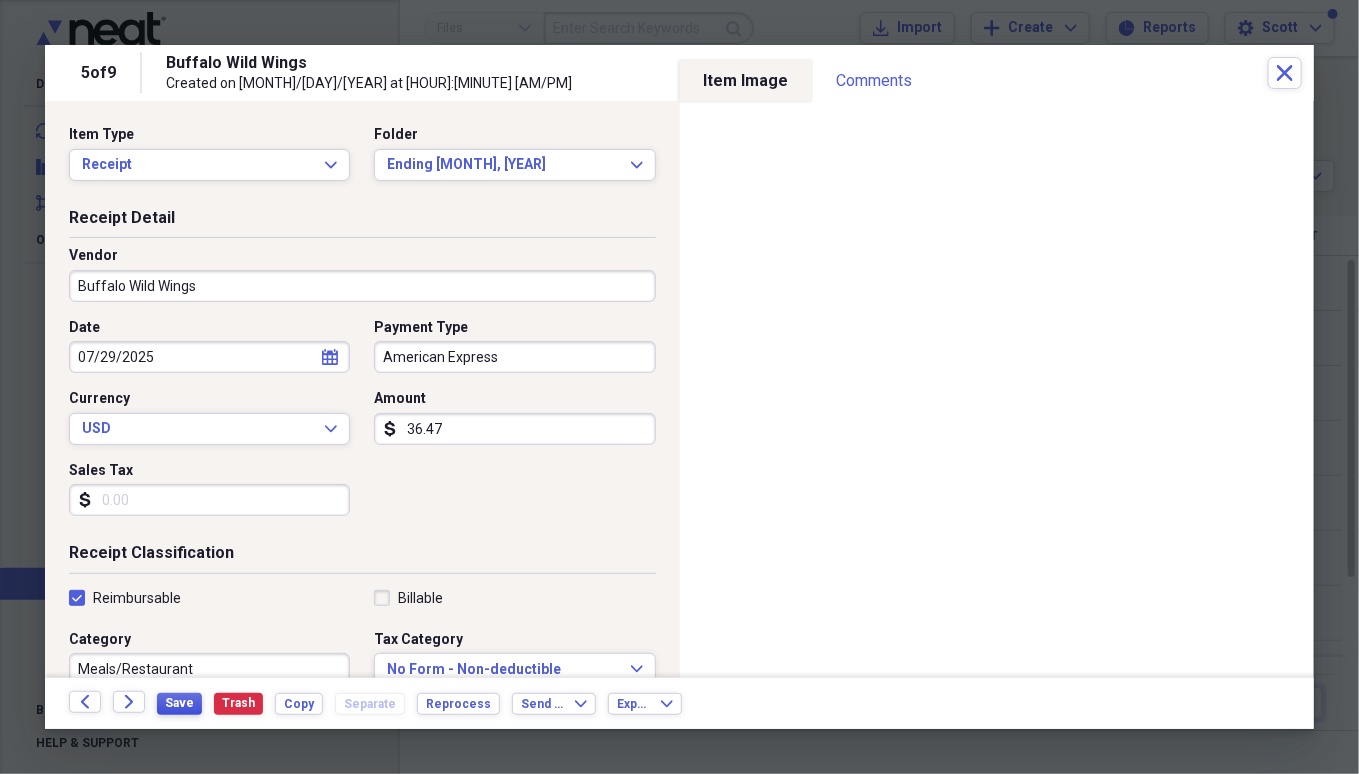 click on "Save" at bounding box center [179, 703] 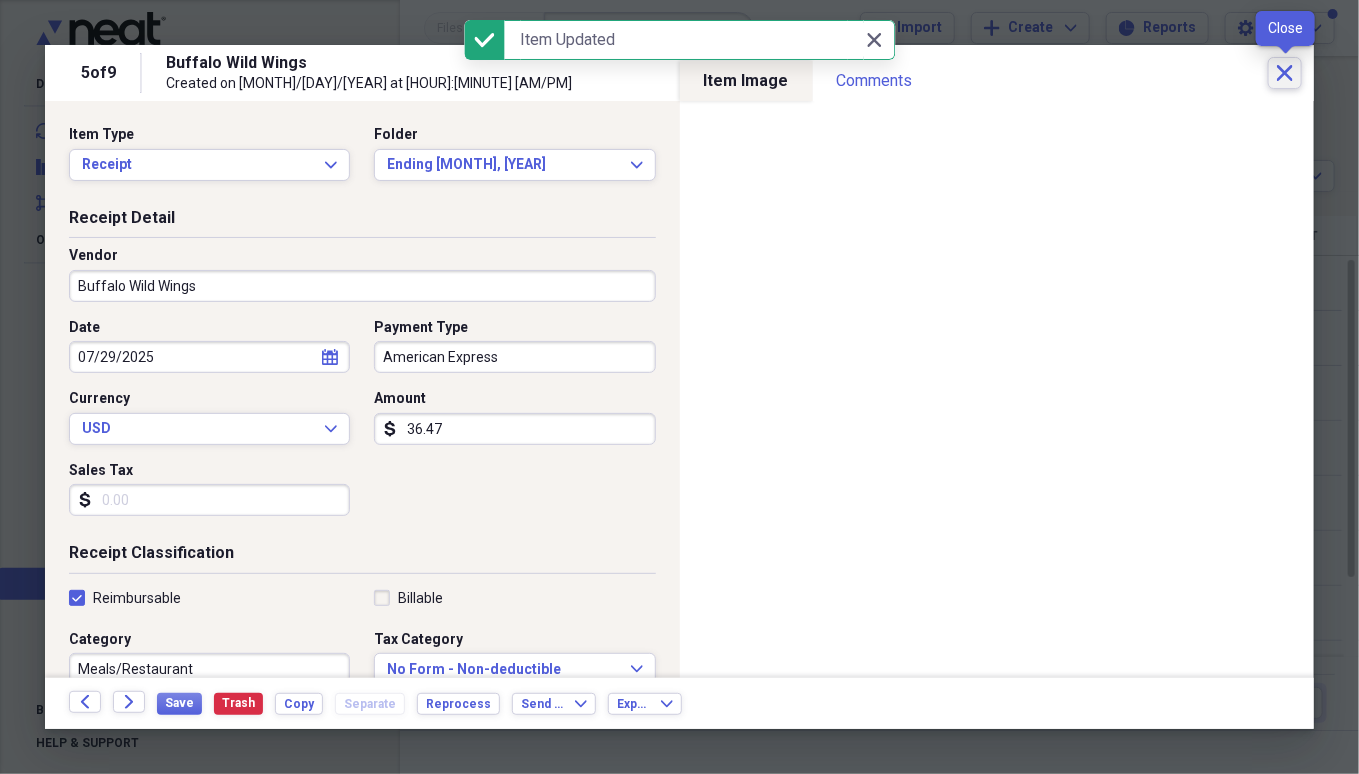 click 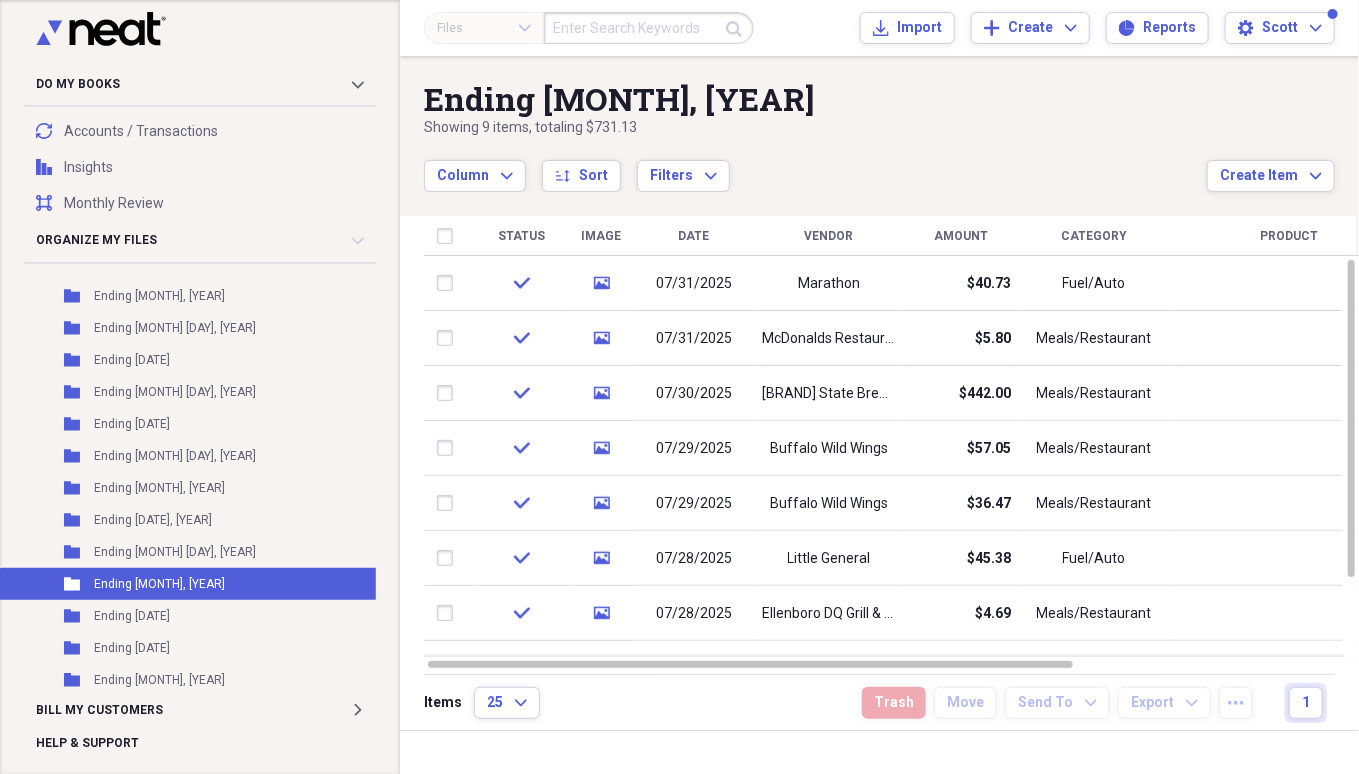 click on "Buffalo Wild Wings" at bounding box center (829, 449) 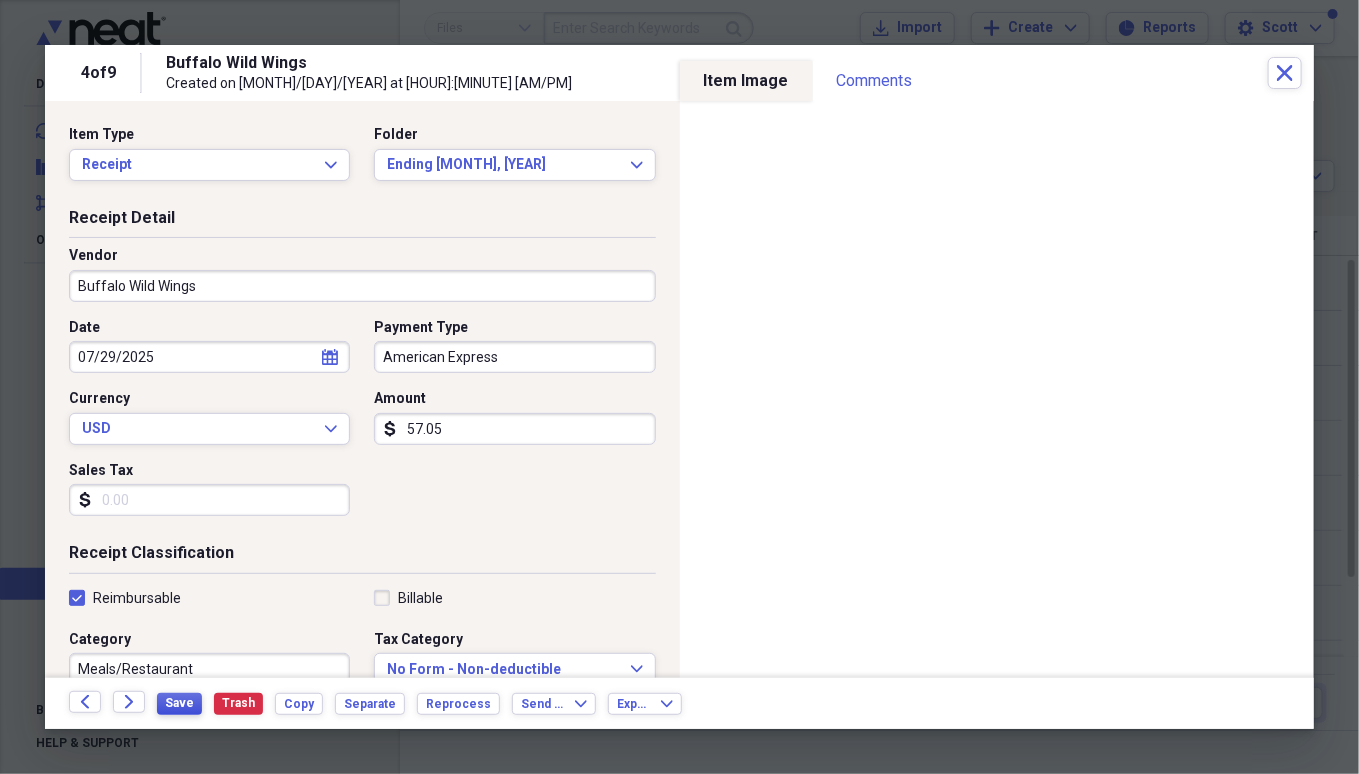 click on "Save" at bounding box center (179, 703) 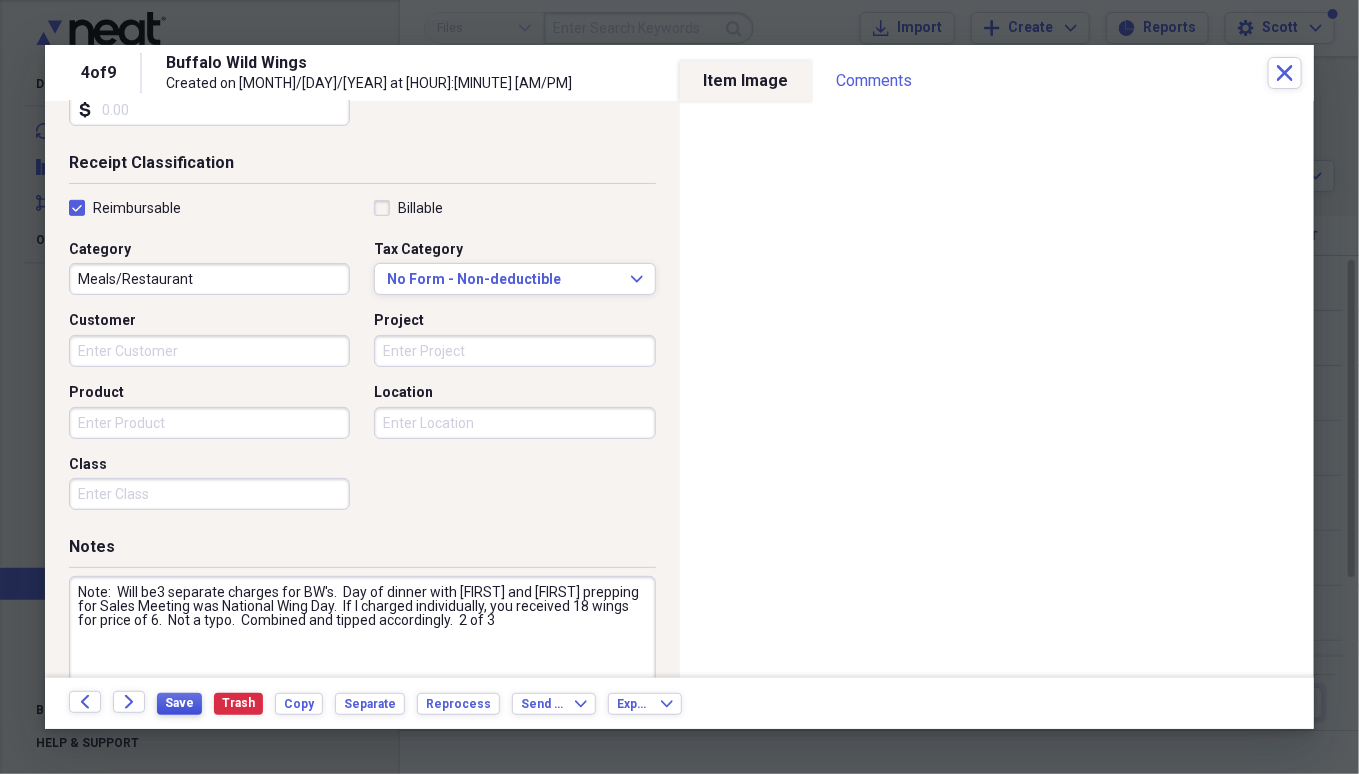 scroll, scrollTop: 442, scrollLeft: 0, axis: vertical 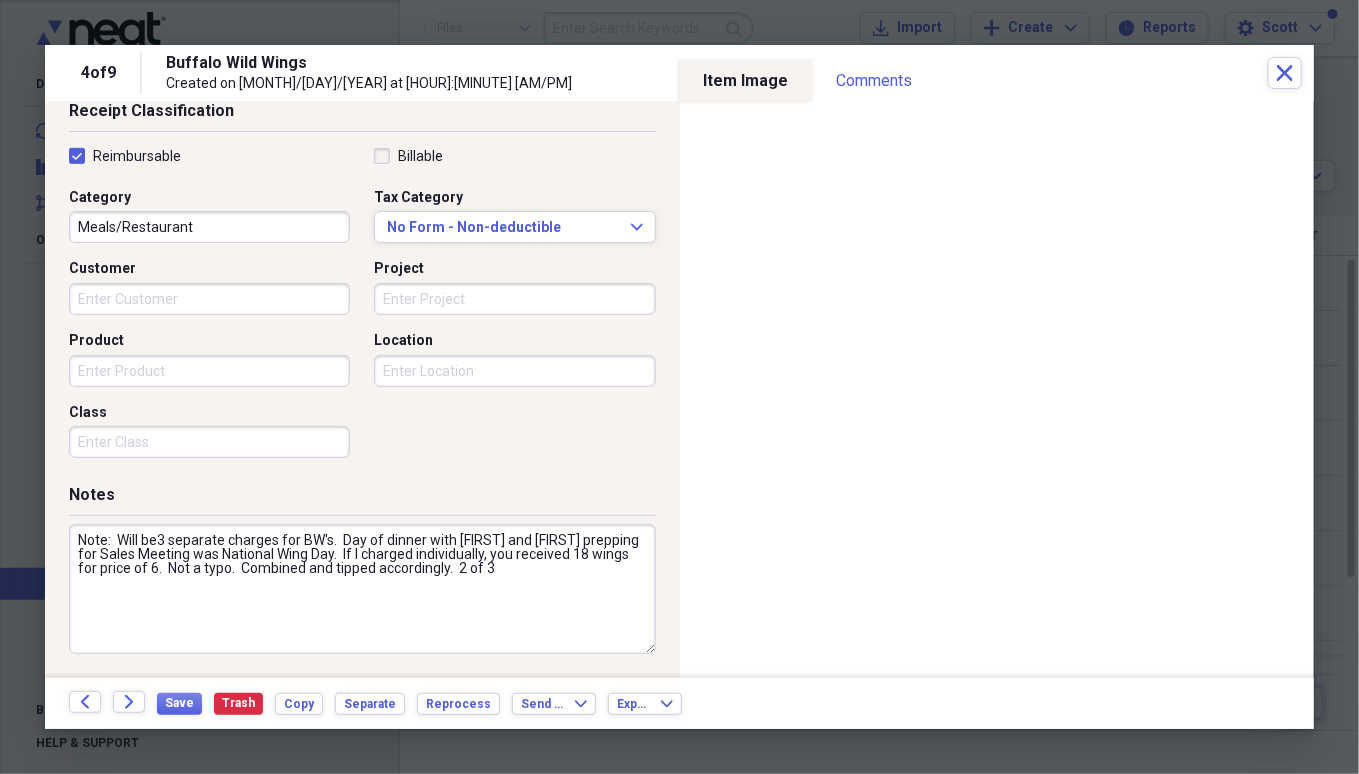 click on "Note:  Will be3 separate charges for BW's.  Day of dinner with [FIRST] and [FIRST] prepping for Sales Meeting was National Wing Day.  If I charged individually, you received 18 wings for price of 6.  Not a typo.  Combined and tipped accordingly.  2 of 3" at bounding box center (362, 589) 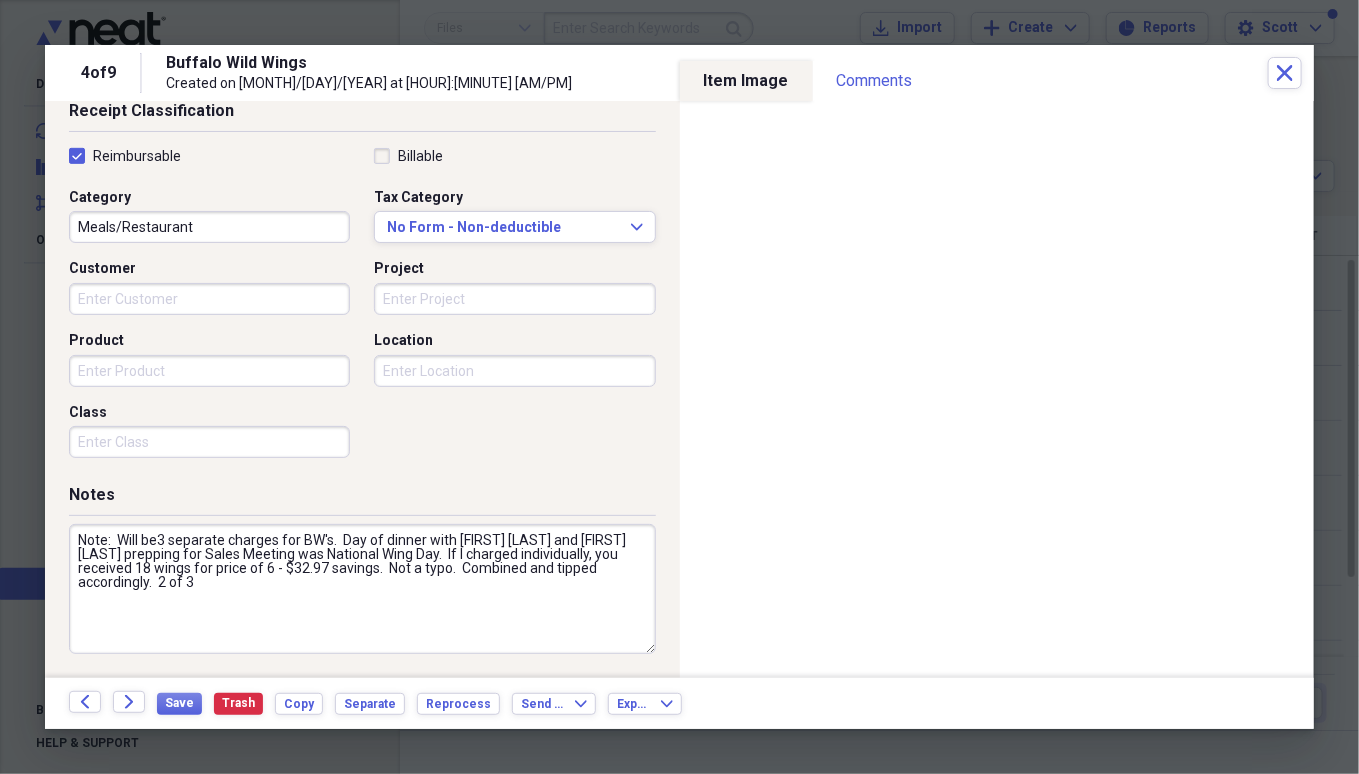 type on "Note:  Will be3 separate charges for BW's.  Day of dinner with [FIRST] [LAST] and [FIRST] [LAST] prepping for Sales Meeting was National Wing Day.  If I charged individually, you received 18 wings for price of 6 - $32.97 savings.  Not a typo.  Combined and tipped accordingly.  2 of 3" 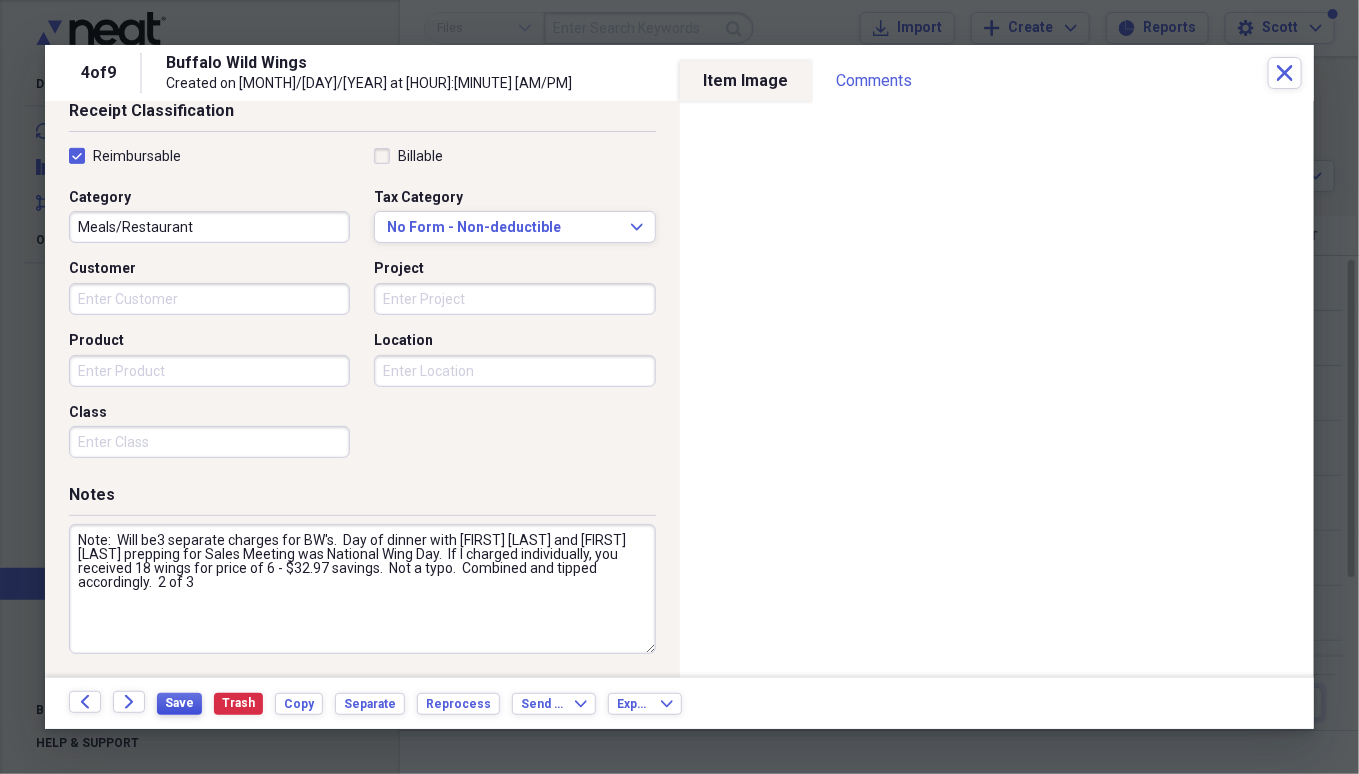 click on "Save" at bounding box center [179, 703] 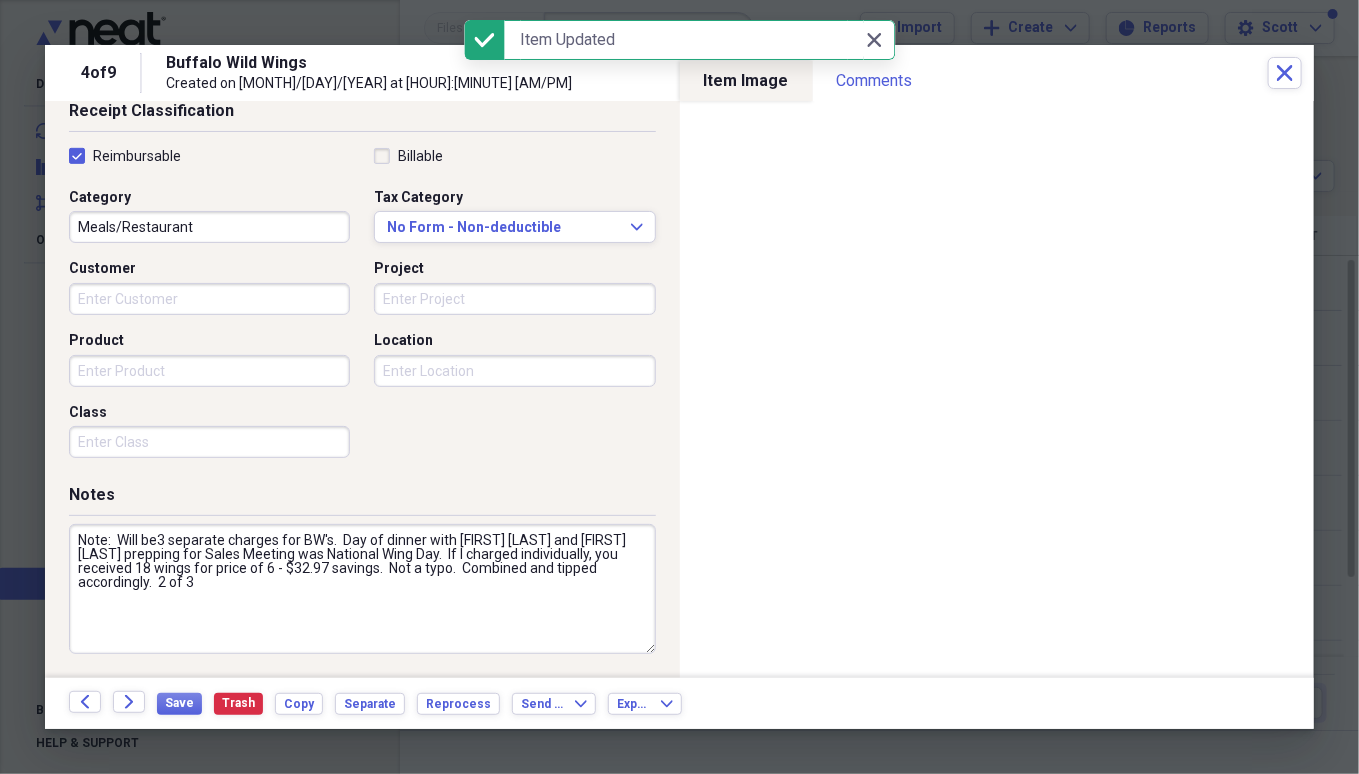 click on "Close" 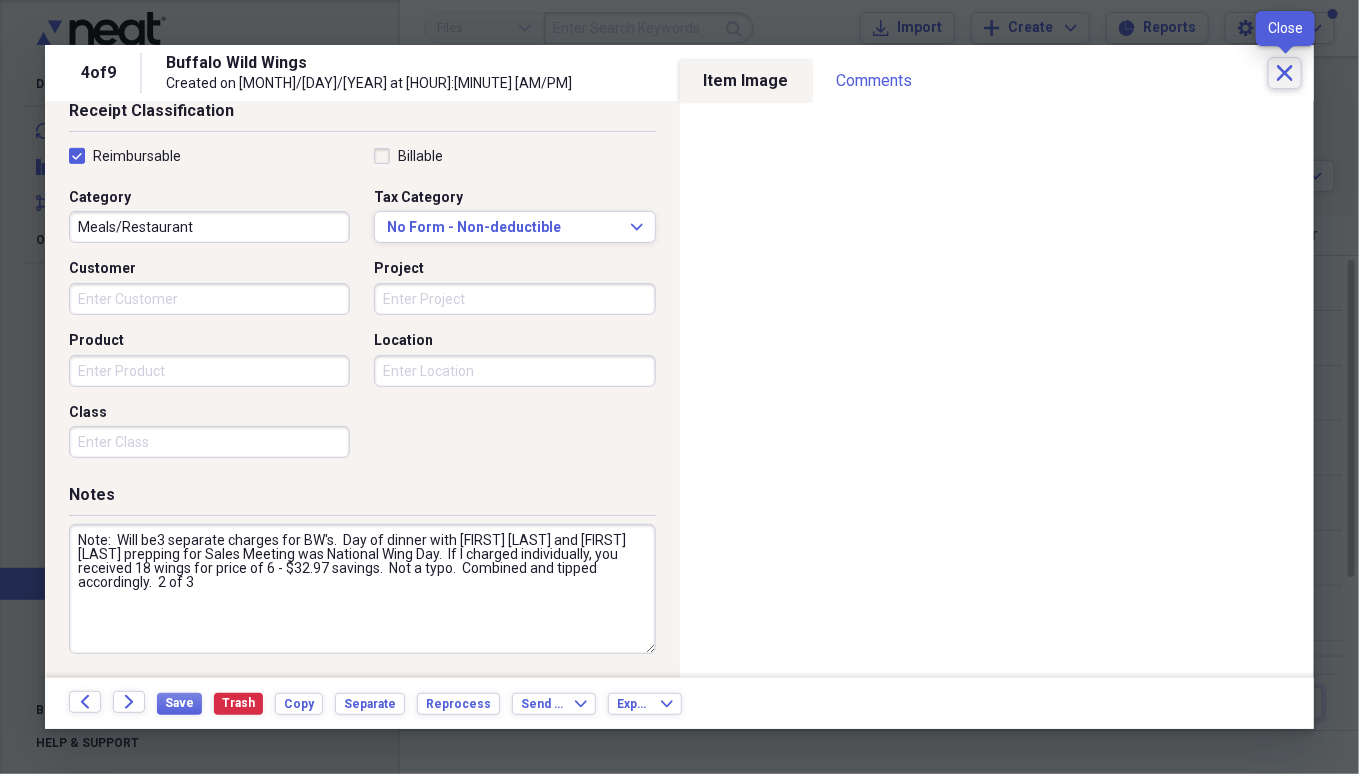 click on "Close" 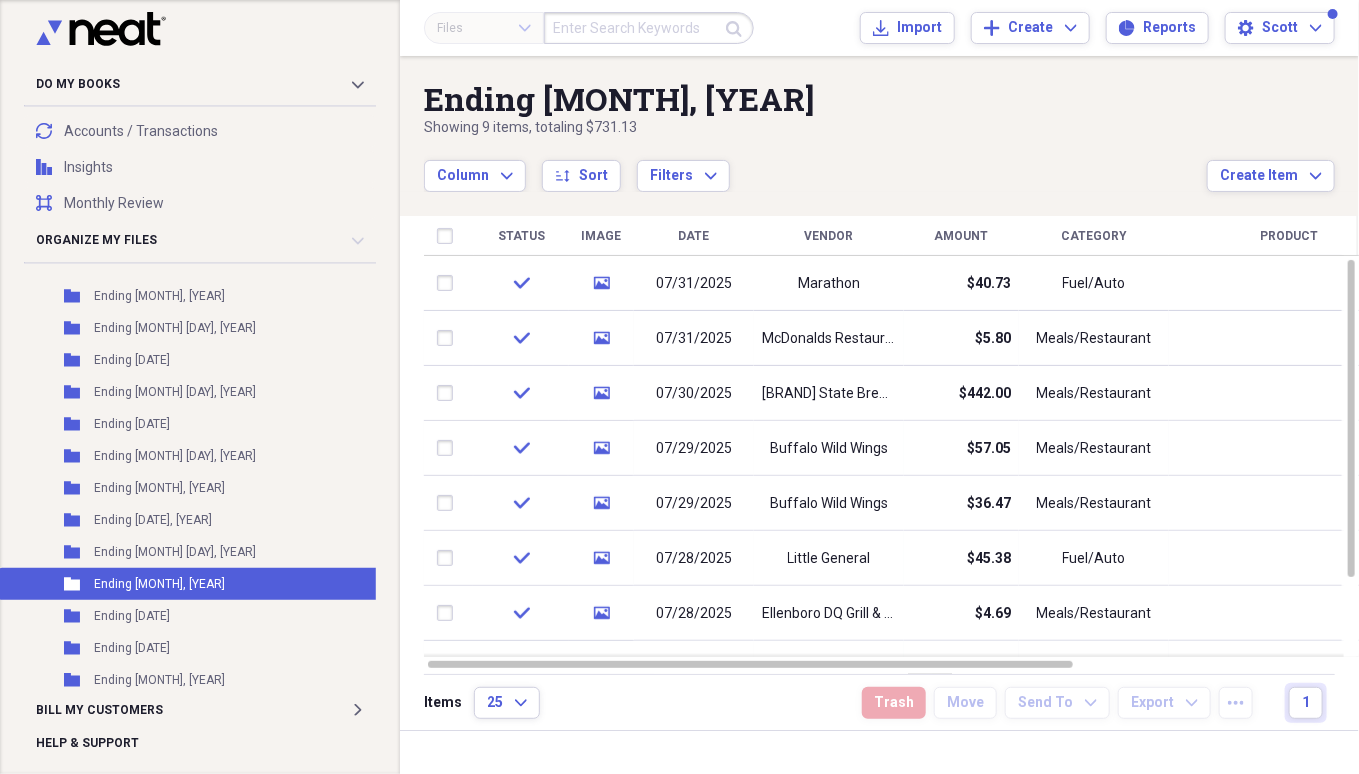 scroll, scrollTop: 0, scrollLeft: 0, axis: both 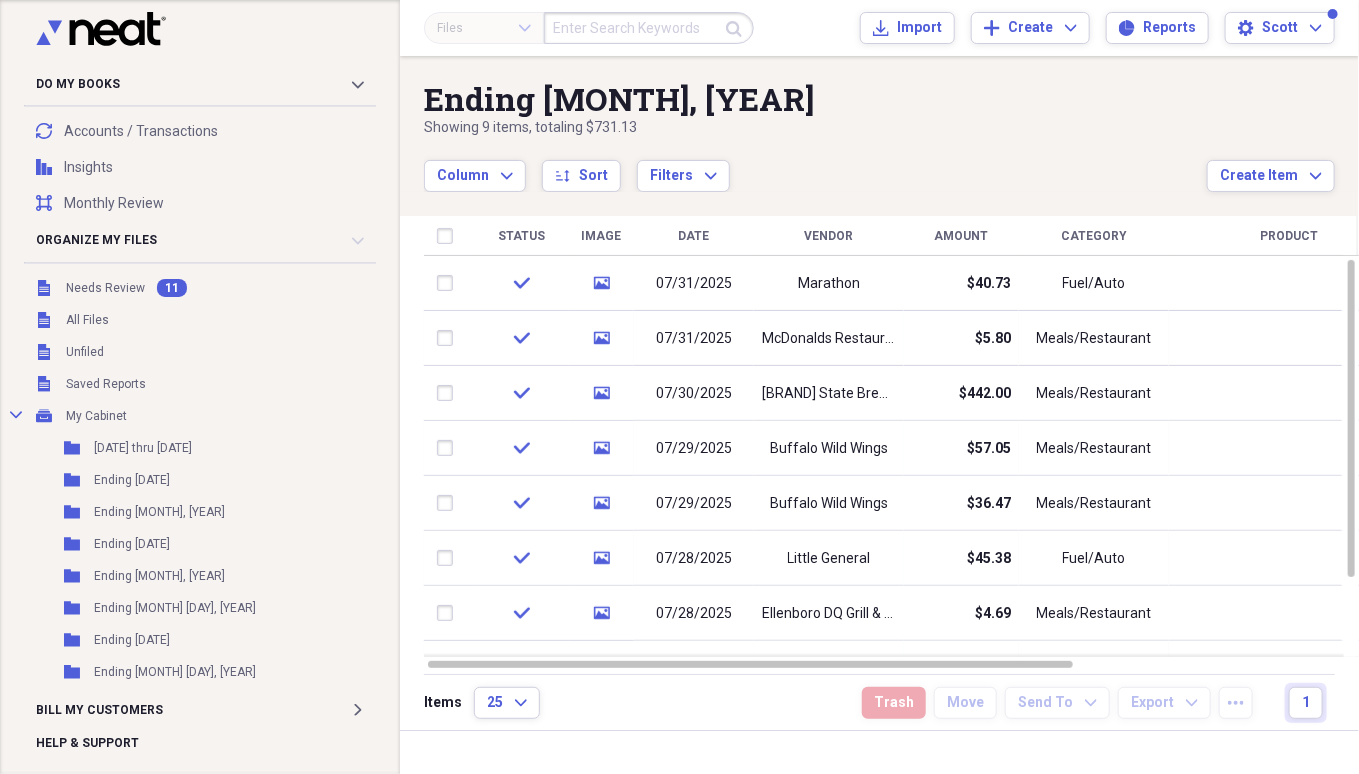 click on "Needs Review" at bounding box center (105, 288) 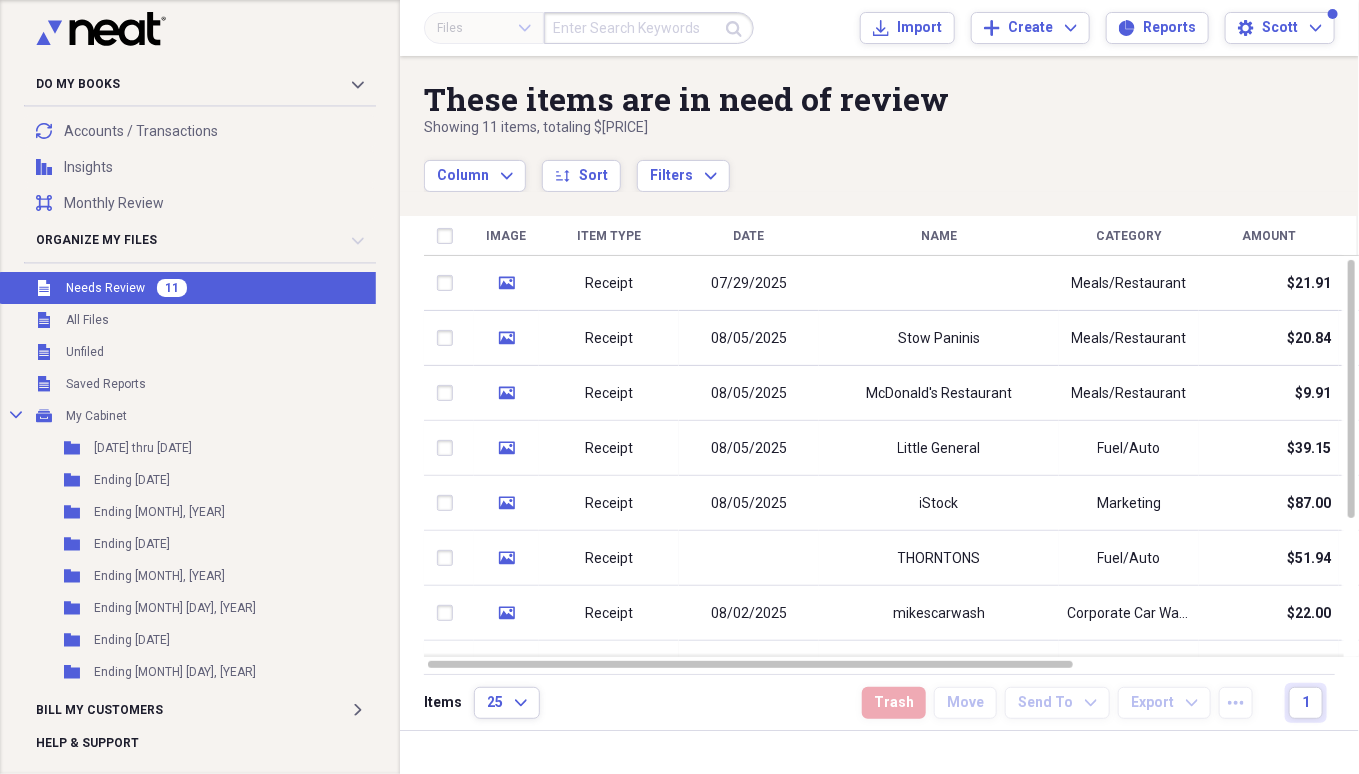 click at bounding box center (939, 283) 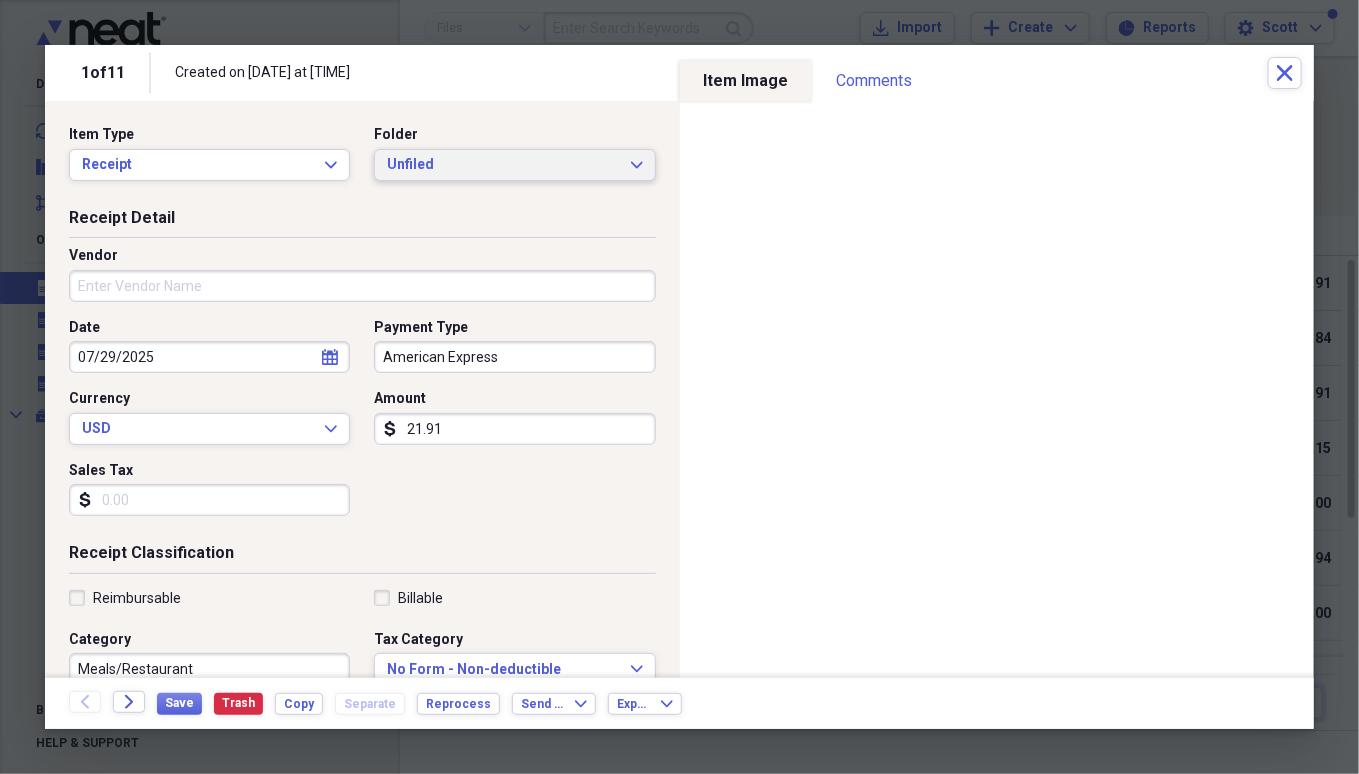 click on "Unfiled Expand" at bounding box center (514, 165) 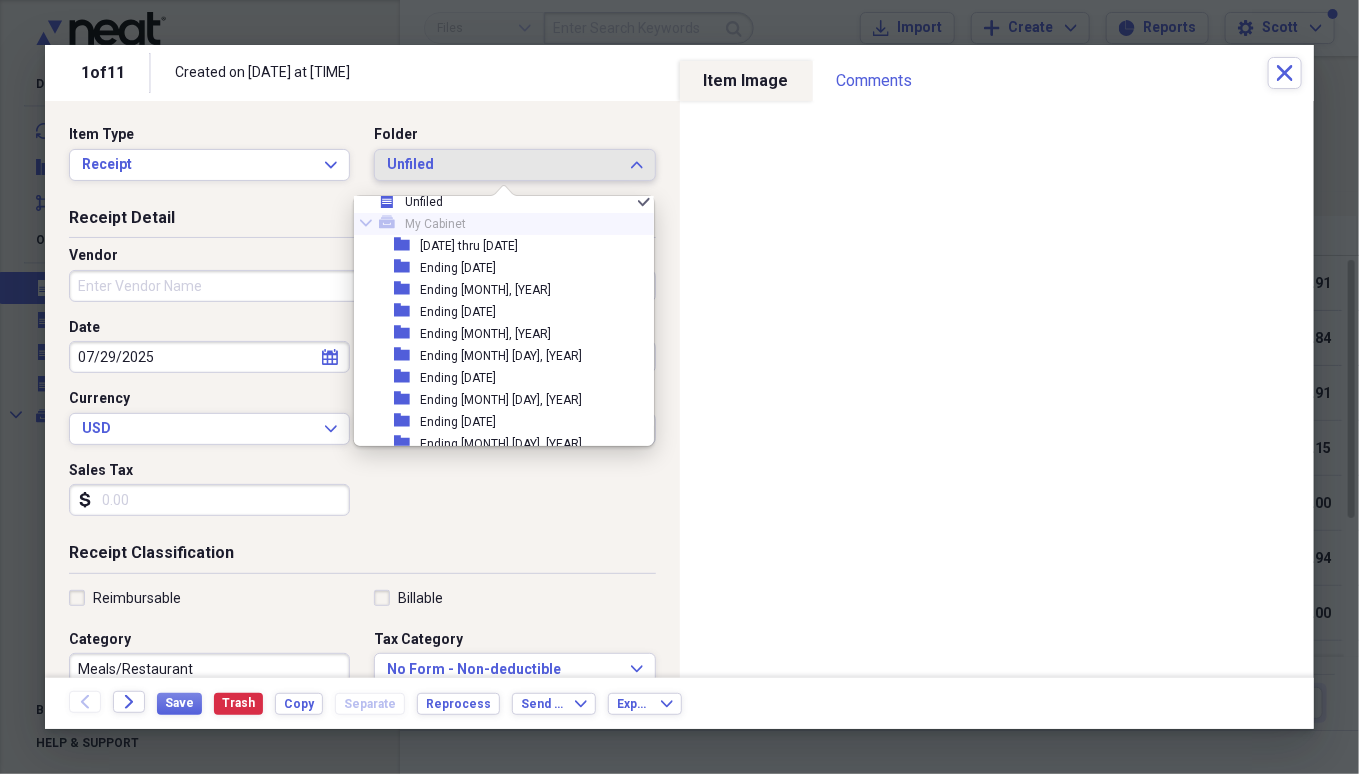 scroll, scrollTop: 0, scrollLeft: 0, axis: both 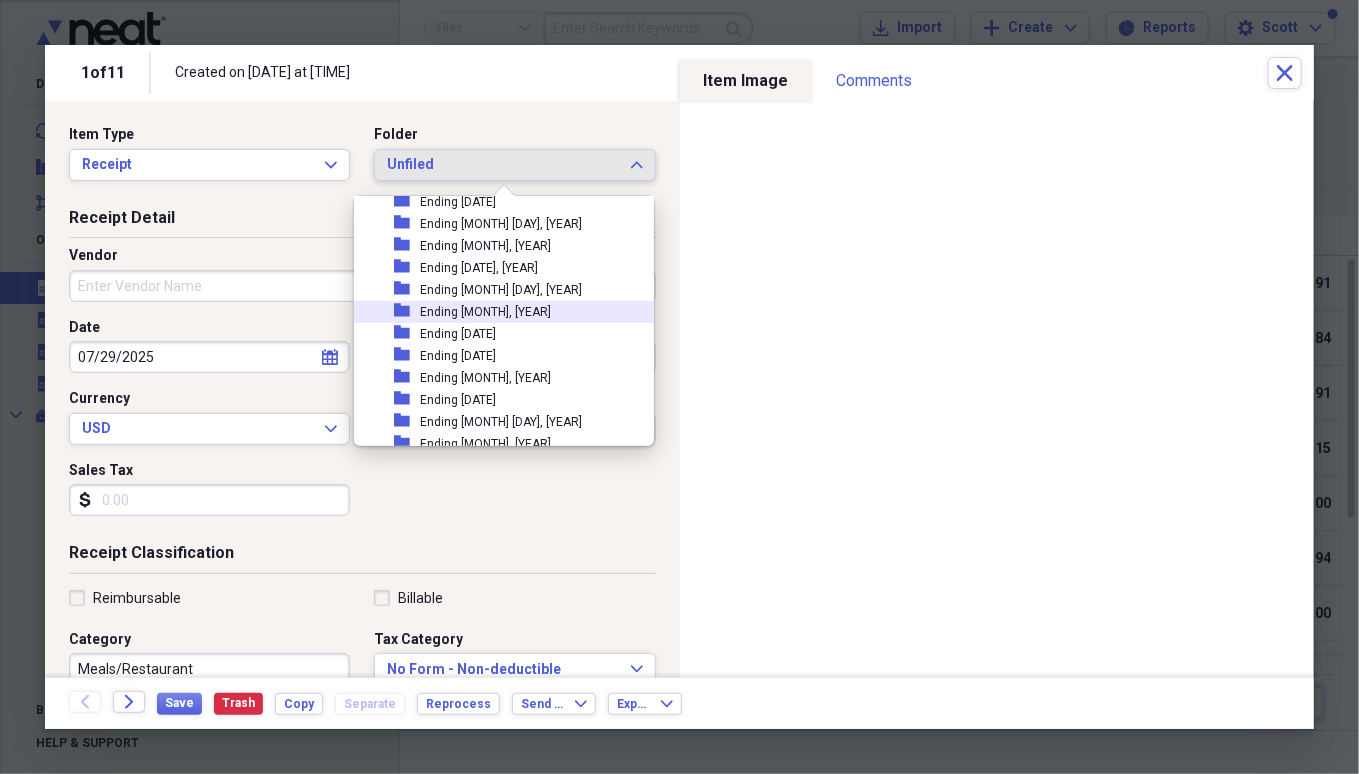 click on "Ending [MONTH], [YEAR]" at bounding box center [485, 312] 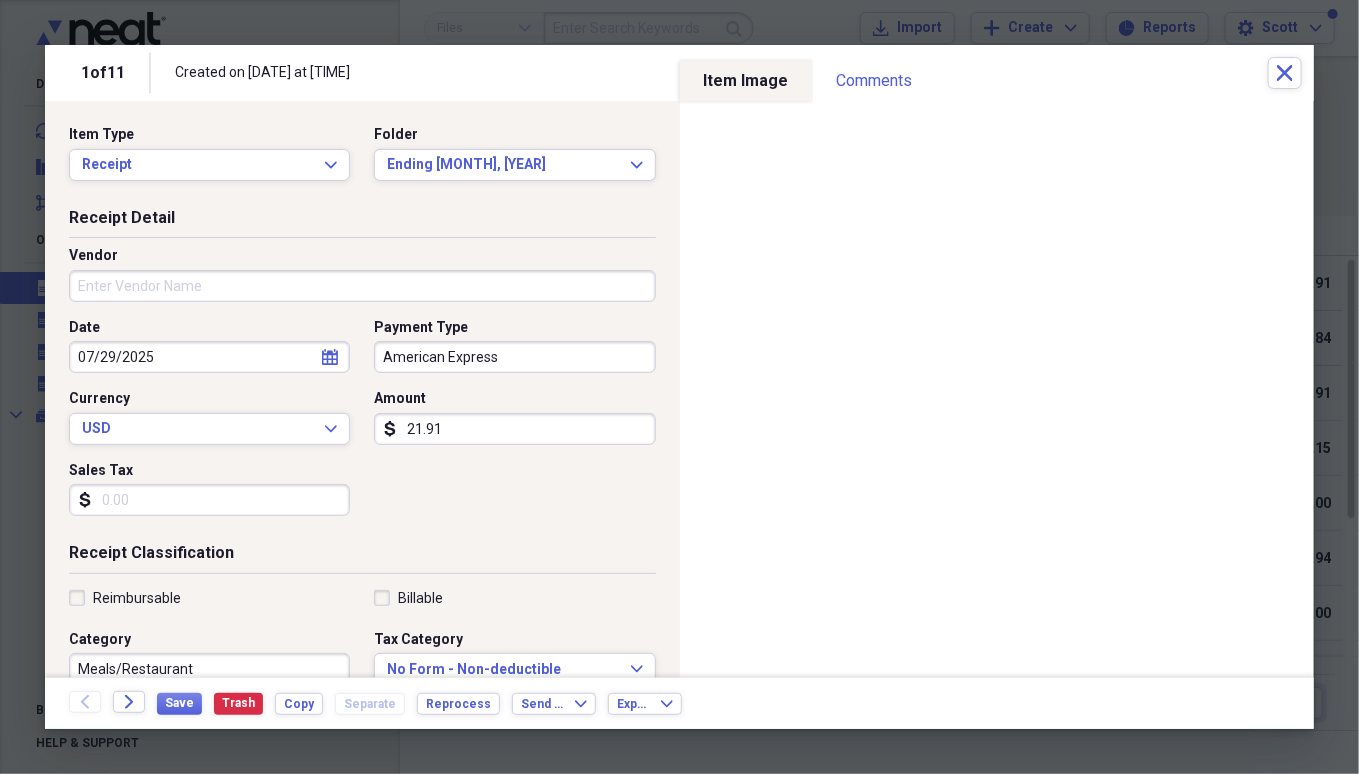 click on "Vendor" at bounding box center (362, 286) 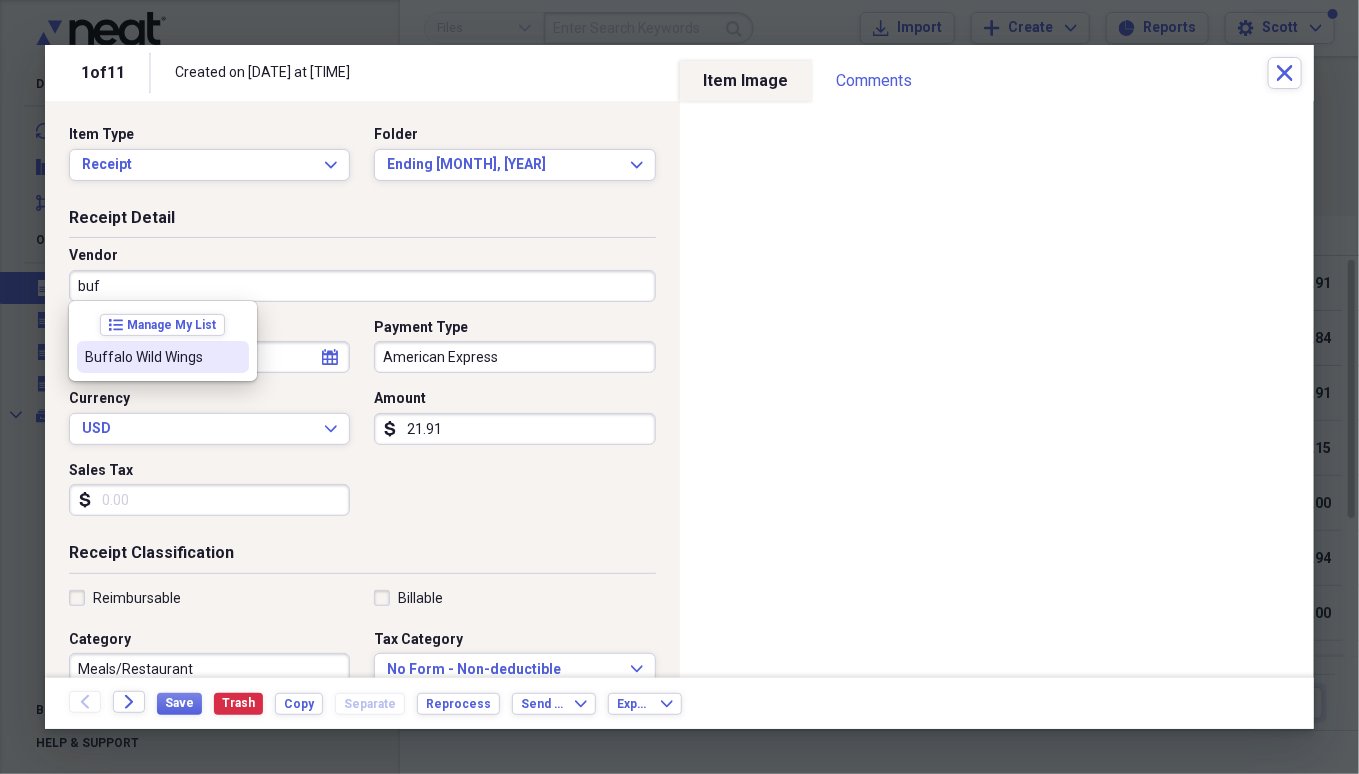 click on "Buffalo Wild Wings" at bounding box center [151, 357] 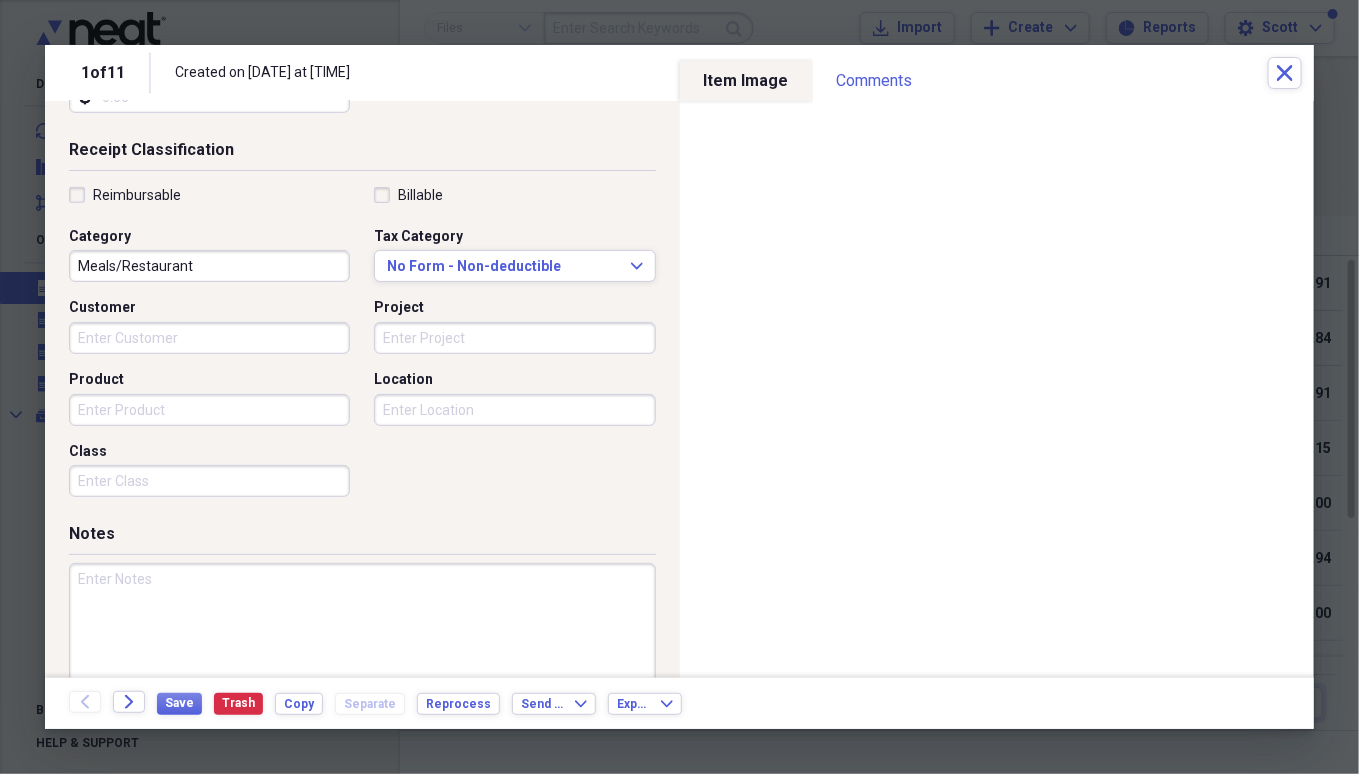 scroll, scrollTop: 428, scrollLeft: 0, axis: vertical 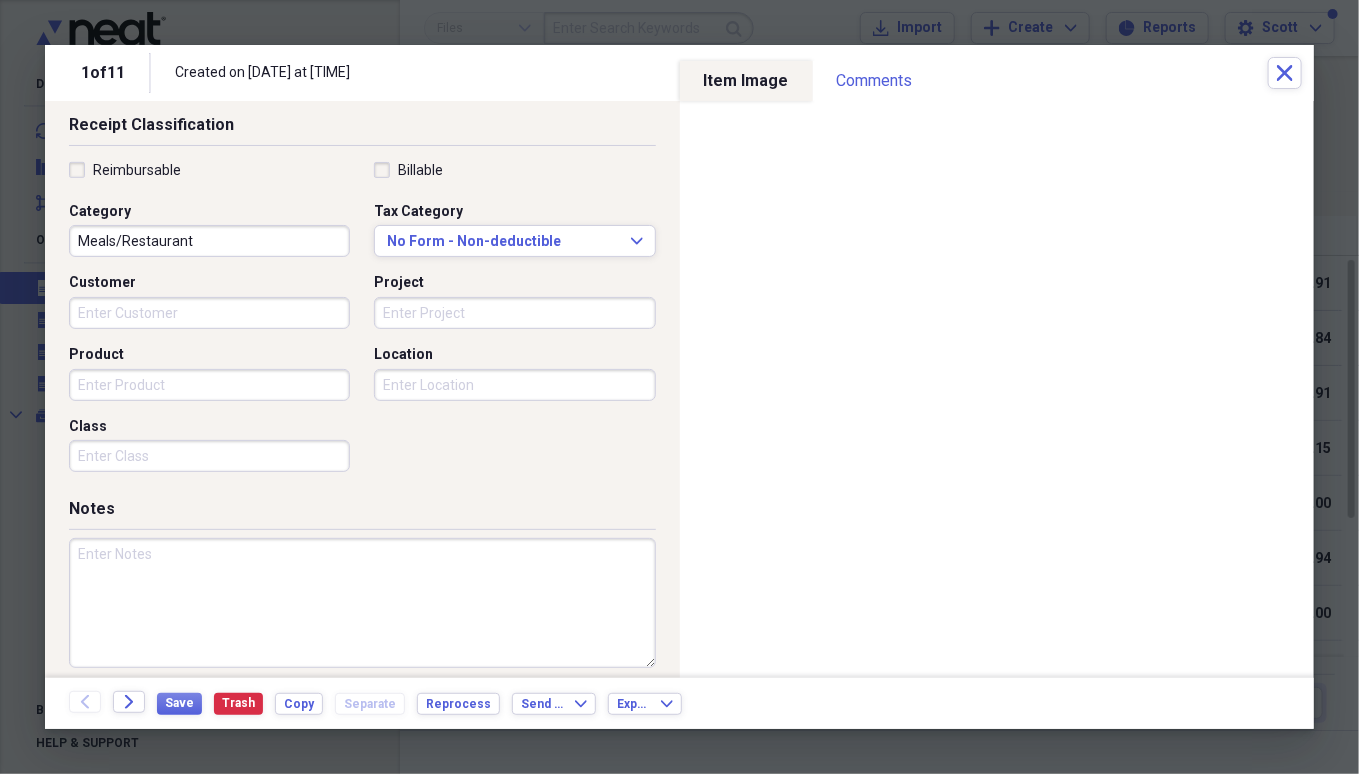 click at bounding box center (362, 603) 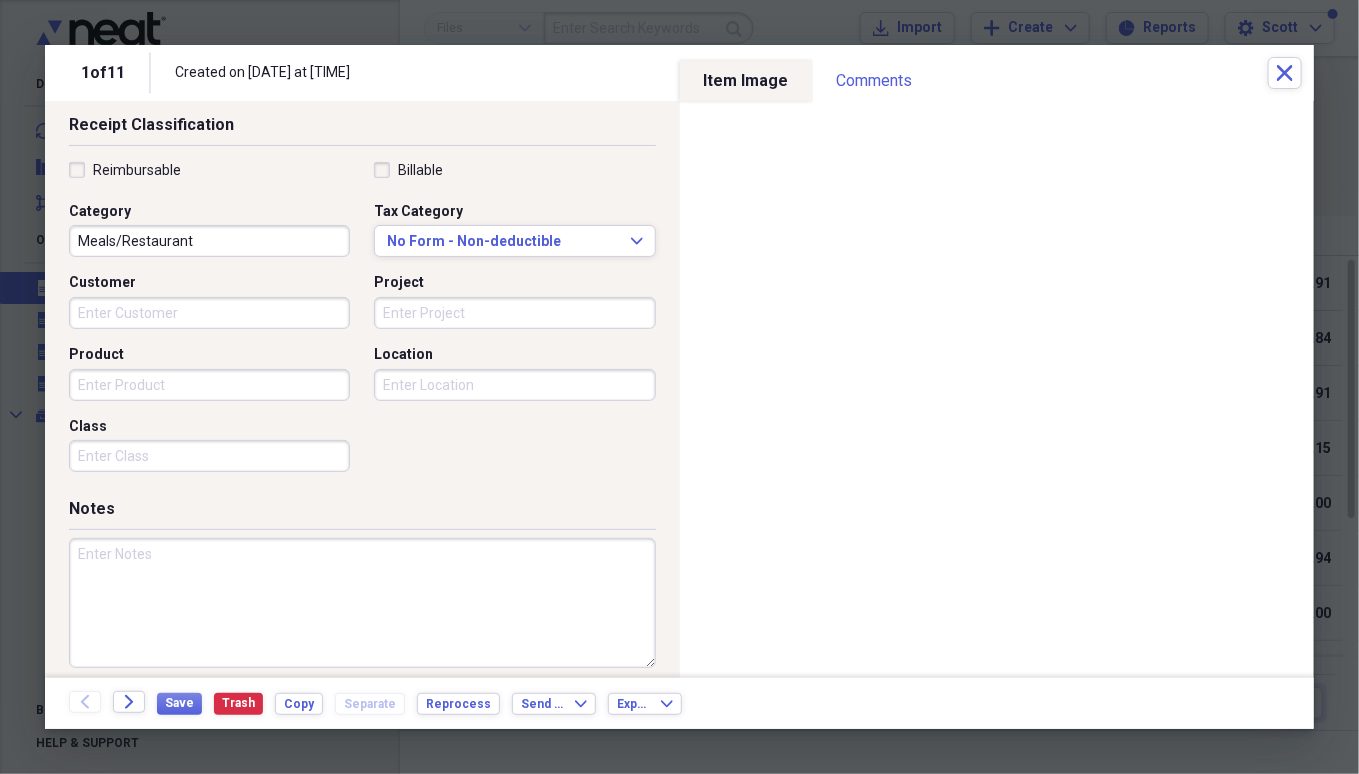 paste on "Note:  Will be3 separate charges for BW's.  Day of dinner with [FIRST] and [FIRST] prepping for Sales Meeting was National Wing Day.  If I charged individually, you received 18 wings for price of 6 - $32.97 .  Not a typo.  Combined and tipped accordingly.  2 of 3" 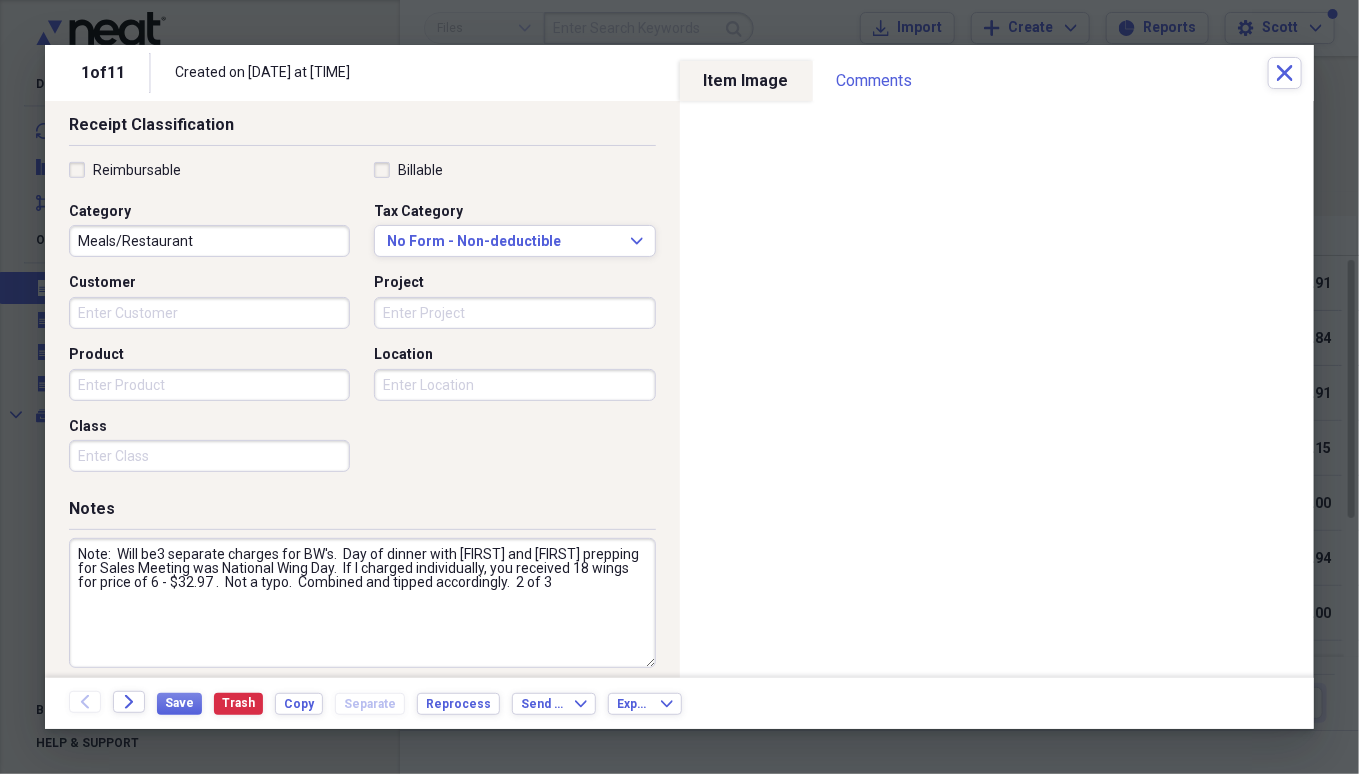 click on "Note:  Will be3 separate charges for BW's.  Day of dinner with [FIRST] and [FIRST] prepping for Sales Meeting was National Wing Day.  If I charged individually, you received 18 wings for price of 6 - $32.97 .  Not a typo.  Combined and tipped accordingly.  2 of 3" at bounding box center (362, 603) 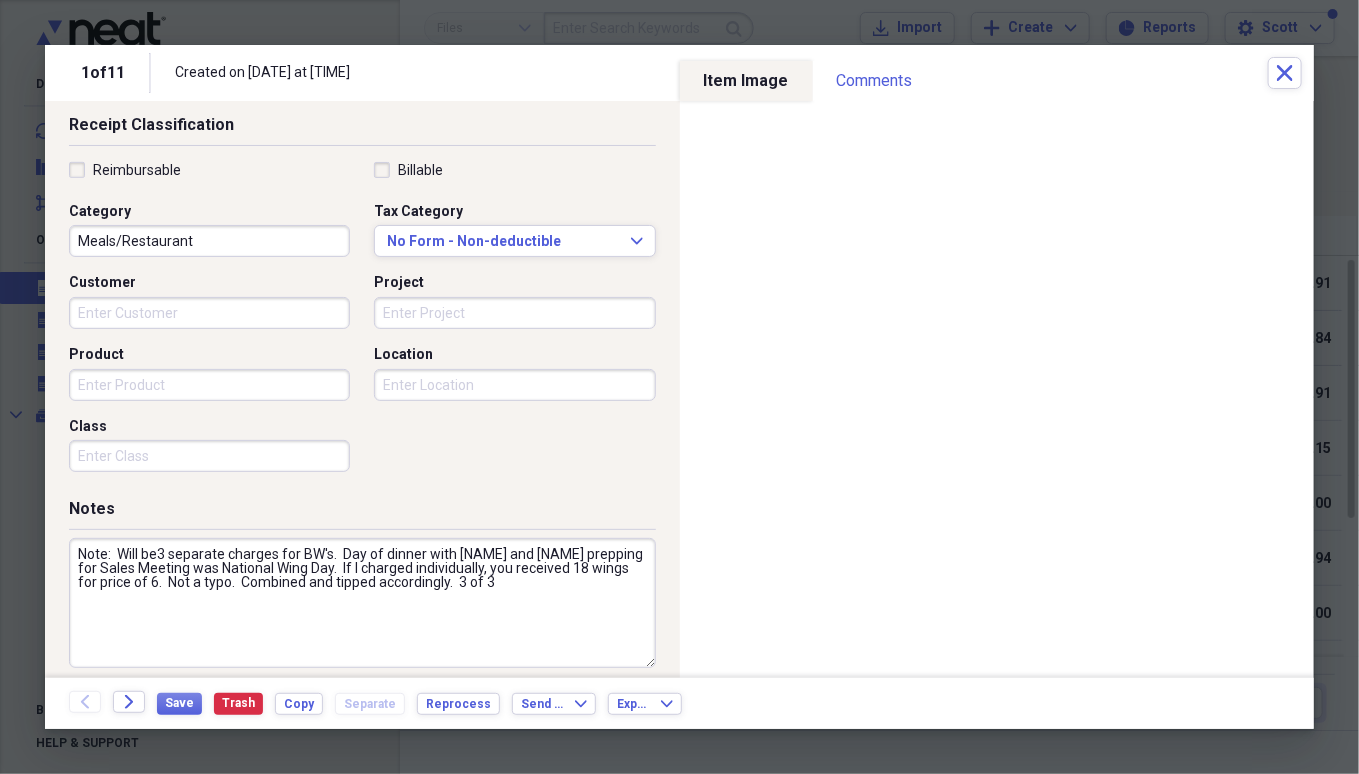 type on "Note:  Will be3 separate charges for BW's.  Day of dinner with [NAME] and [NAME] prepping for Sales Meeting was National Wing Day.  If I charged individually, you received 18 wings for price of 6.  Not a typo.  Combined and tipped accordingly.  3 of 3" 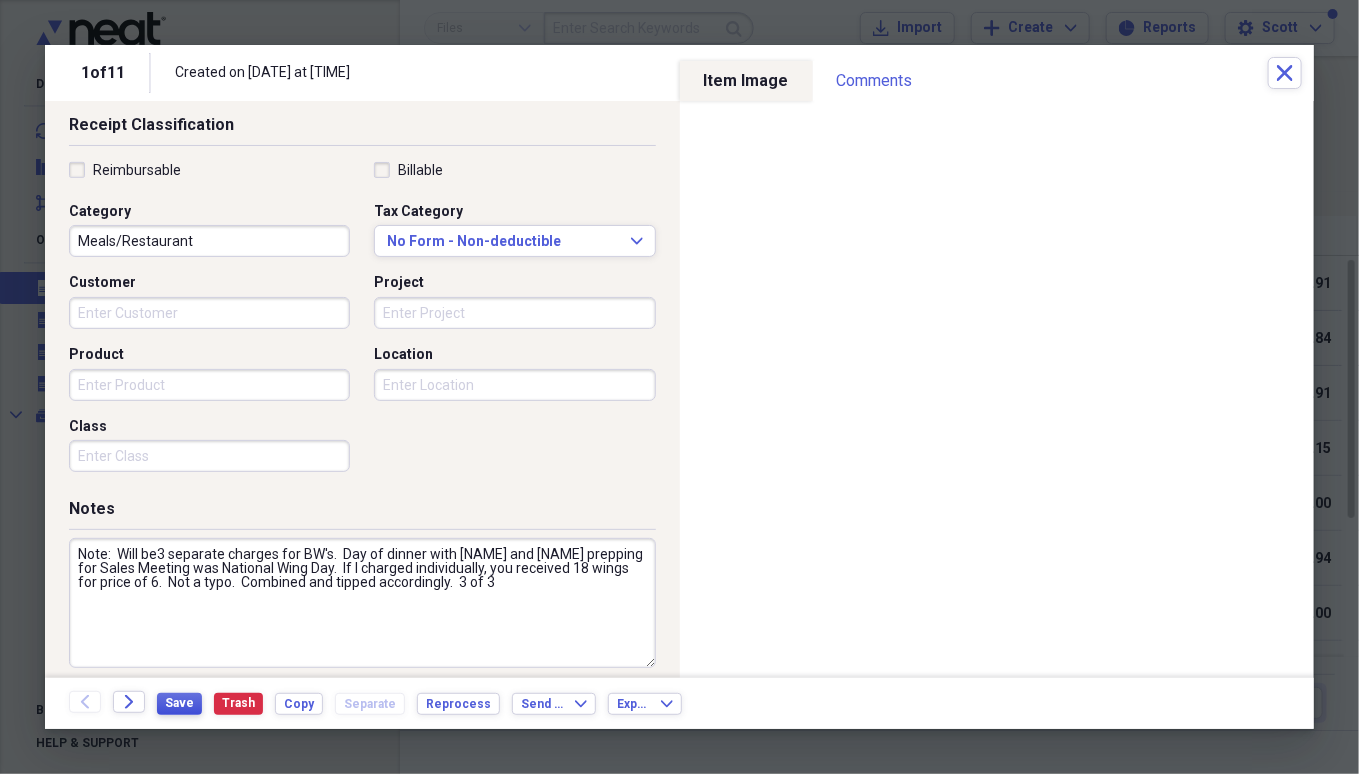 click on "Save" at bounding box center [179, 704] 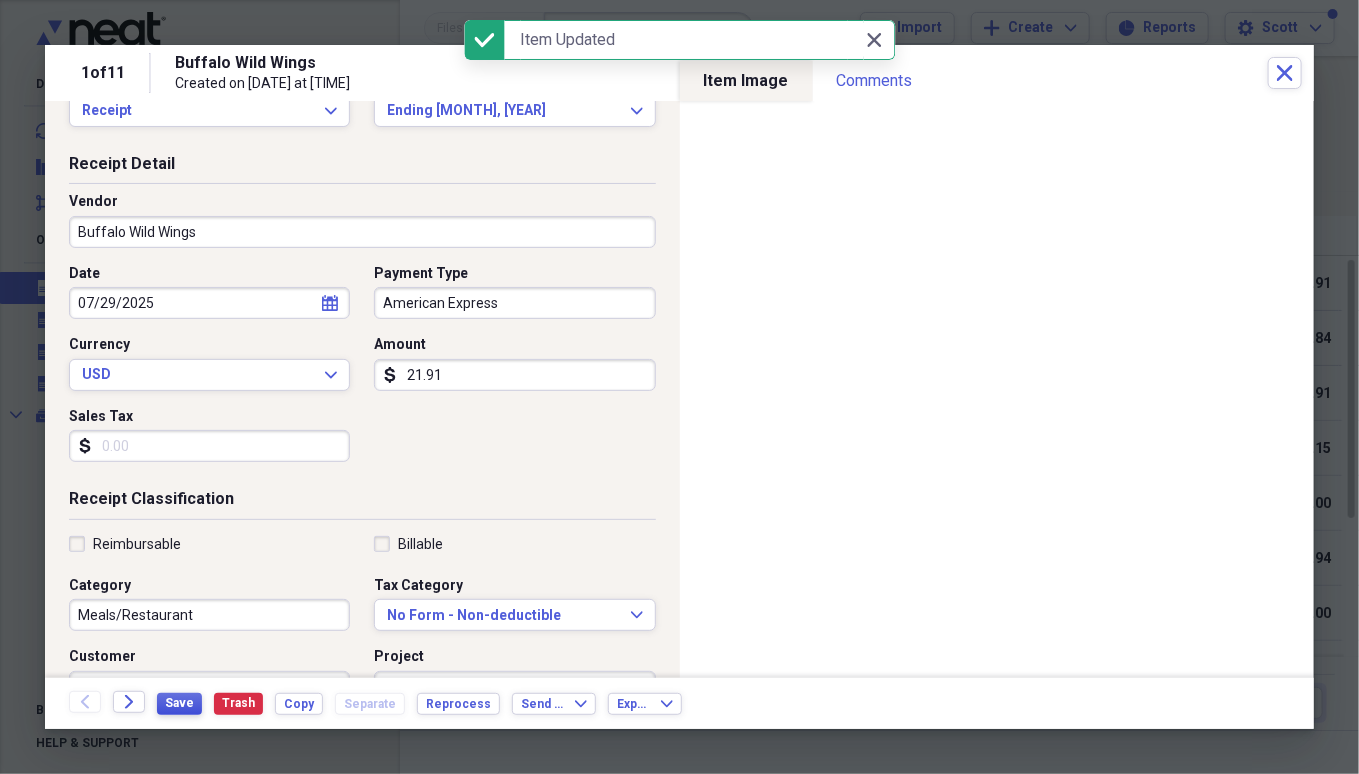 scroll, scrollTop: 0, scrollLeft: 0, axis: both 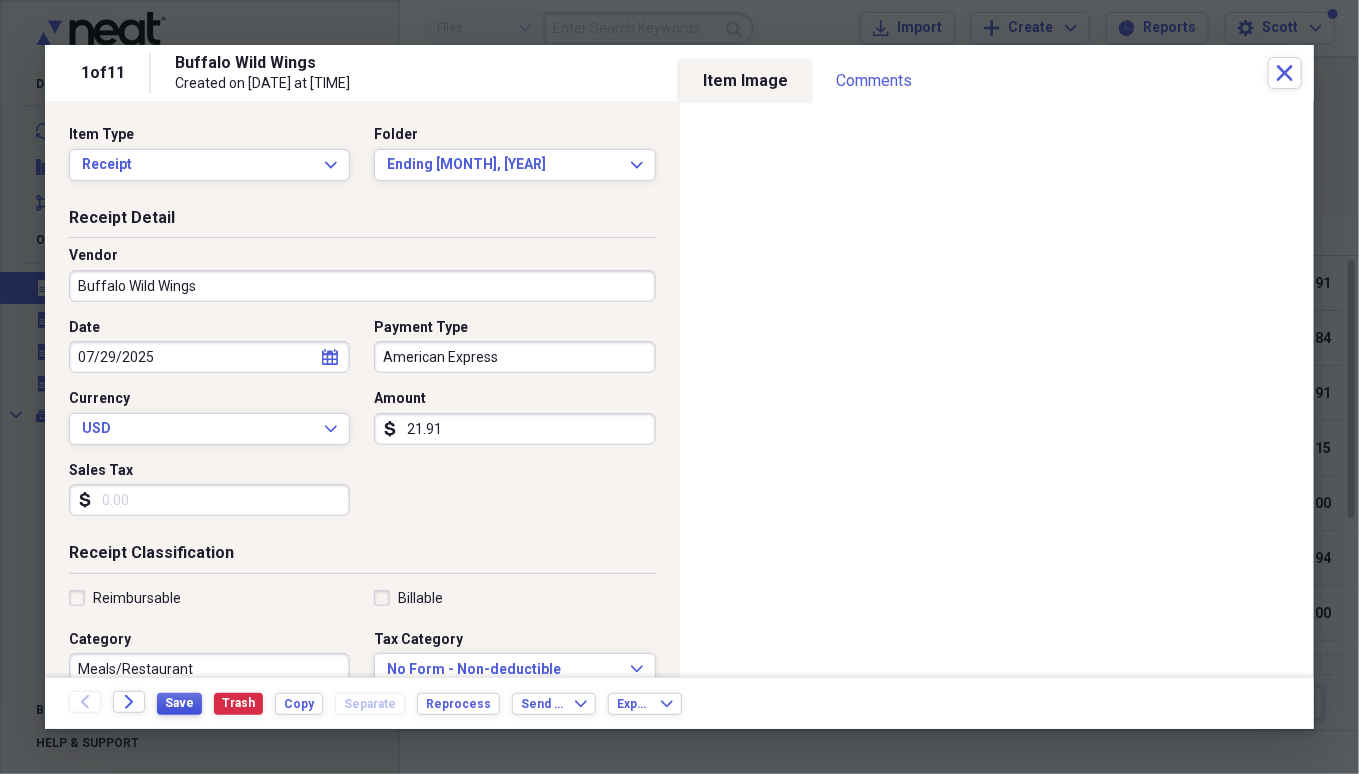 click on "Save" at bounding box center (179, 703) 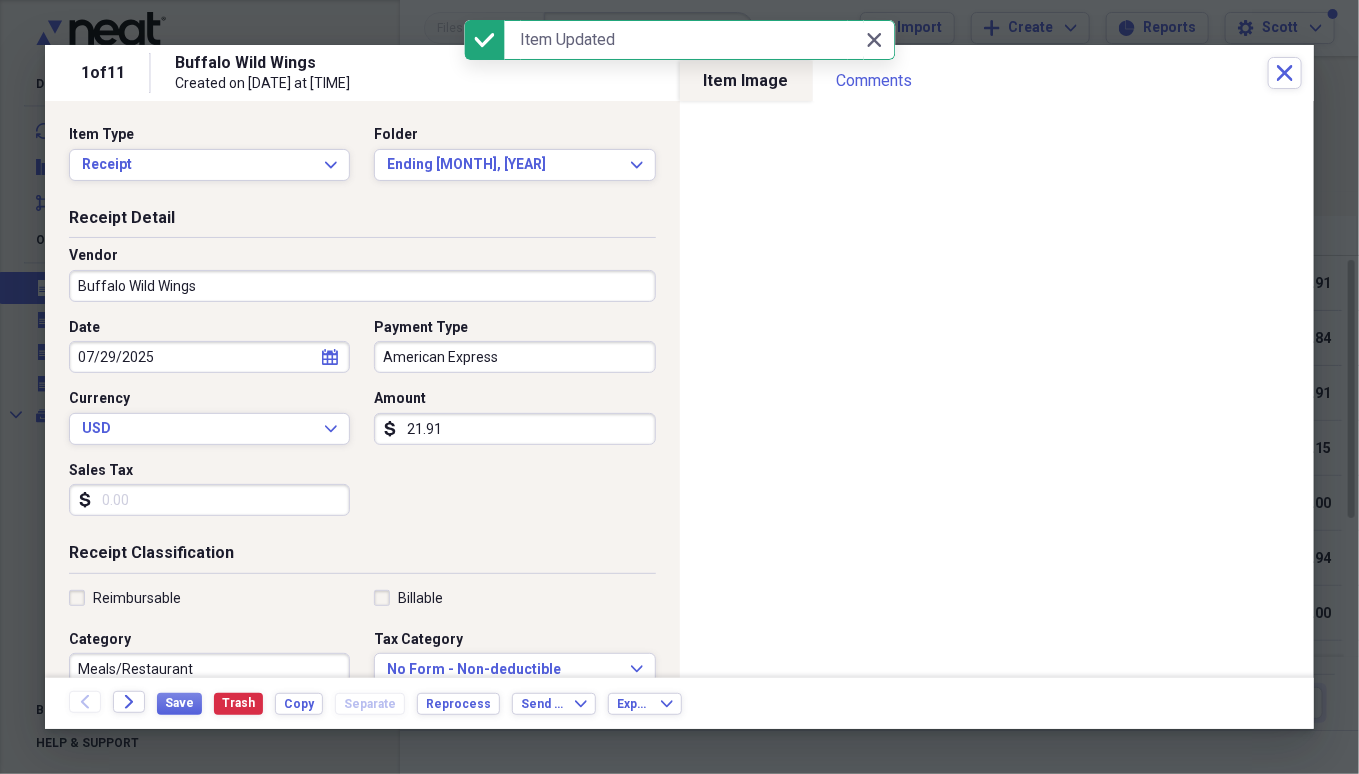 click 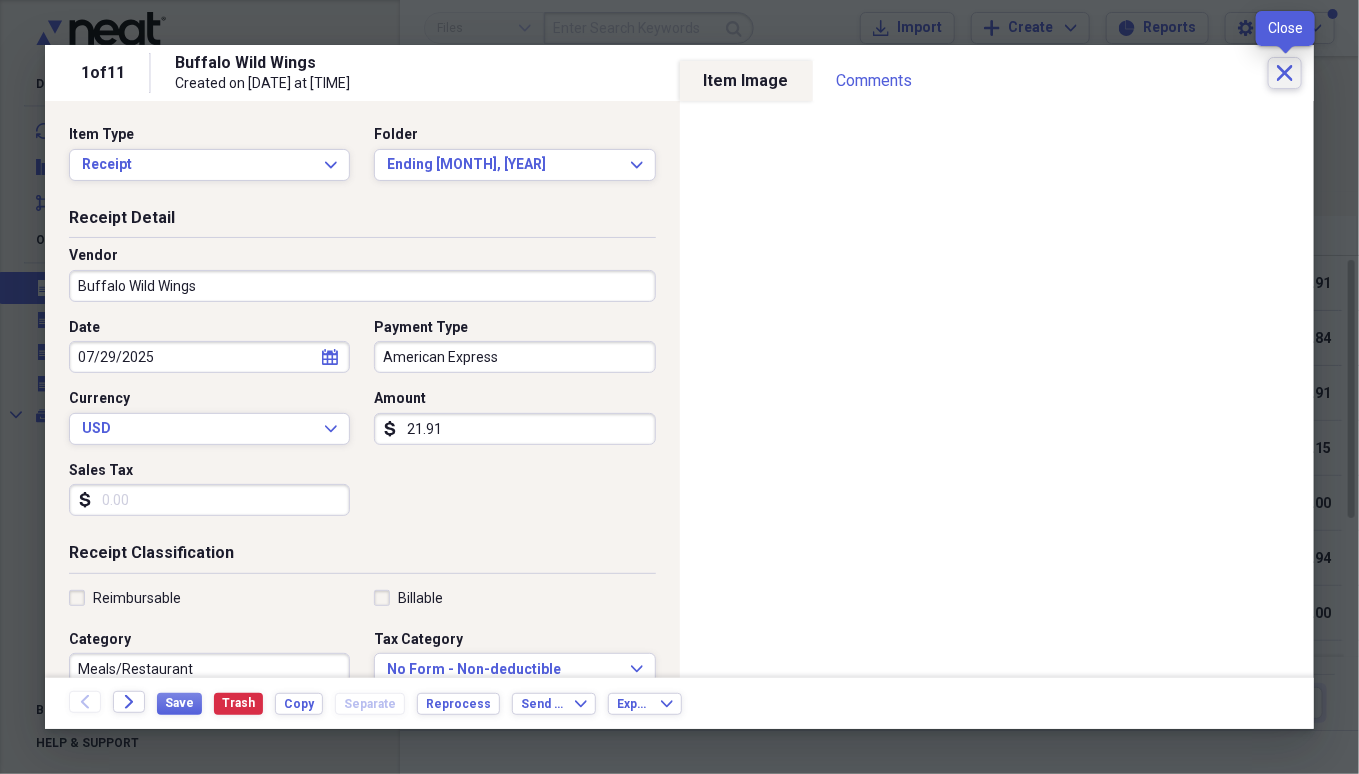 click 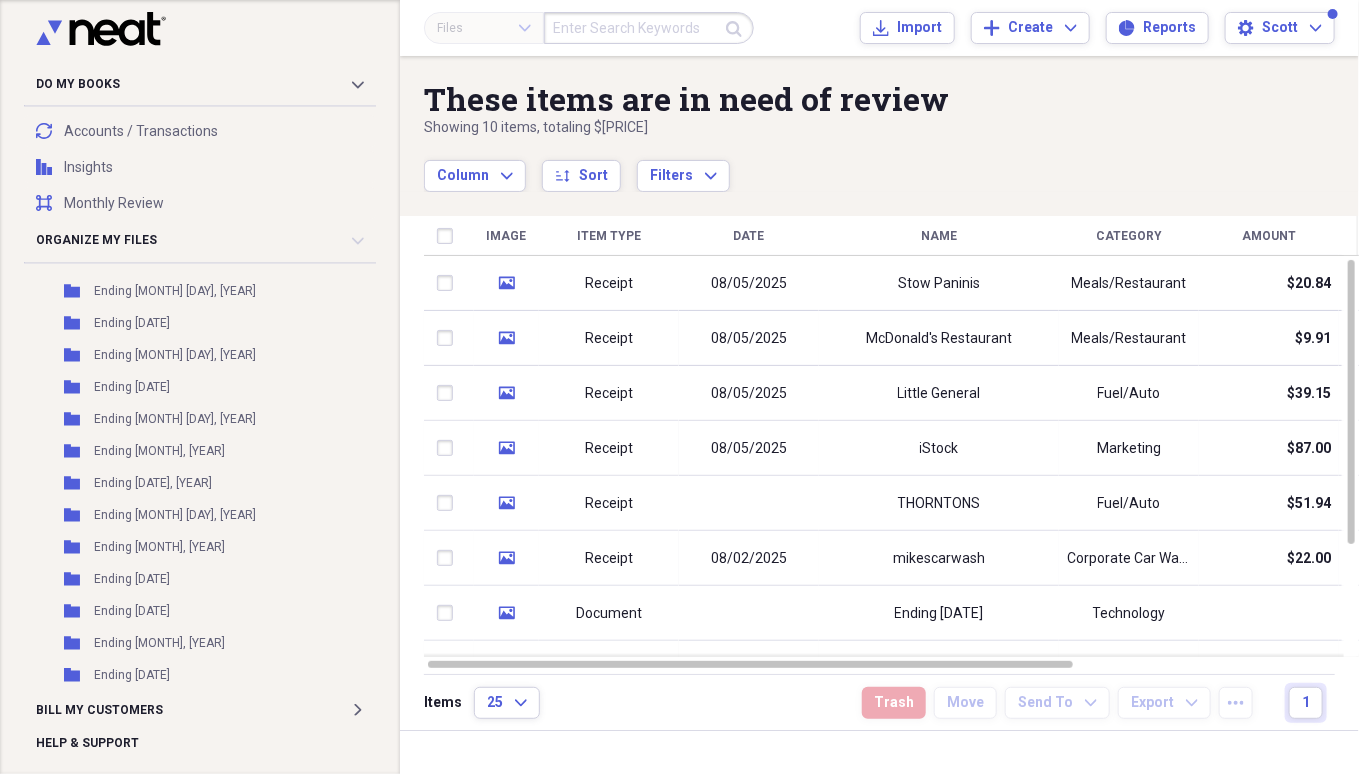 scroll, scrollTop: 319, scrollLeft: 0, axis: vertical 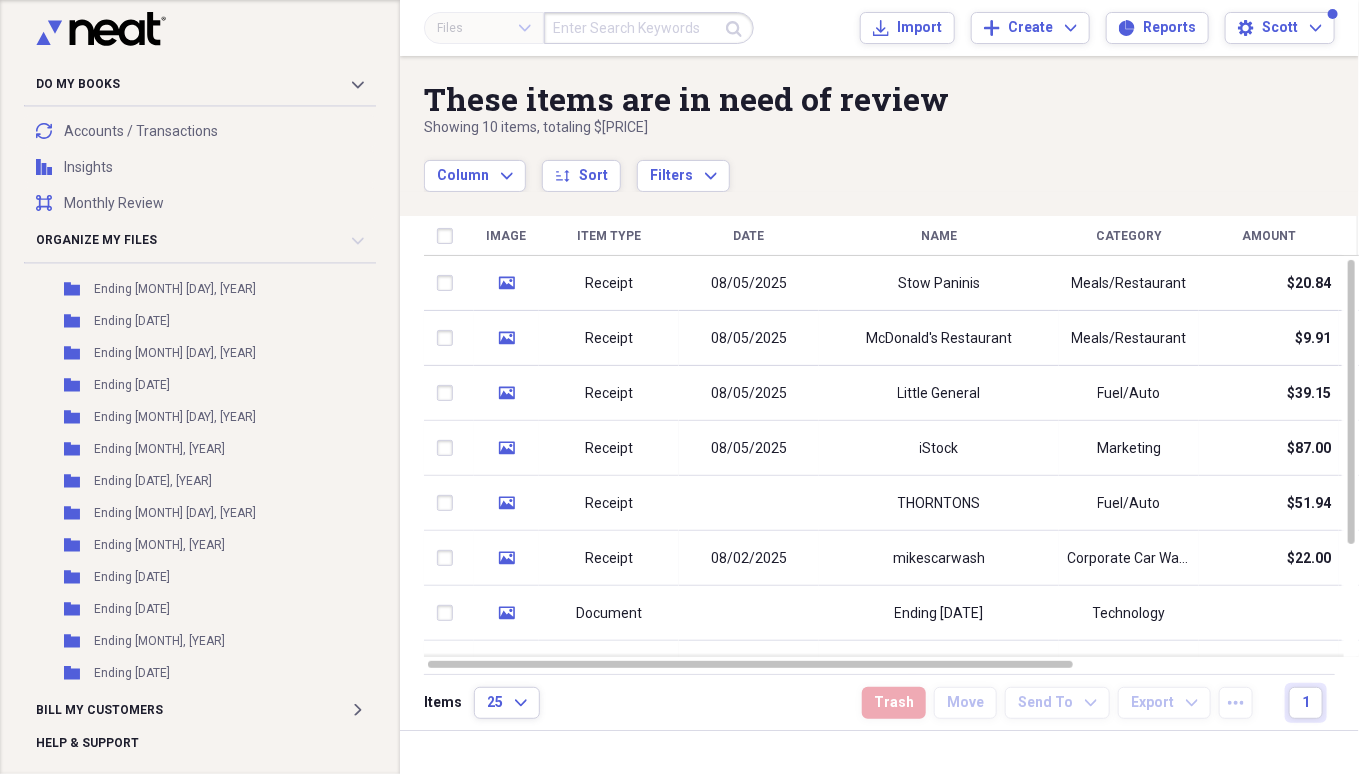 click on "Ending [MONTH], [YEAR]" at bounding box center (159, 545) 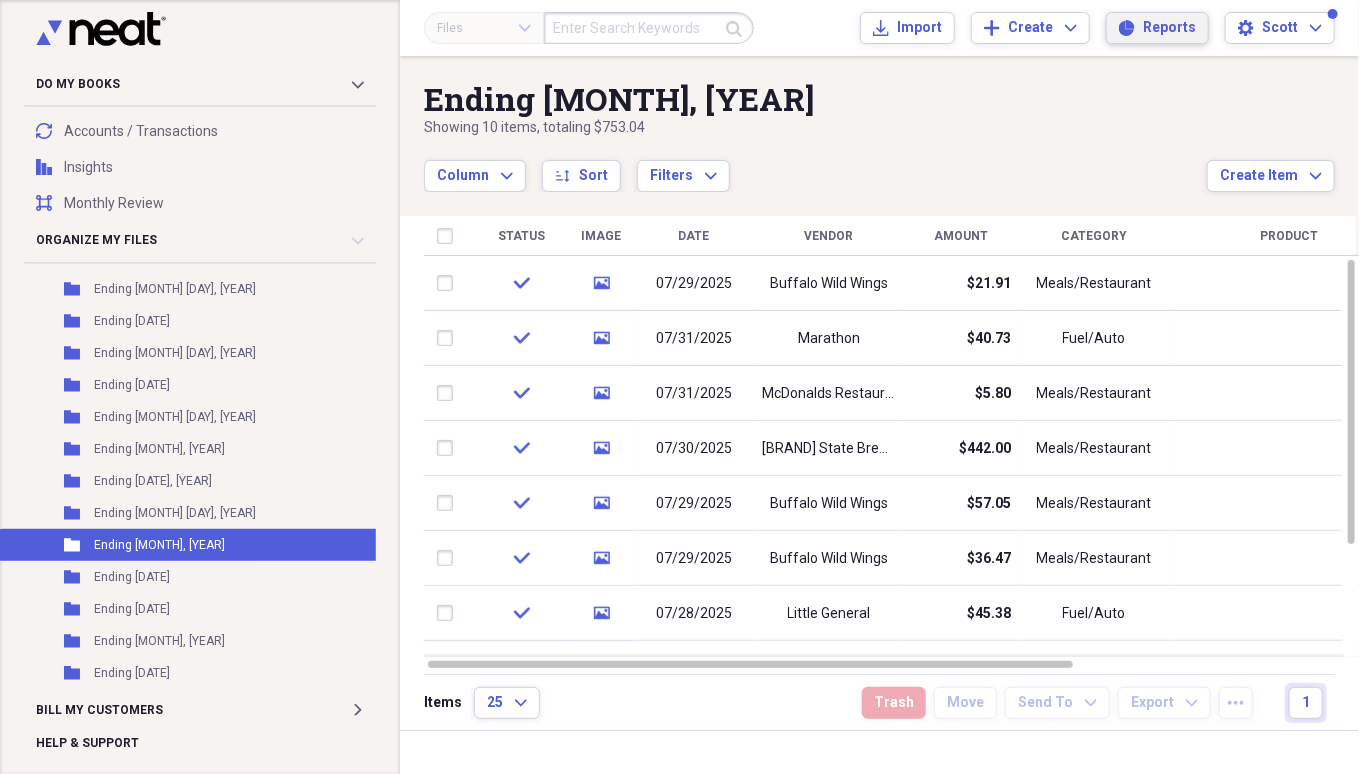 click on "Reports" at bounding box center (1169, 28) 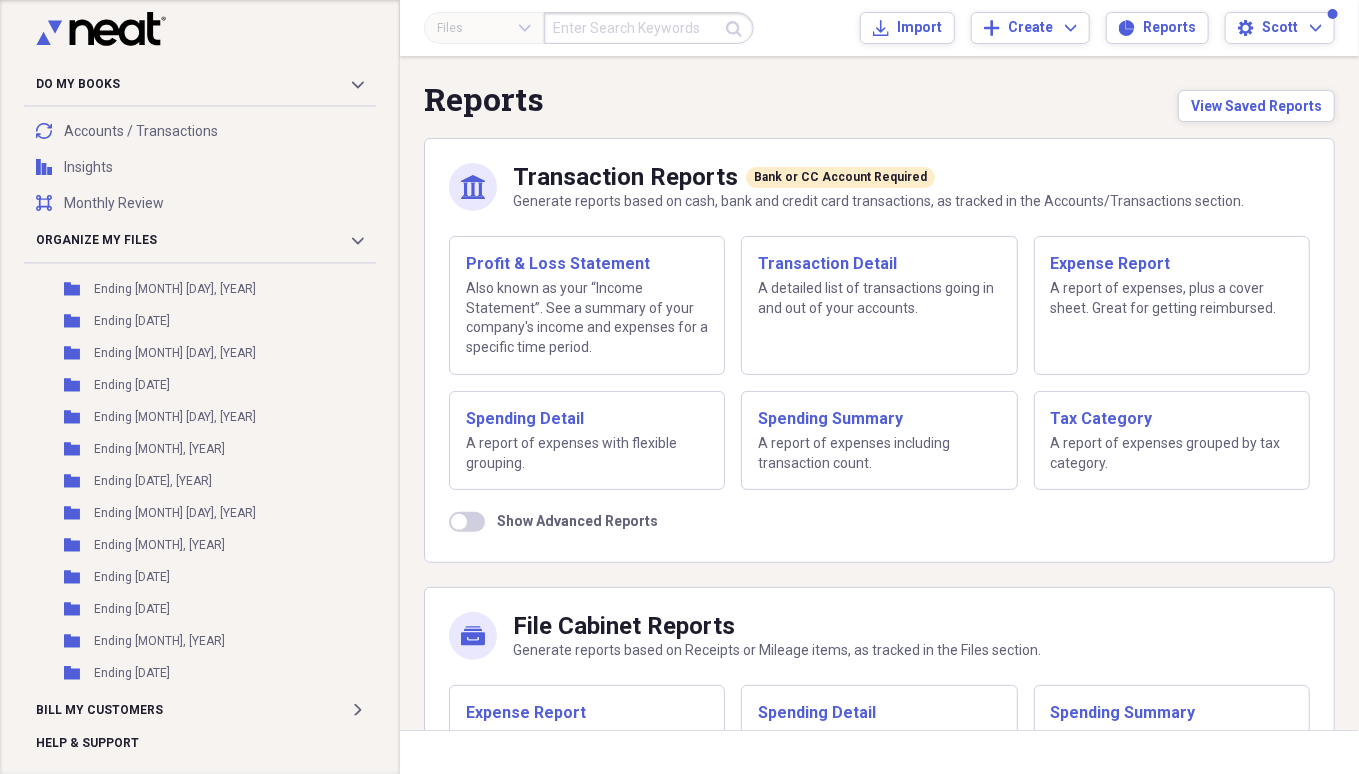 click on "Expense Report" at bounding box center [587, 713] 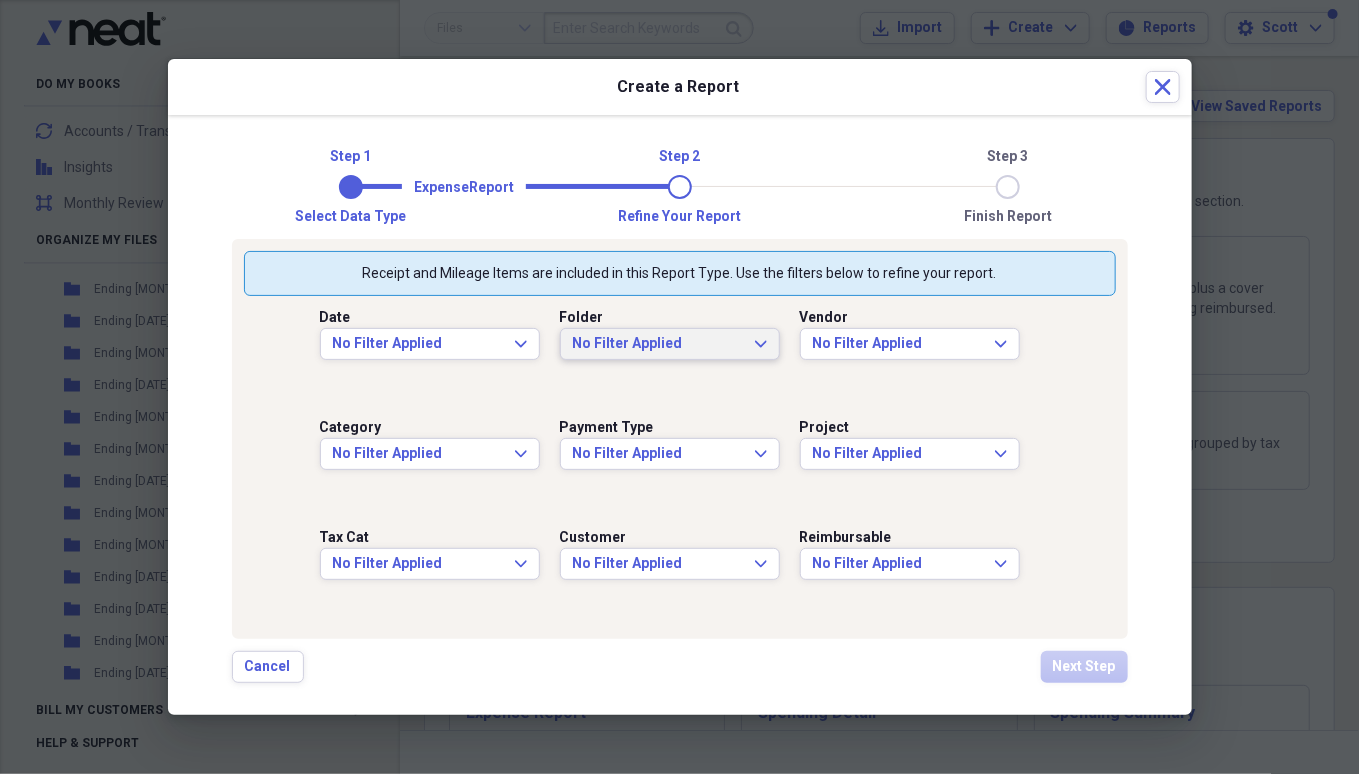 click 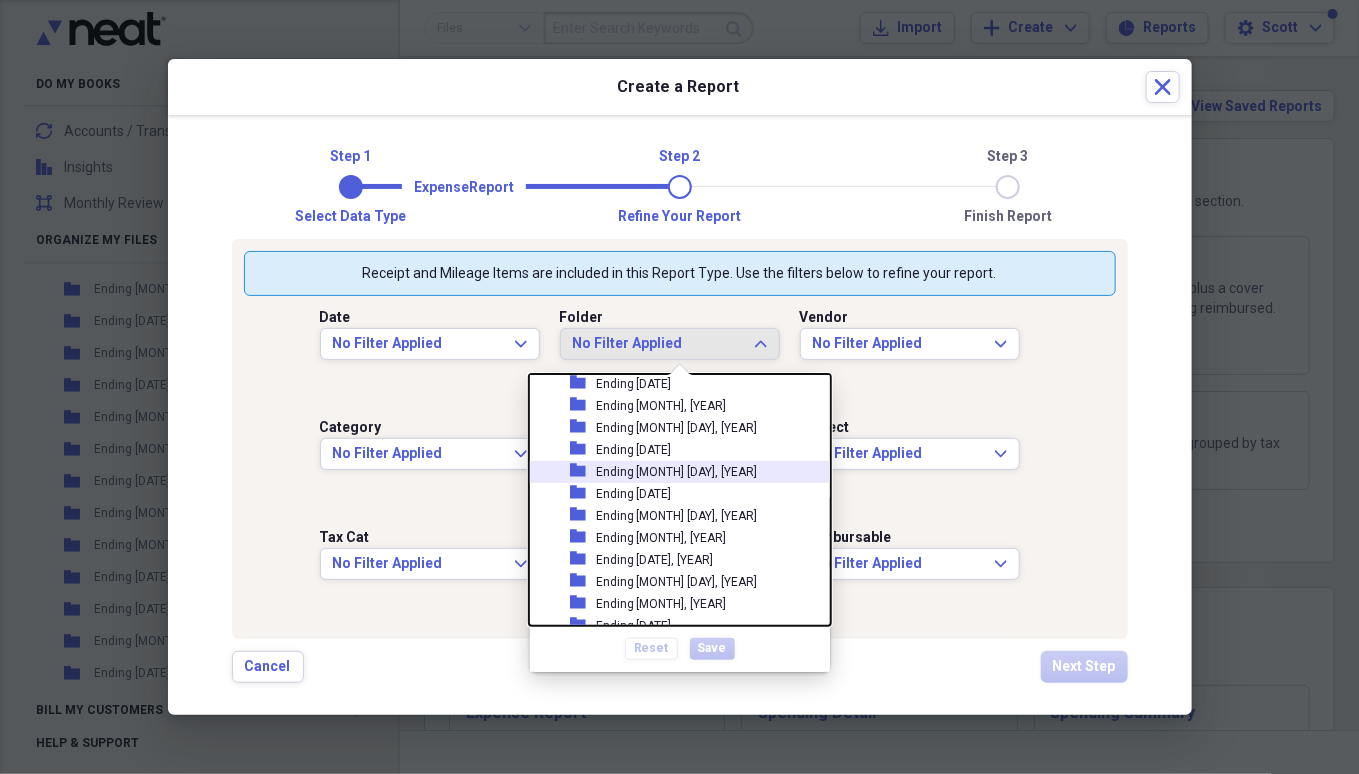 scroll, scrollTop: 159, scrollLeft: 0, axis: vertical 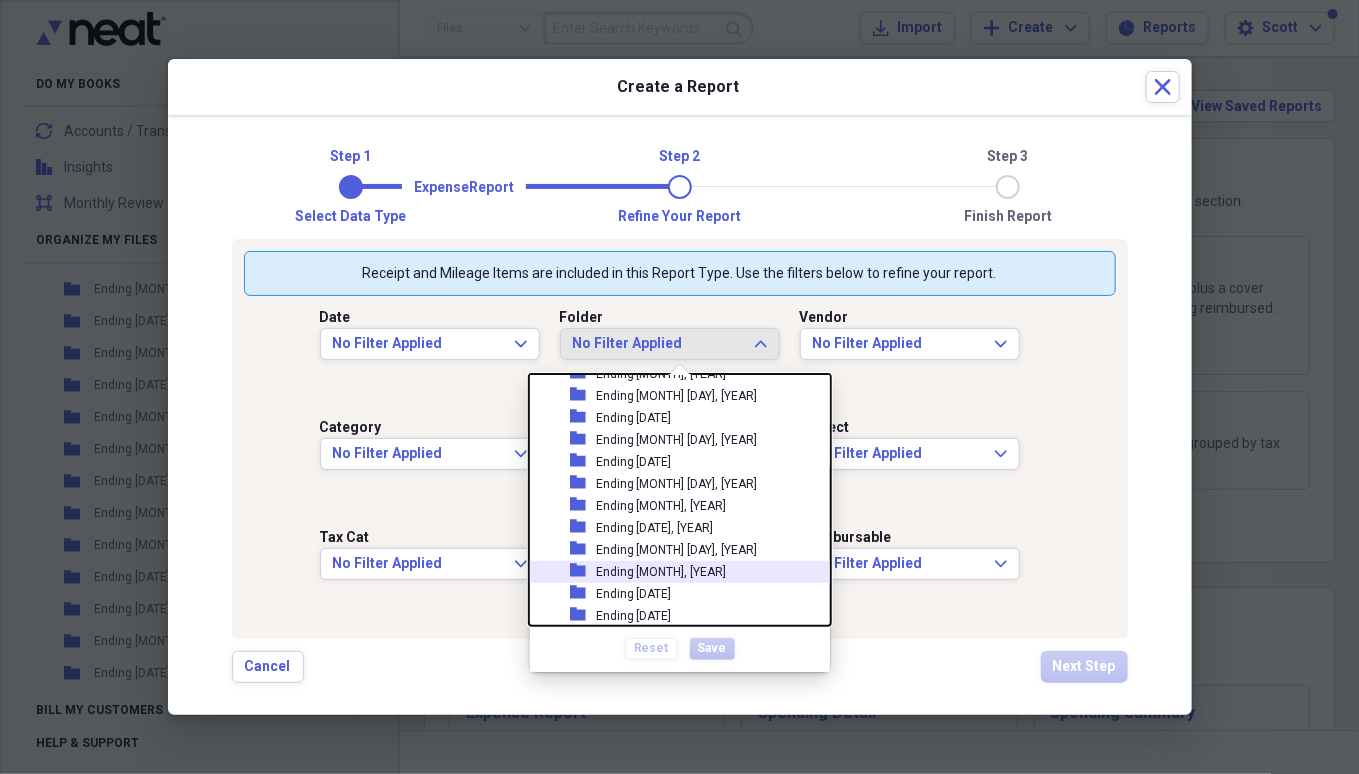 click on "Ending [MONTH], [YEAR]" at bounding box center [661, 572] 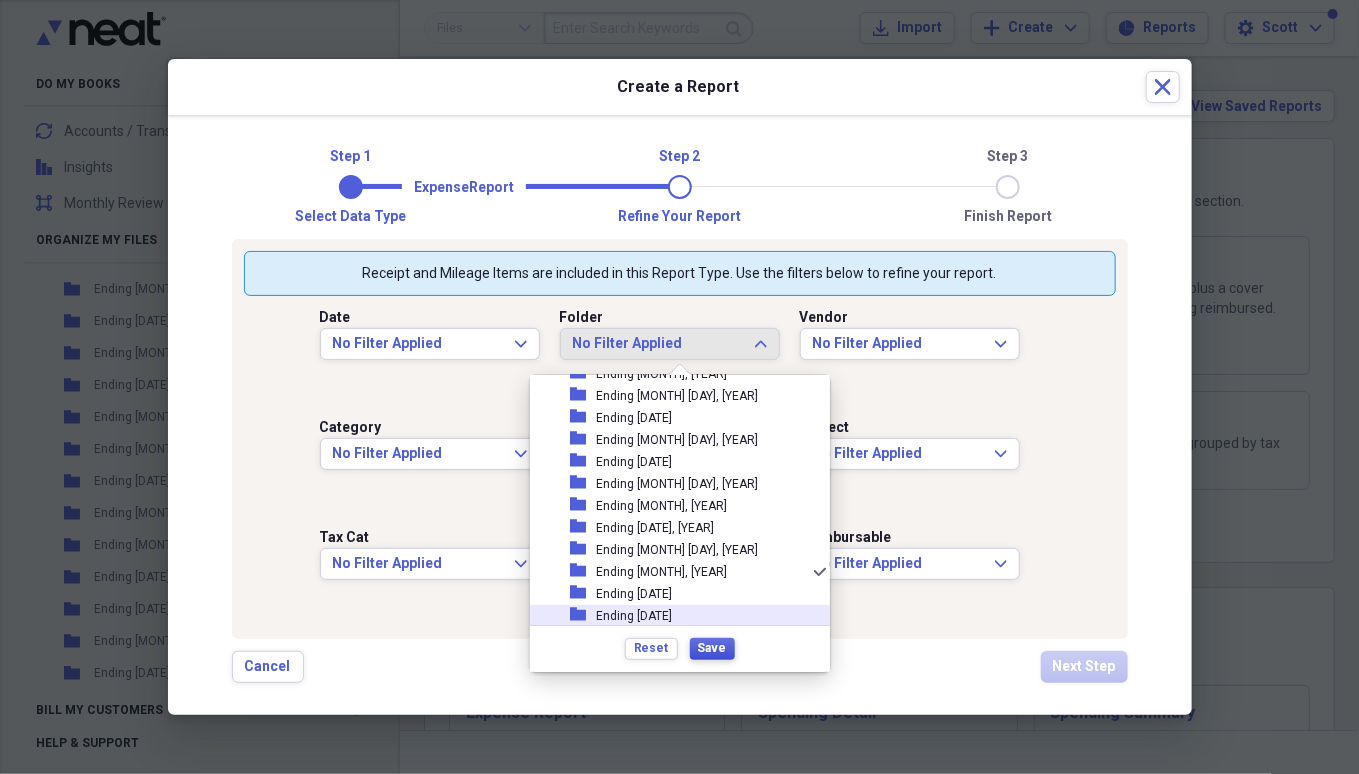click on "Save" at bounding box center [712, 648] 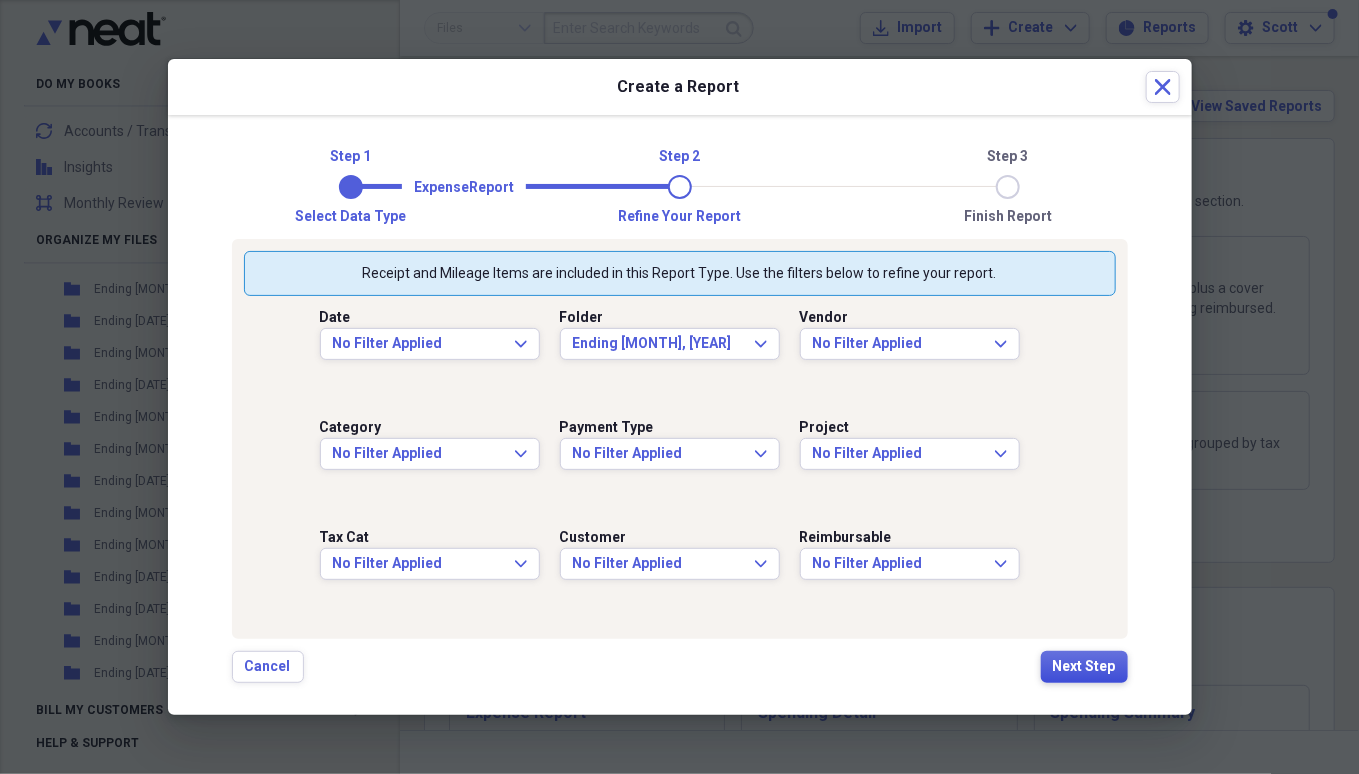 click on "Next Step" at bounding box center (1084, 667) 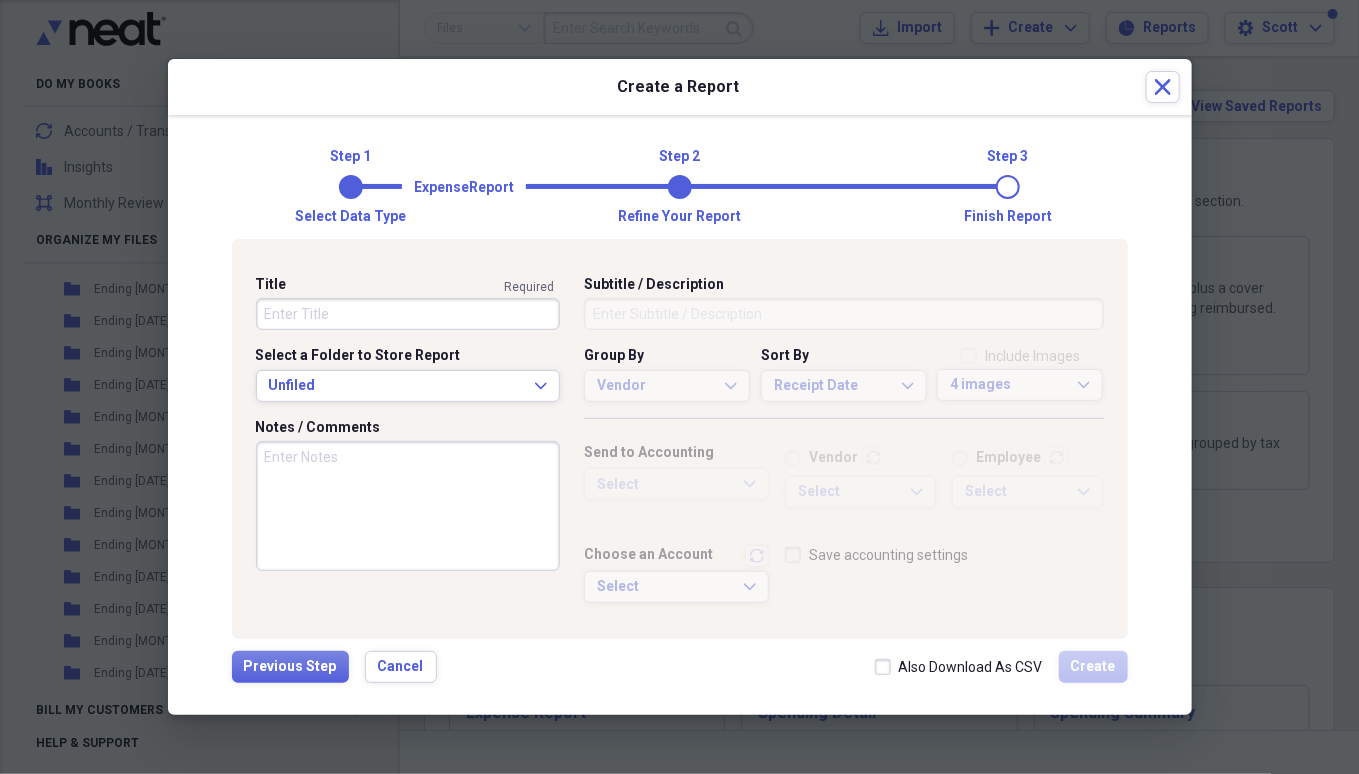 click on "Title" at bounding box center [408, 314] 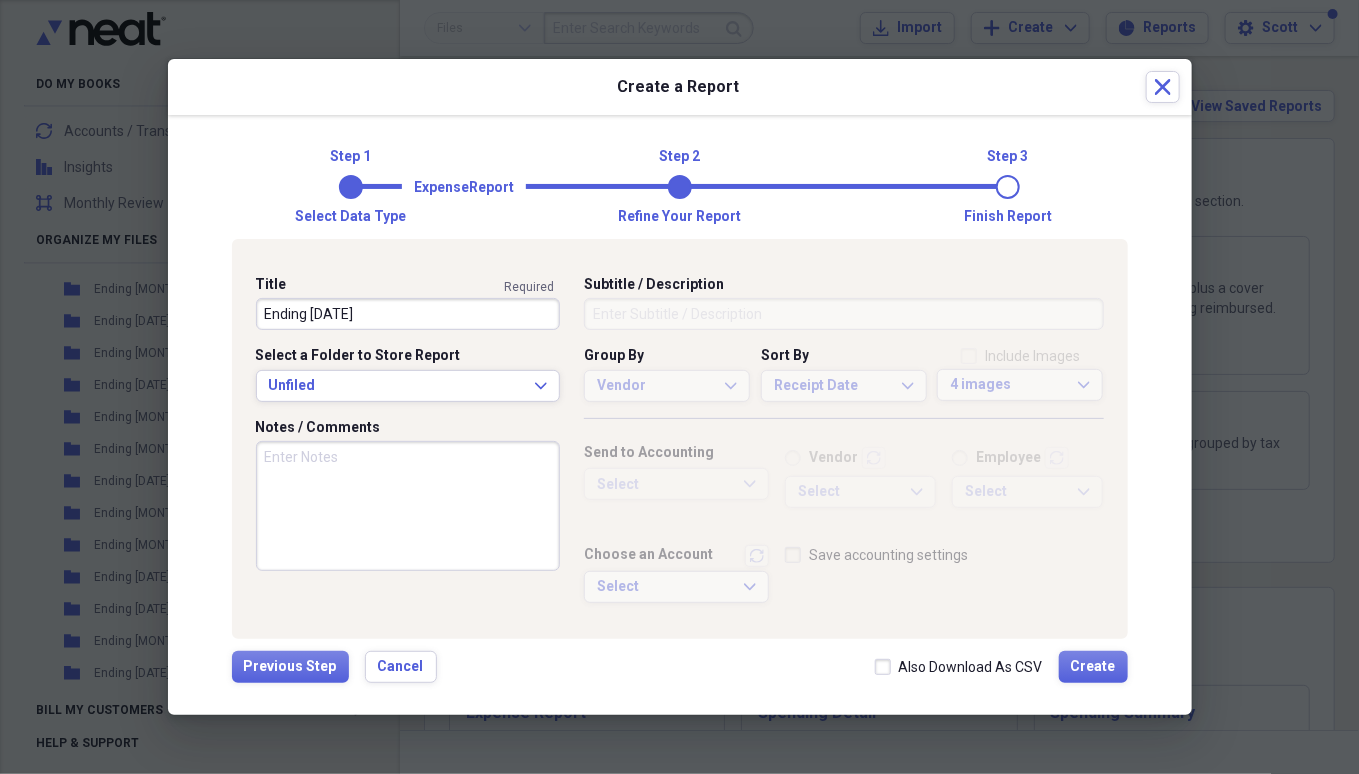 click on "Ending [DATE]" at bounding box center (408, 314) 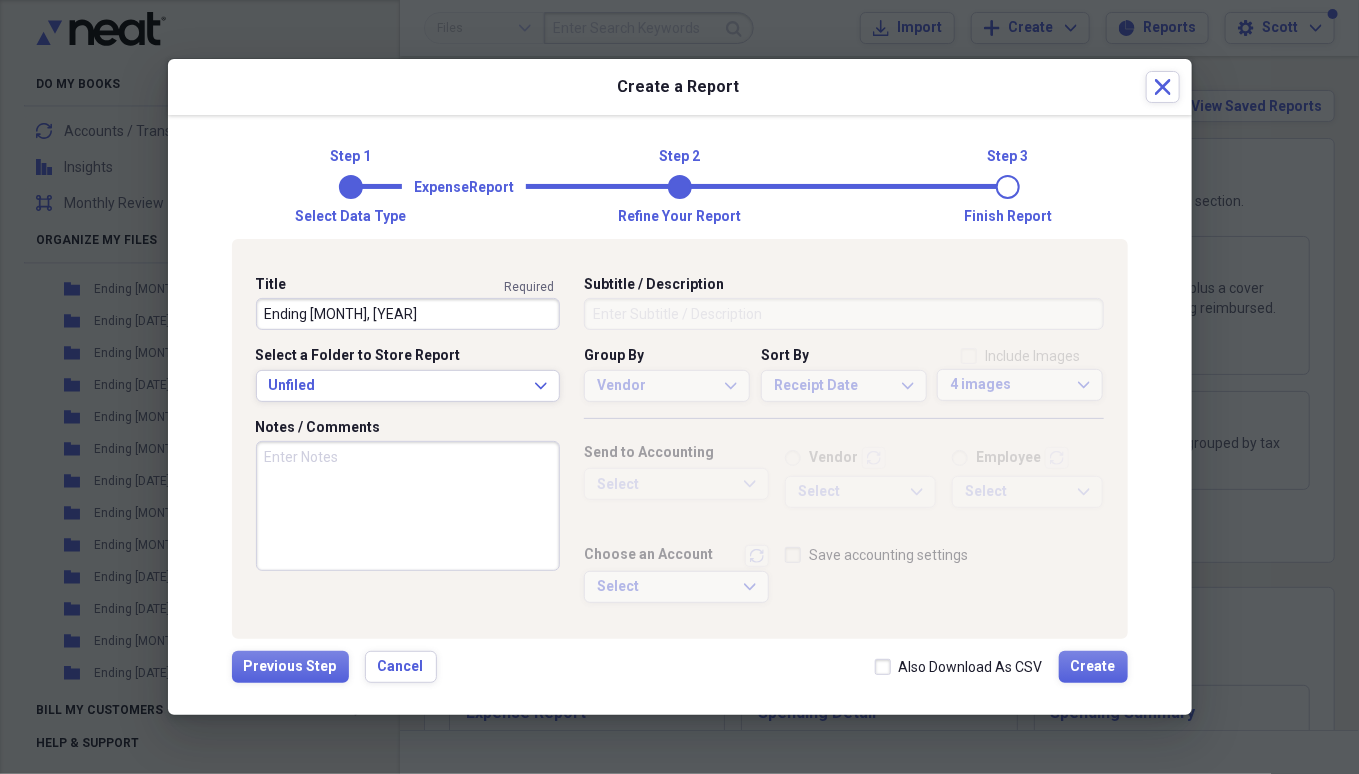 type on "Ending [MONTH], [YEAR]" 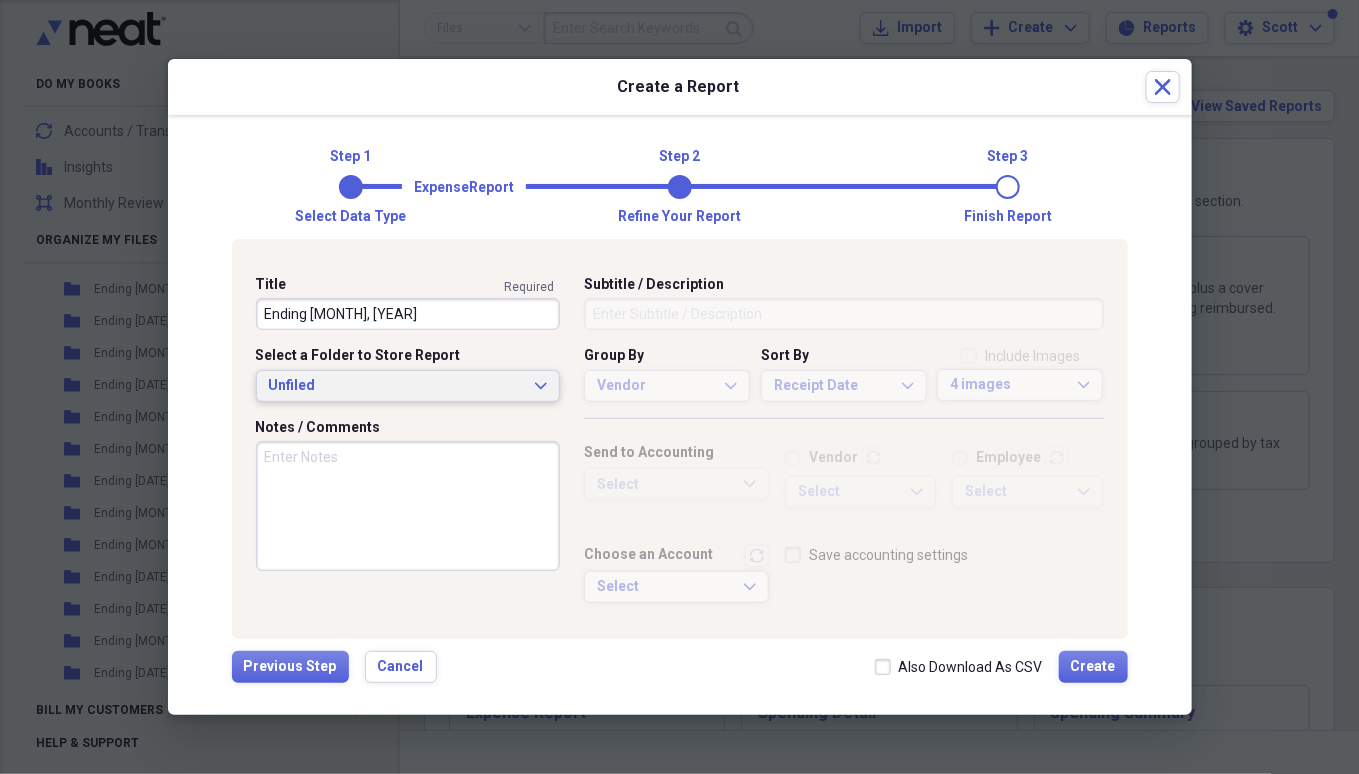 click on "Unfiled Expand" at bounding box center [408, 386] 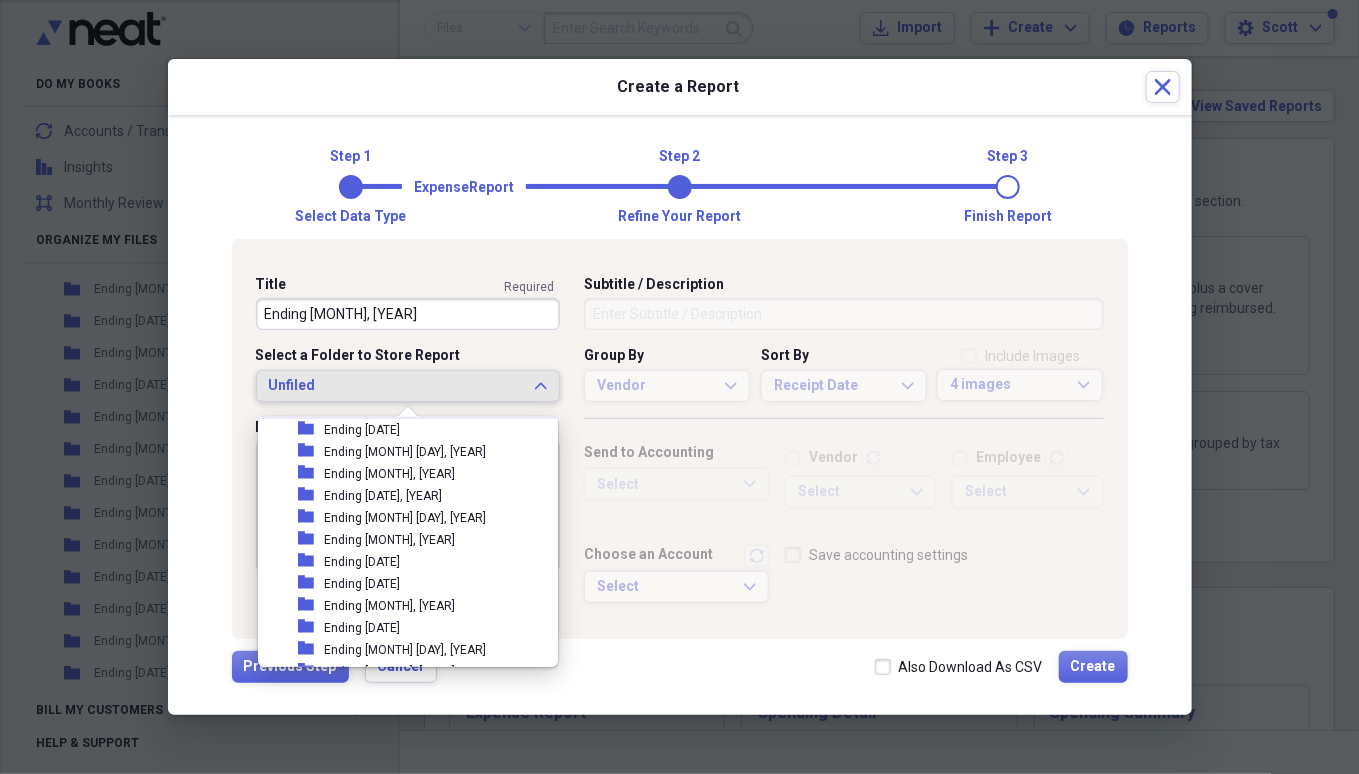 scroll, scrollTop: 240, scrollLeft: 0, axis: vertical 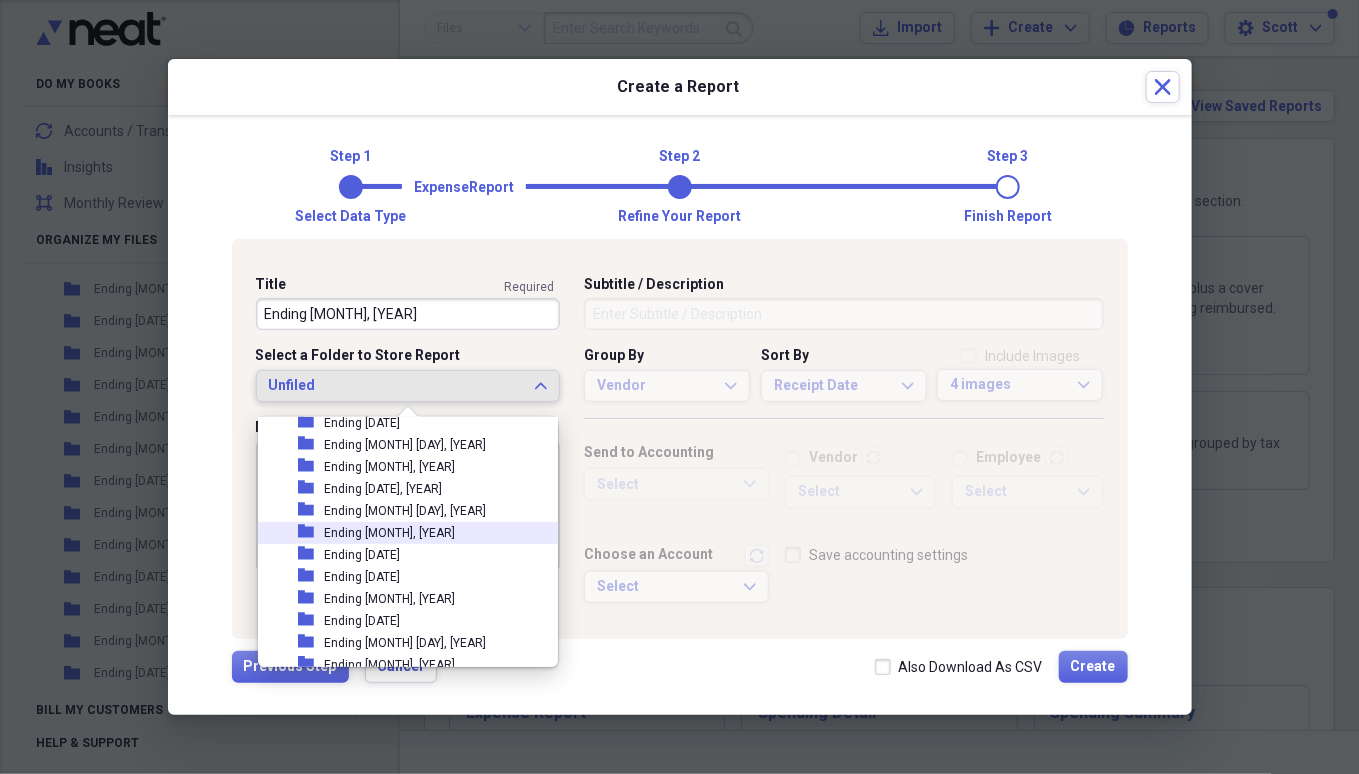 click on "Ending [MONTH], [YEAR]" at bounding box center [389, 533] 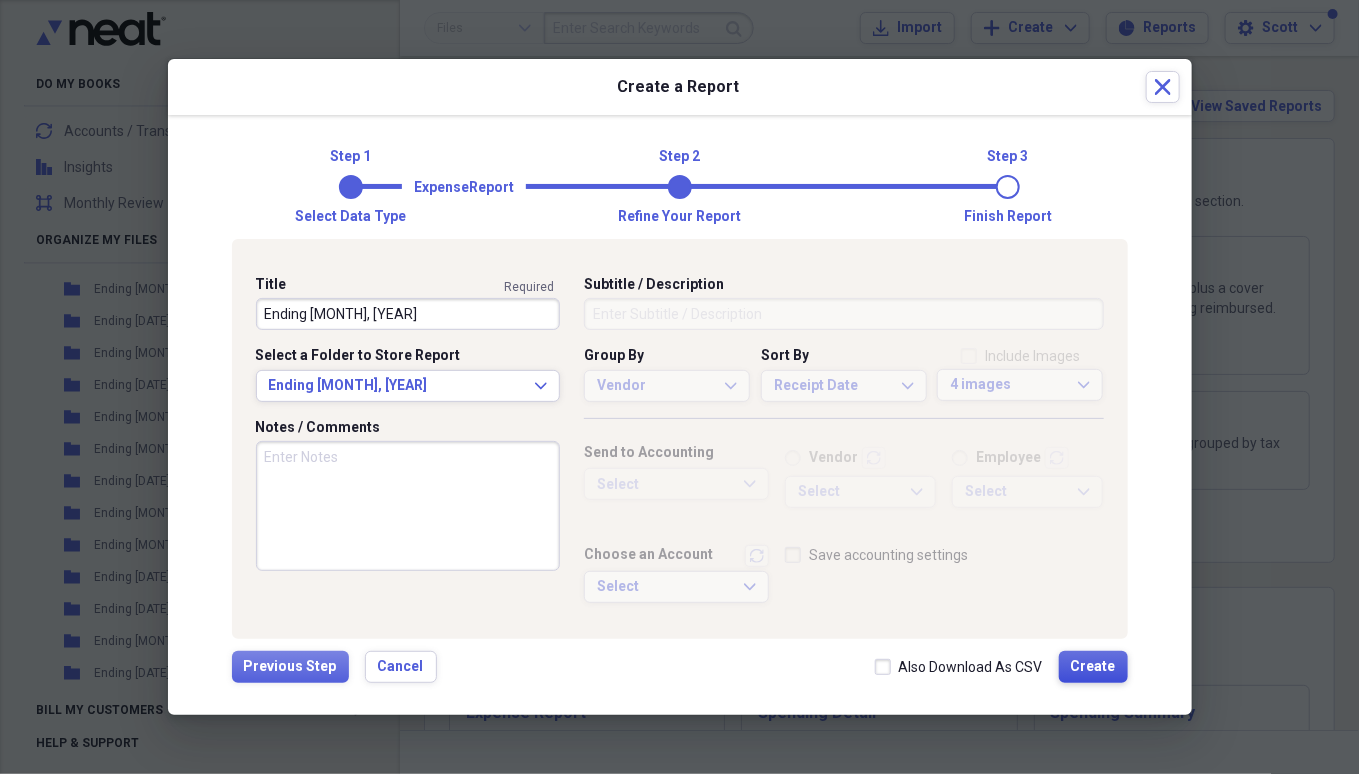 click on "Create" at bounding box center [1093, 667] 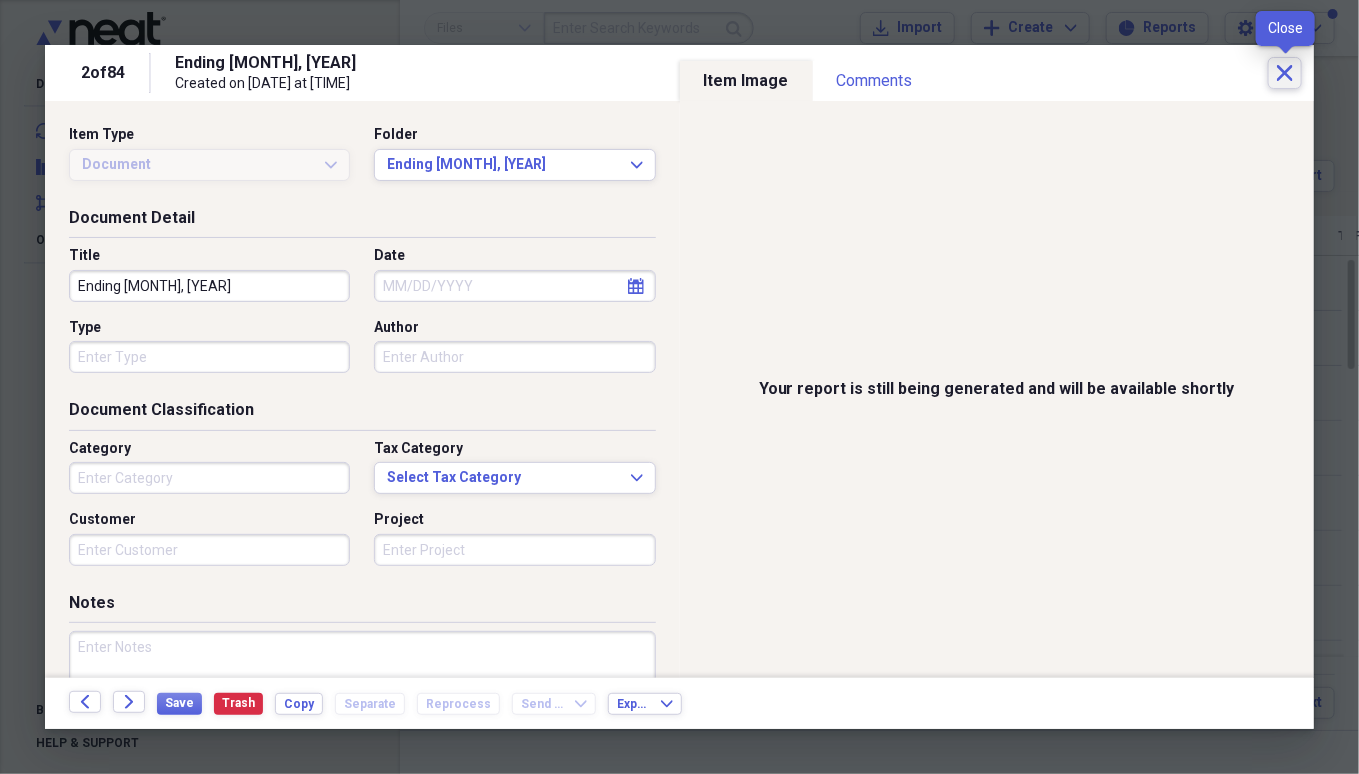 click 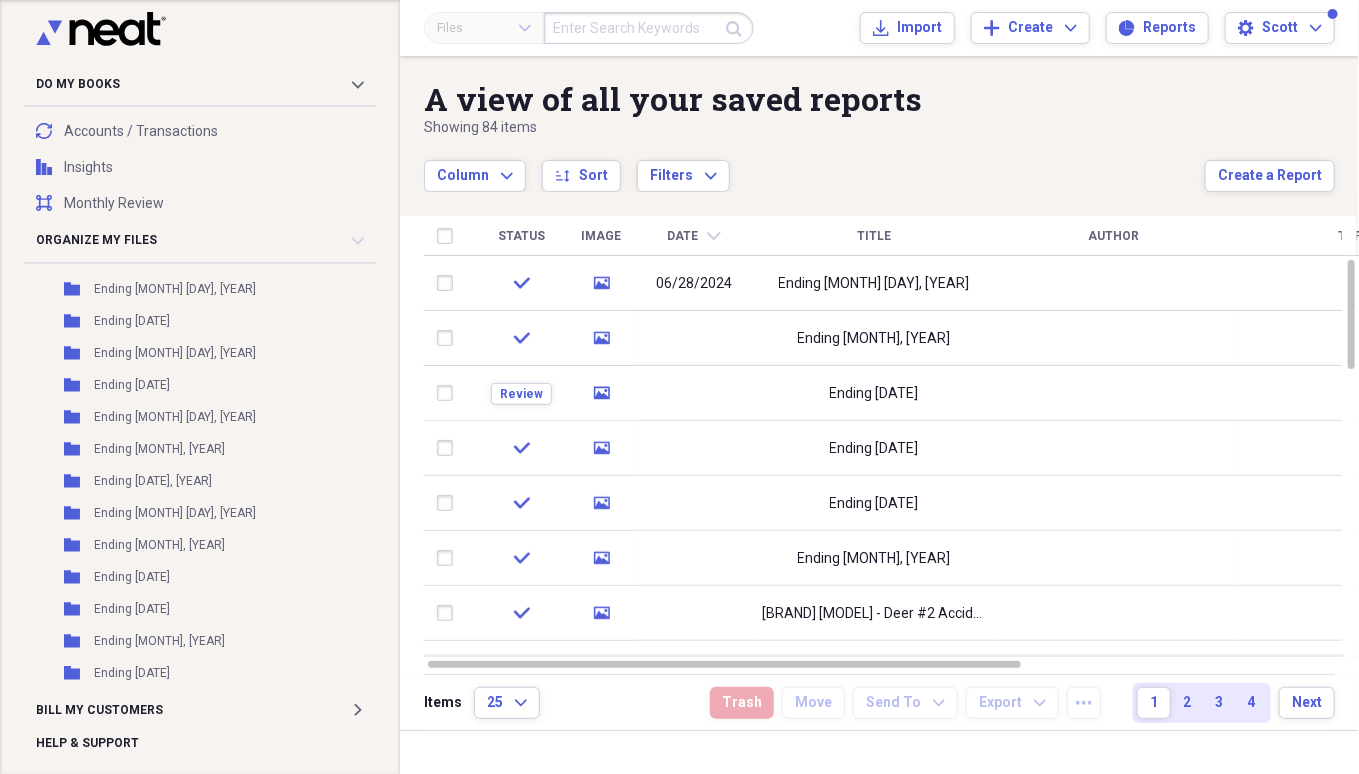 click on "Ending [MONTH], [YEAR]" at bounding box center [159, 545] 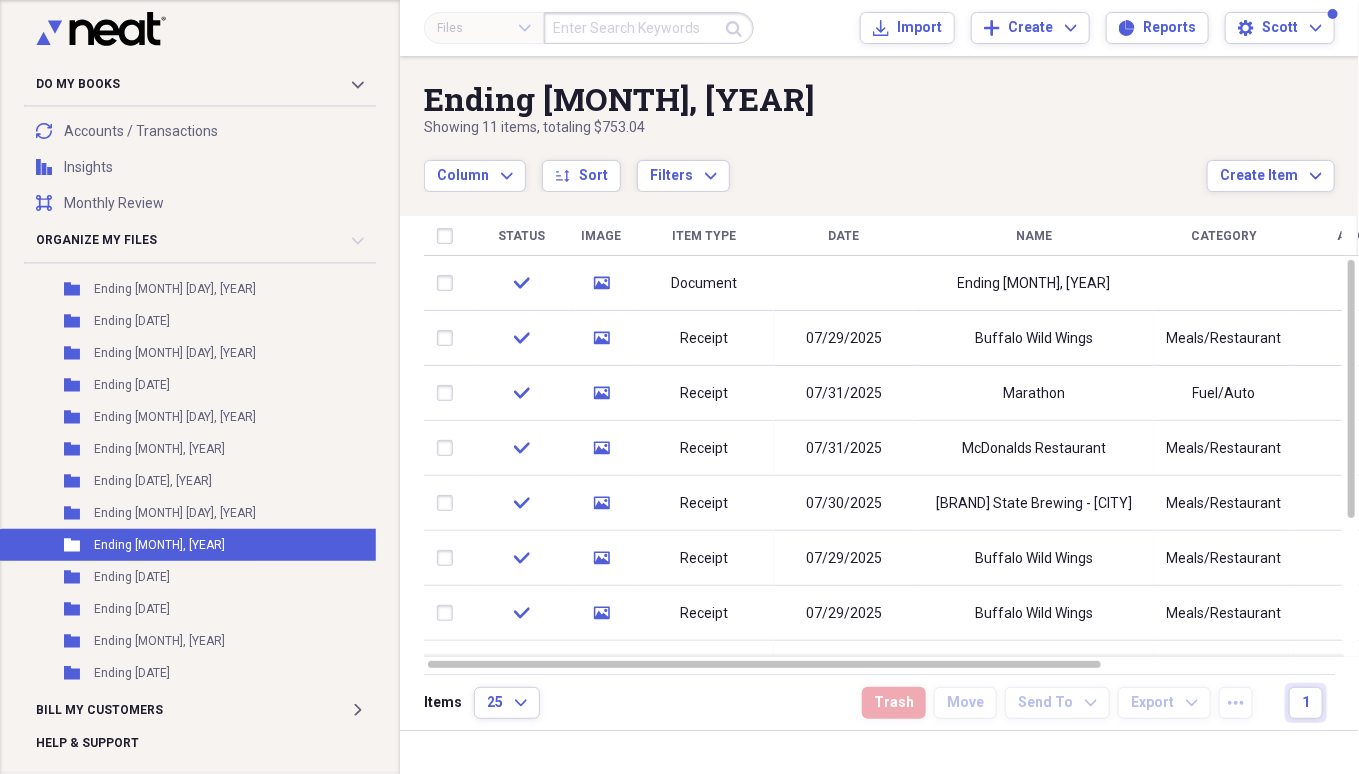 click on "Document" at bounding box center [704, 283] 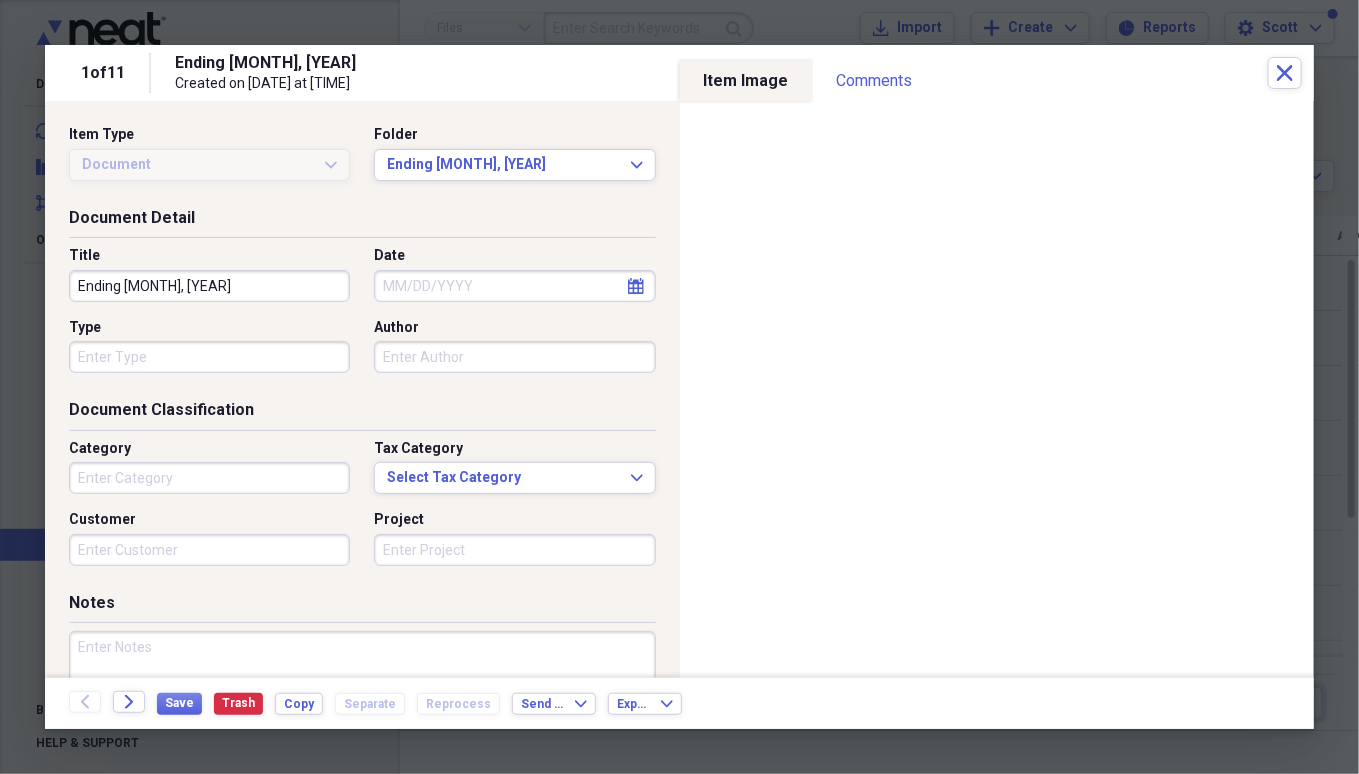 type on "Money" 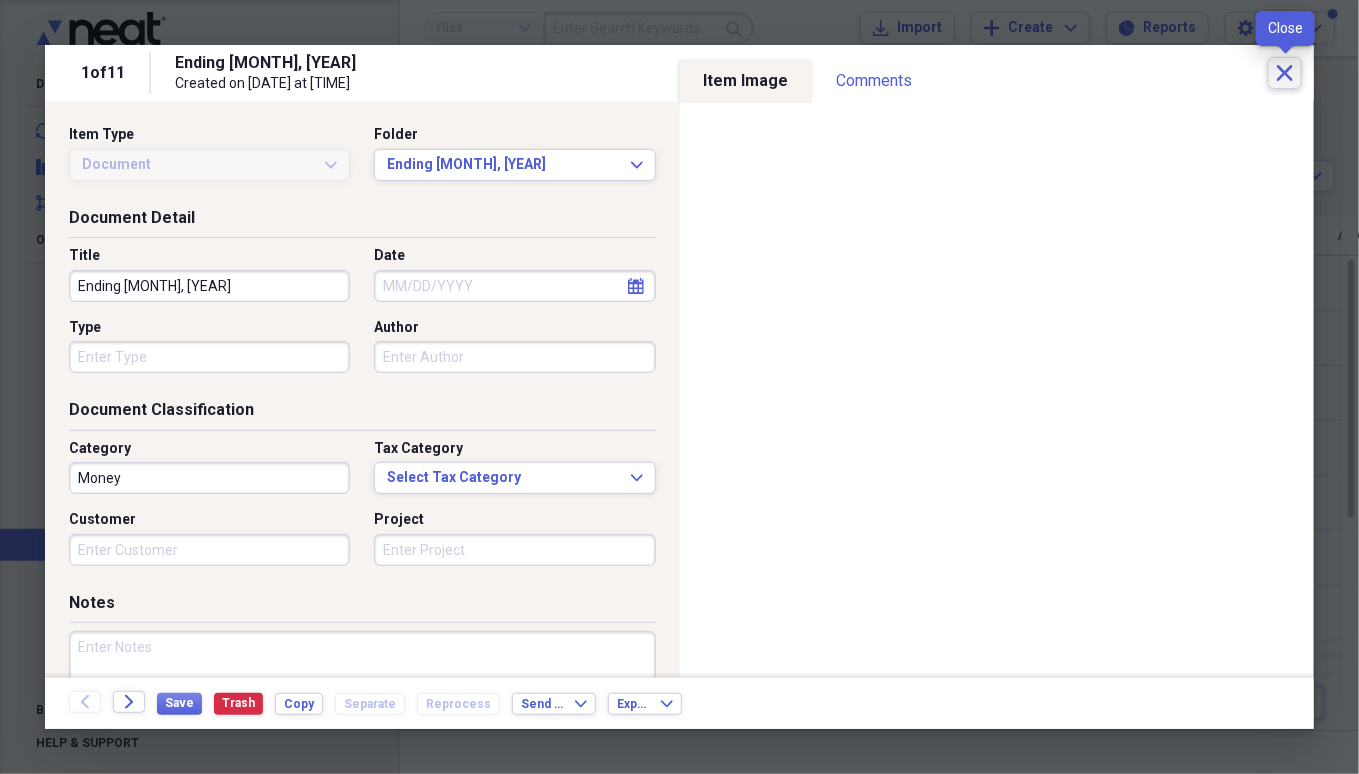 click on "Close" 